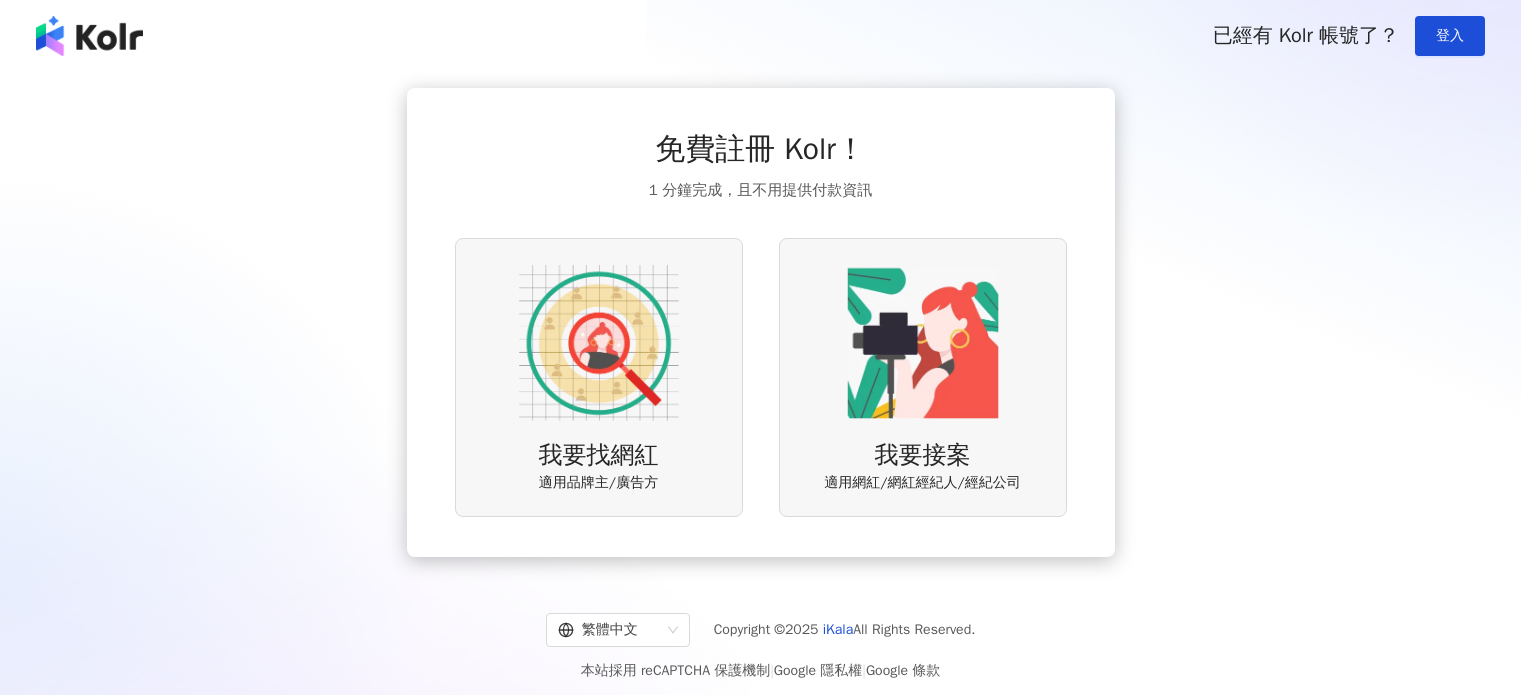 scroll, scrollTop: 0, scrollLeft: 0, axis: both 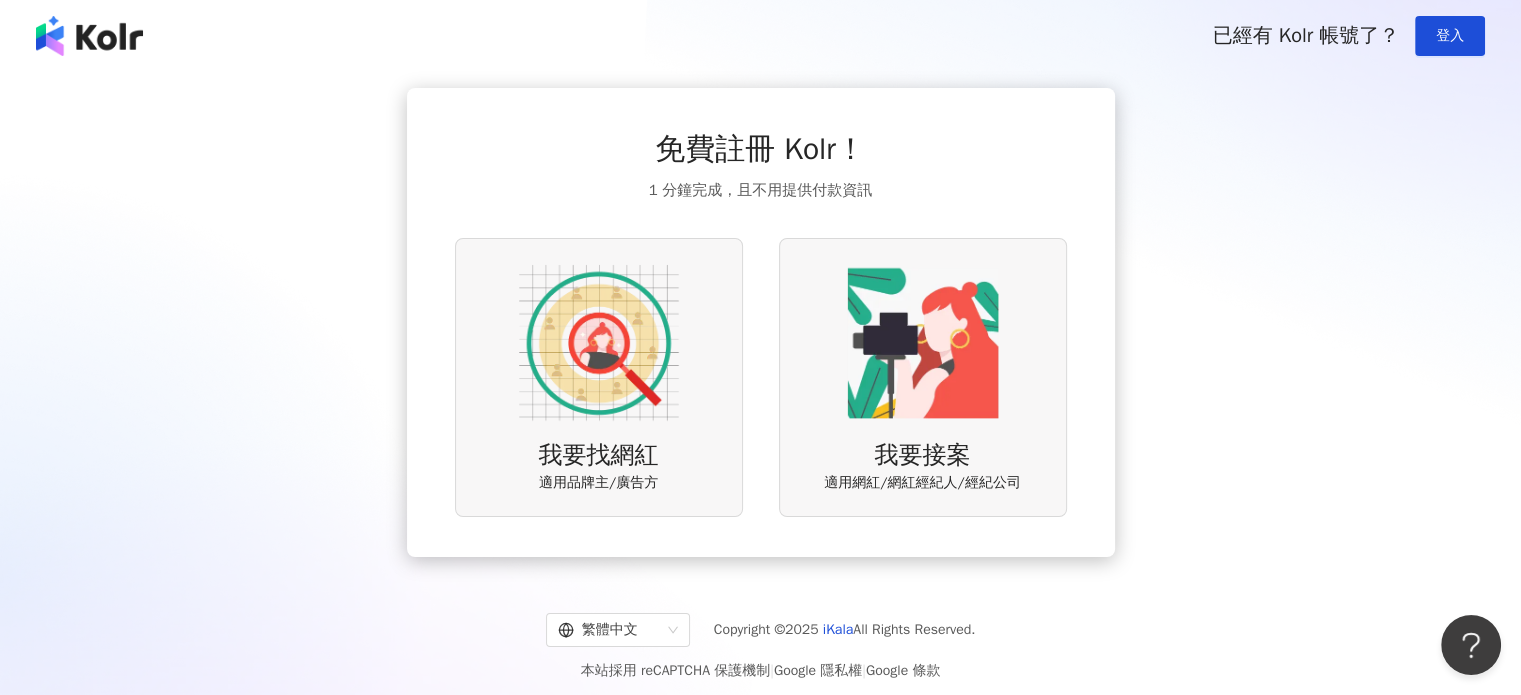 click at bounding box center [599, 343] 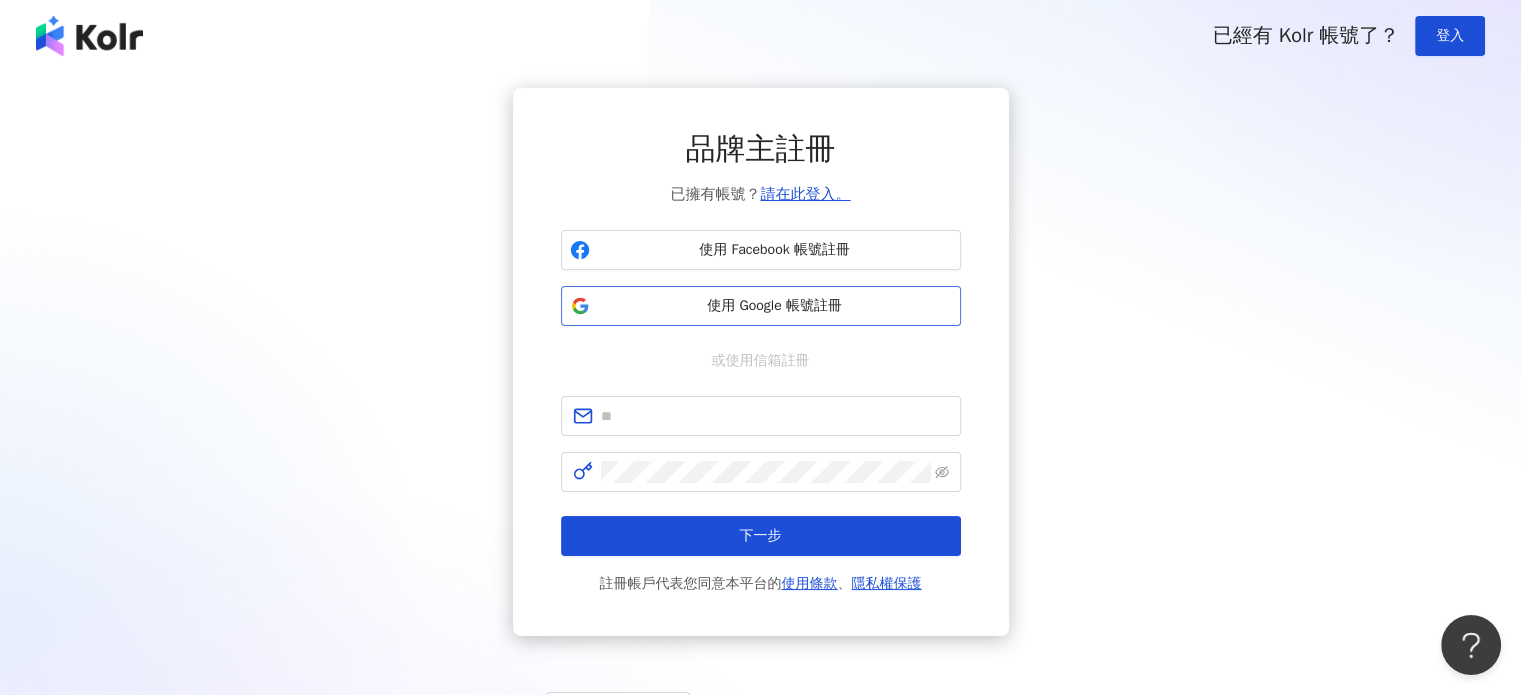 click on "使用 Google 帳號註冊" at bounding box center (775, 306) 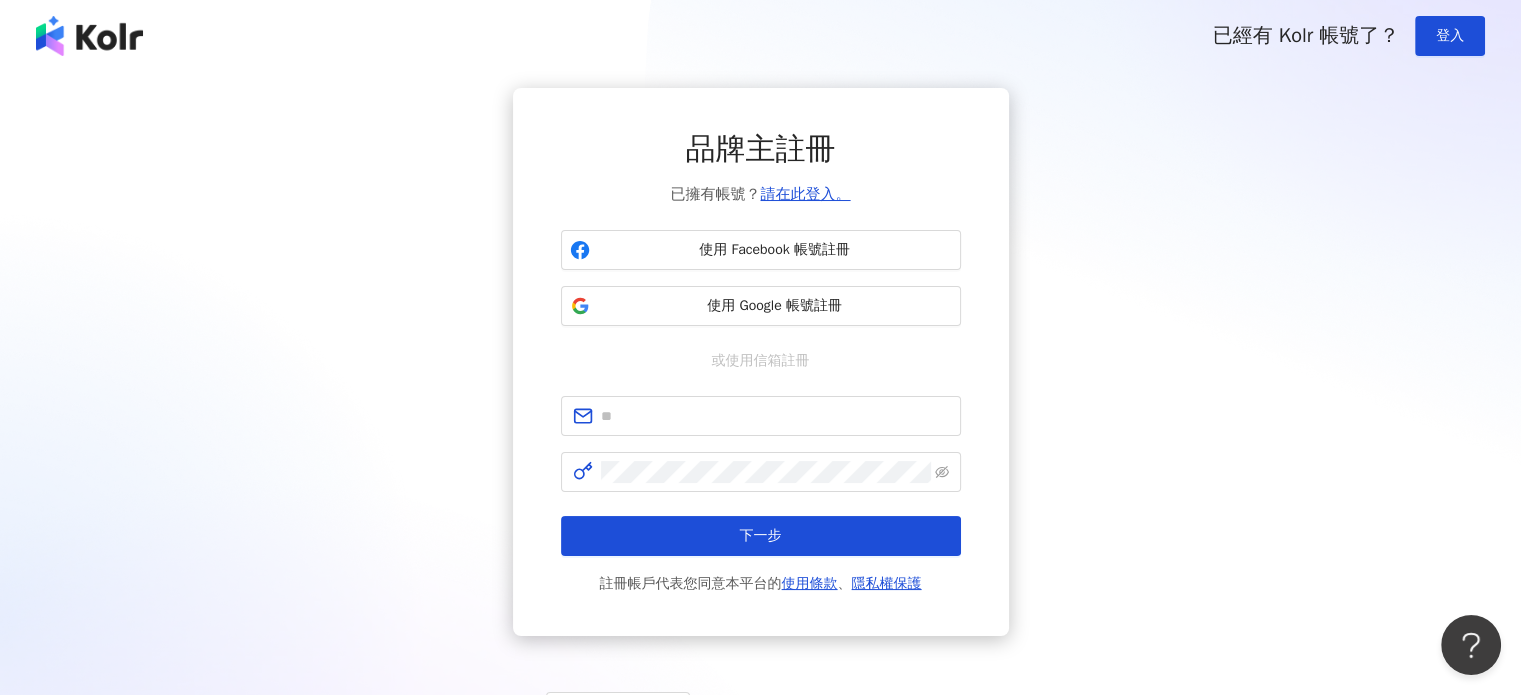 click on "品牌主註冊 已擁有帳號？ 請在此登入。 使用 Facebook 帳號註冊 使用 Google 帳號註冊 或使用信箱註冊 下一步 註冊帳戶代表您同意本平台的 使用條款 、 隱私權保護" at bounding box center [760, 362] 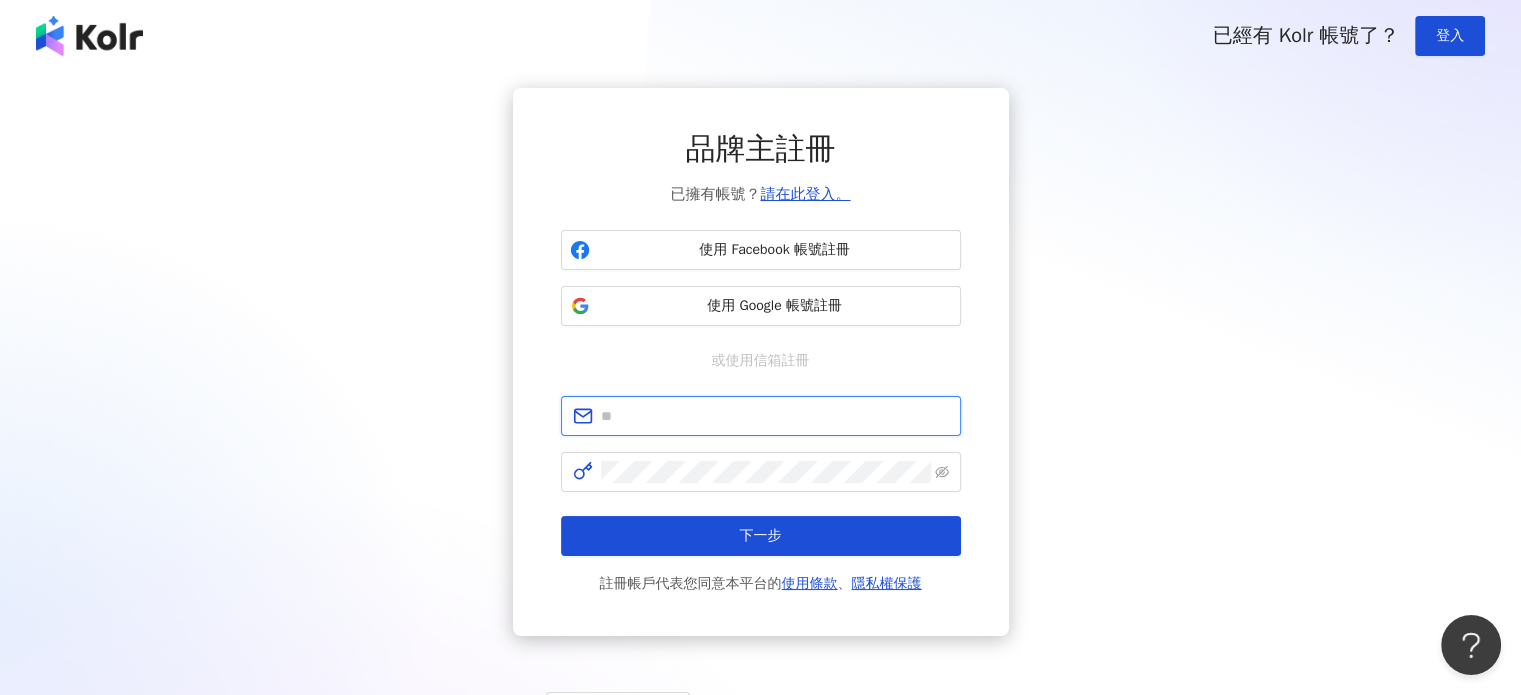 click at bounding box center [775, 416] 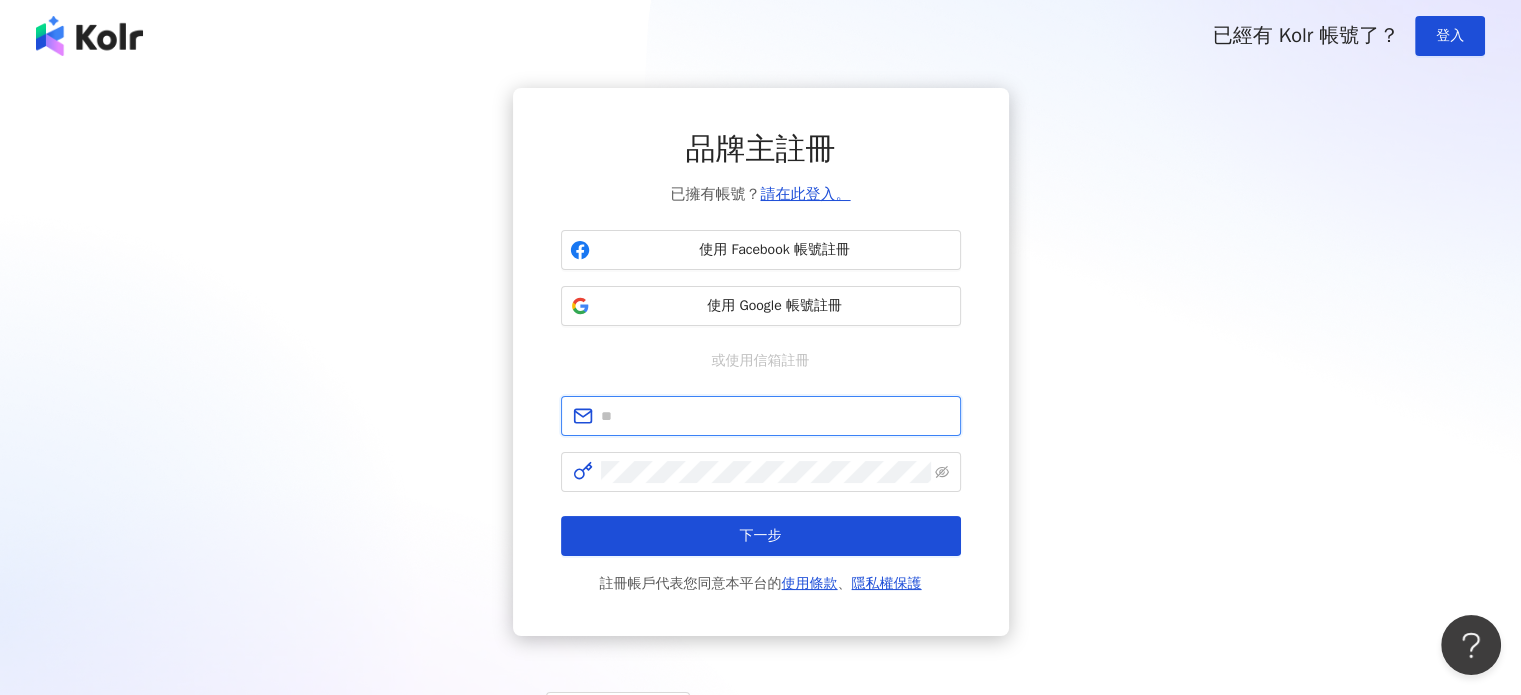 type on "**********" 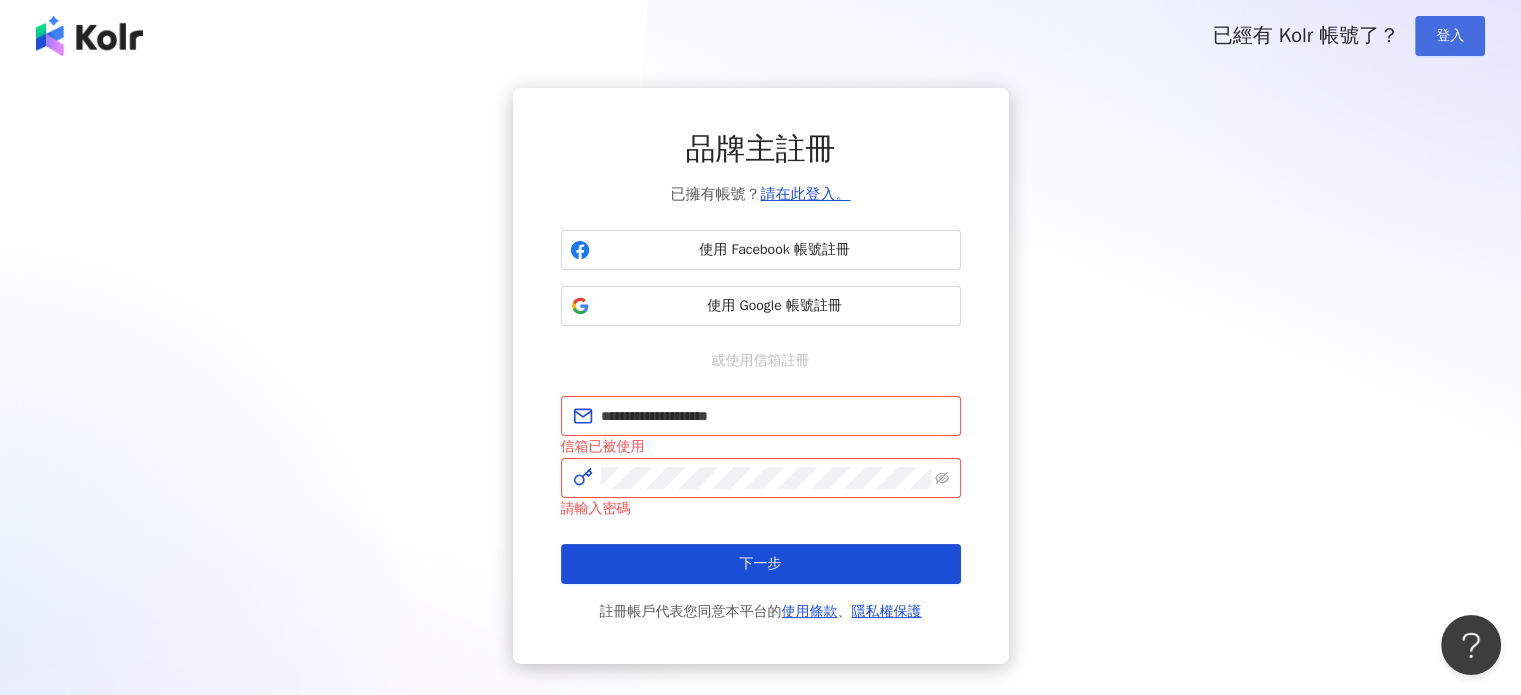 click on "登入" at bounding box center (1450, 36) 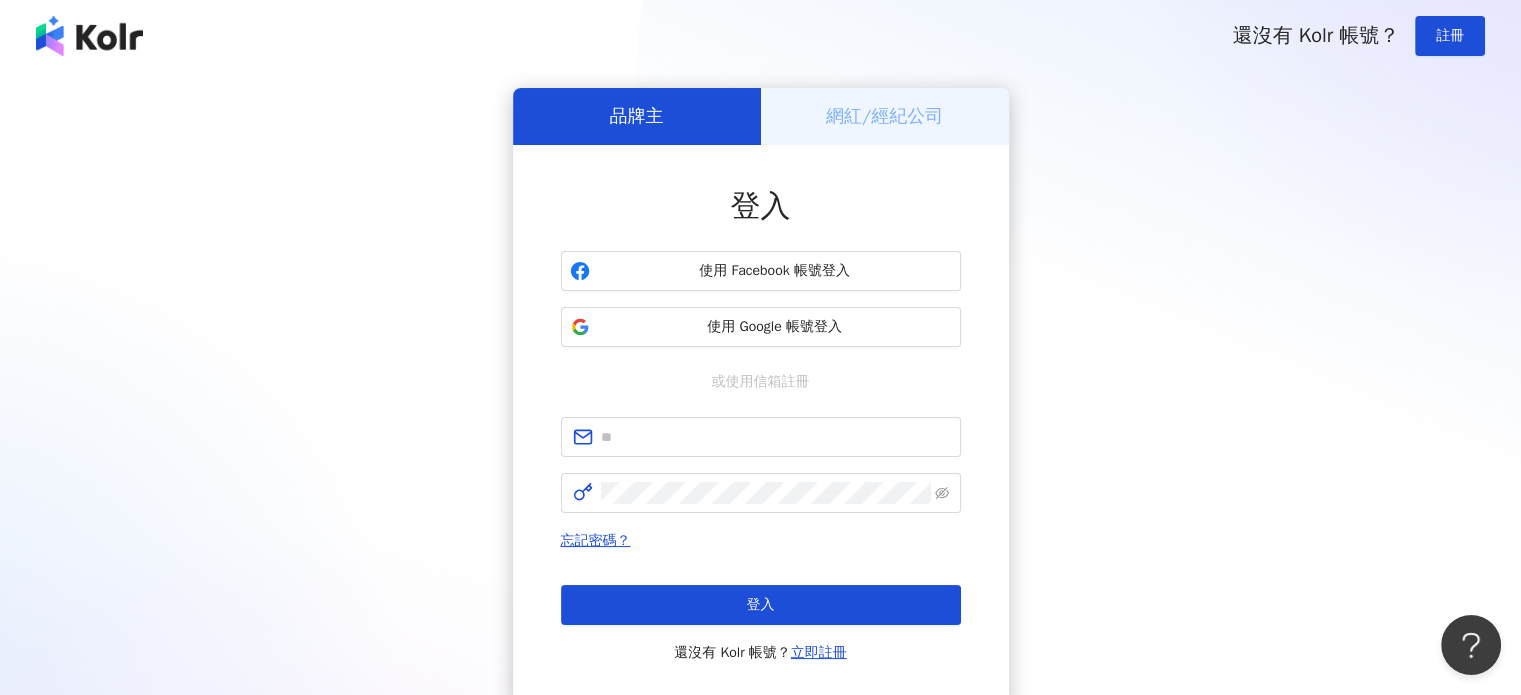 click at bounding box center [761, 465] 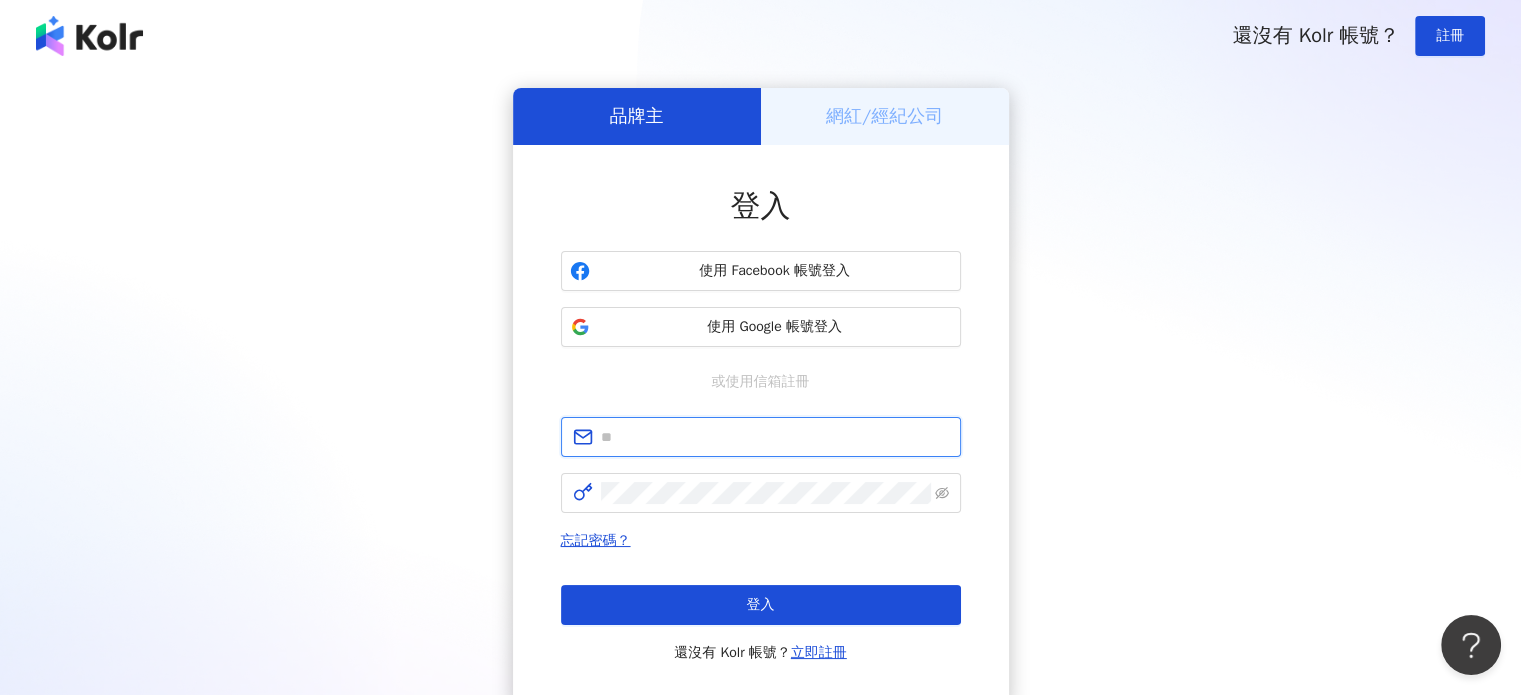 click at bounding box center [775, 437] 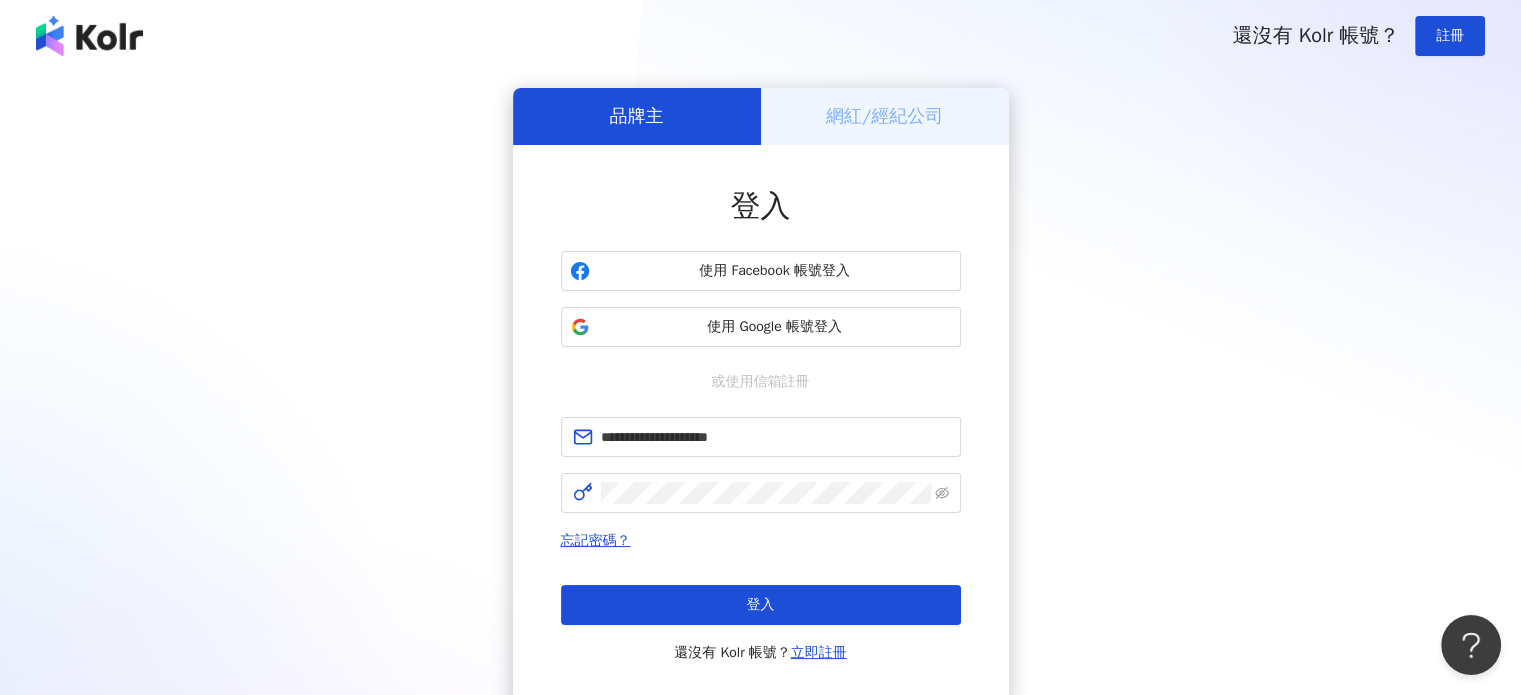 click on "登入" at bounding box center (761, 605) 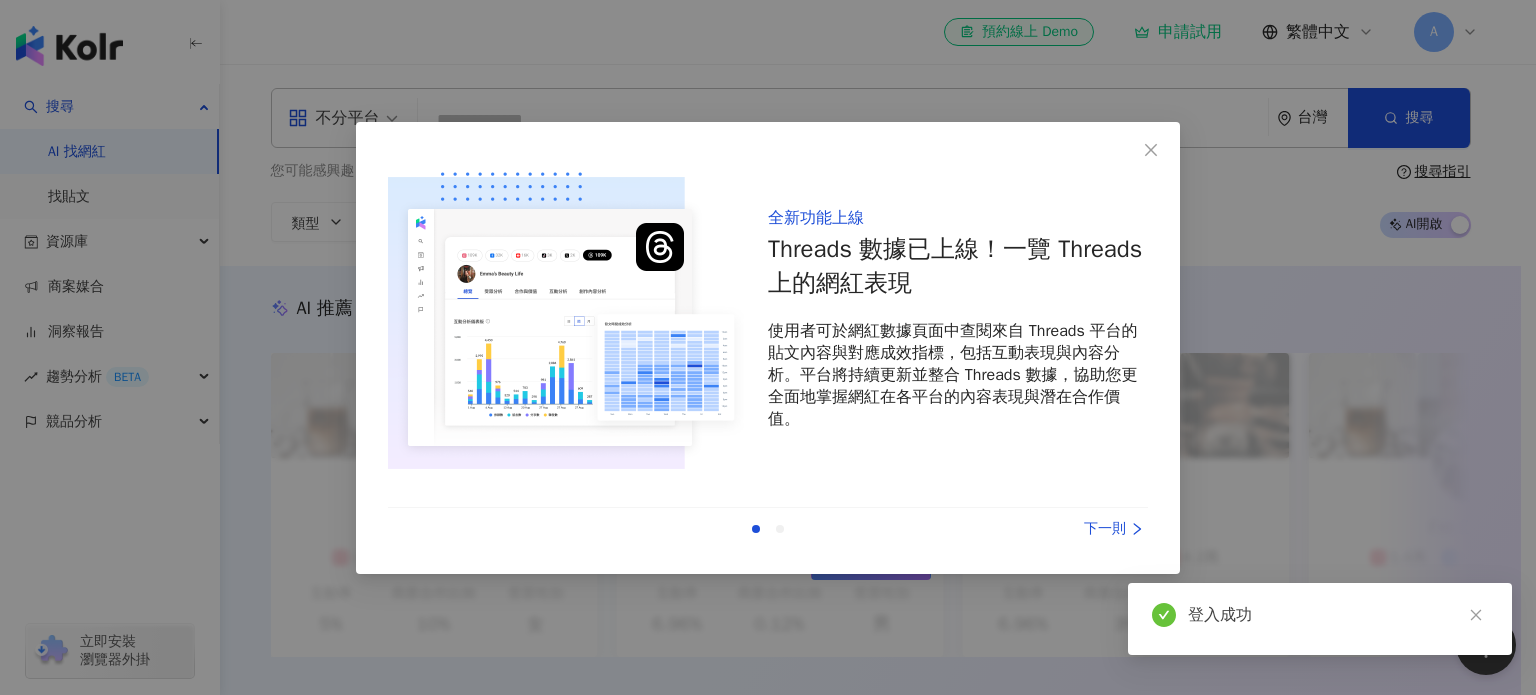click on "下一則" at bounding box center (1073, 529) 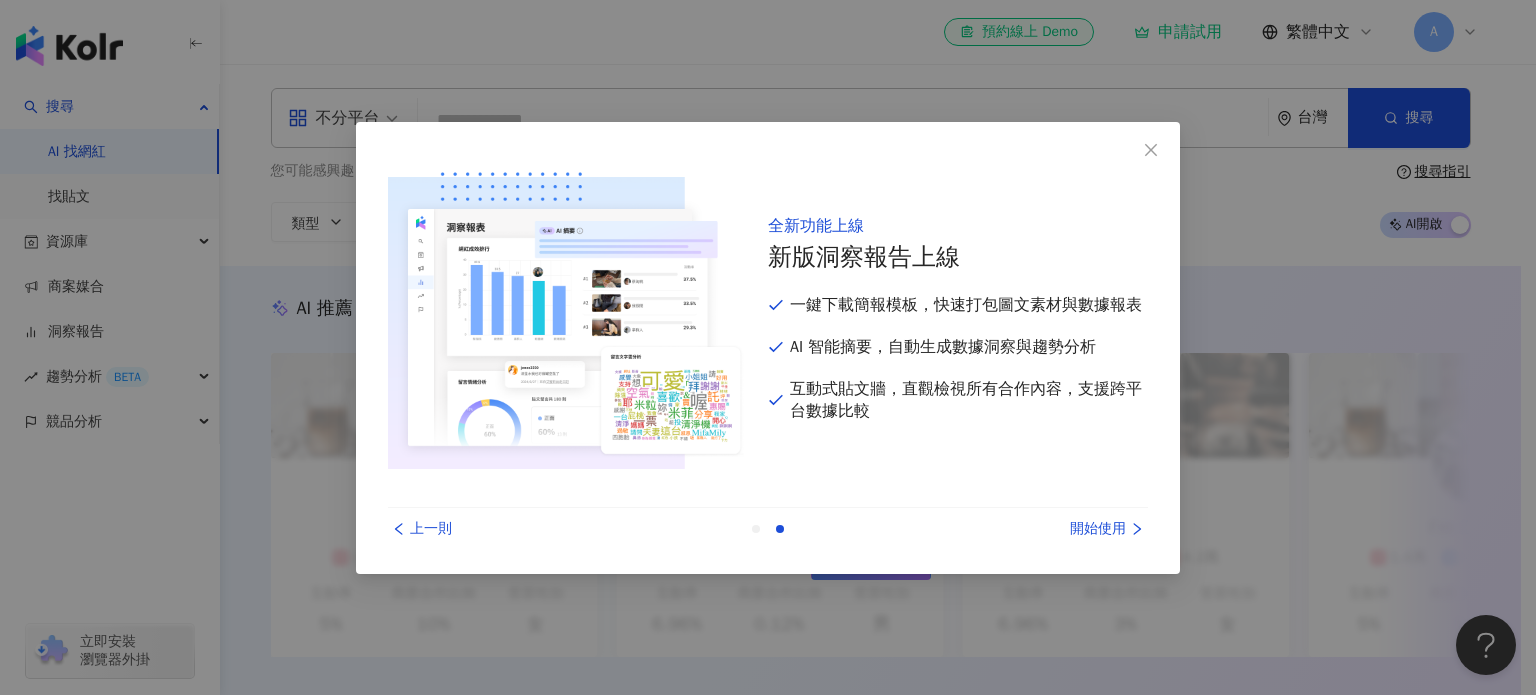 click on "開始使用" at bounding box center [1073, 529] 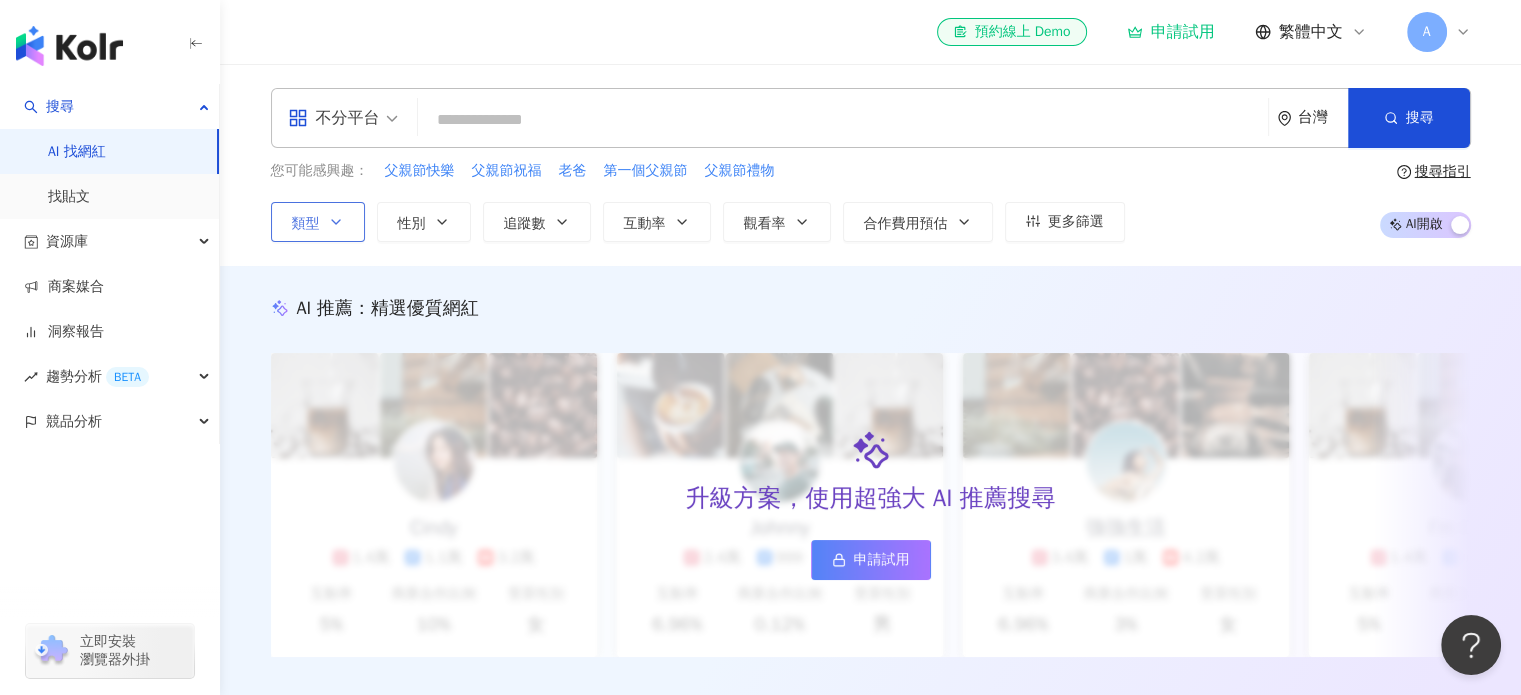 click 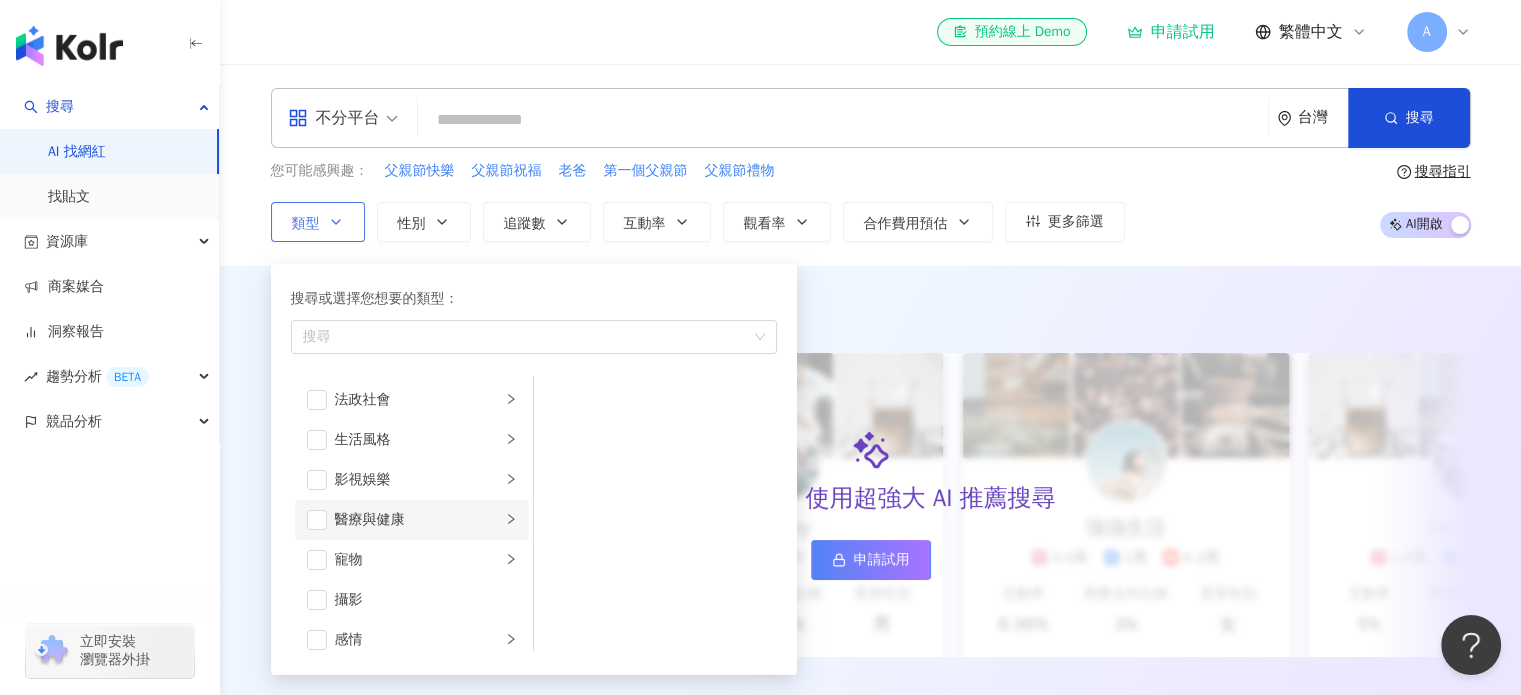 scroll, scrollTop: 300, scrollLeft: 0, axis: vertical 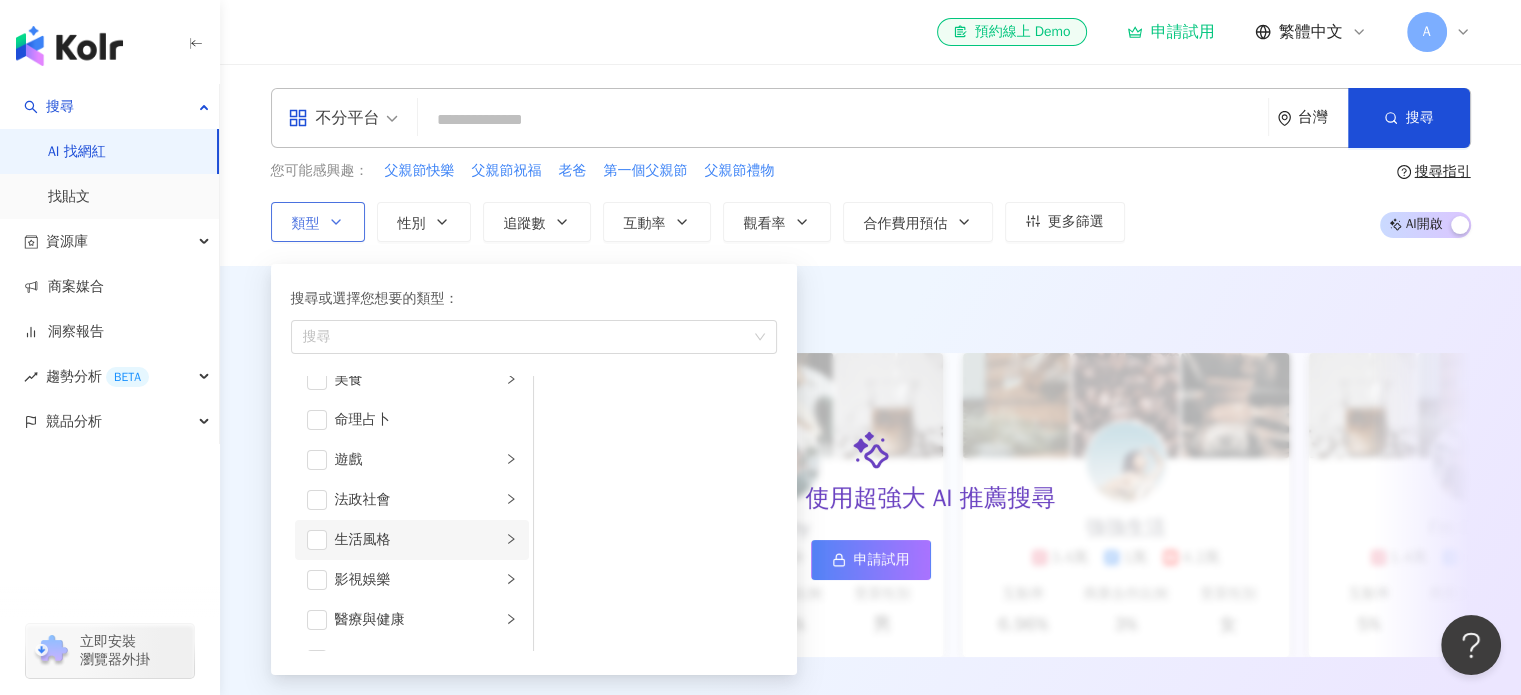 click 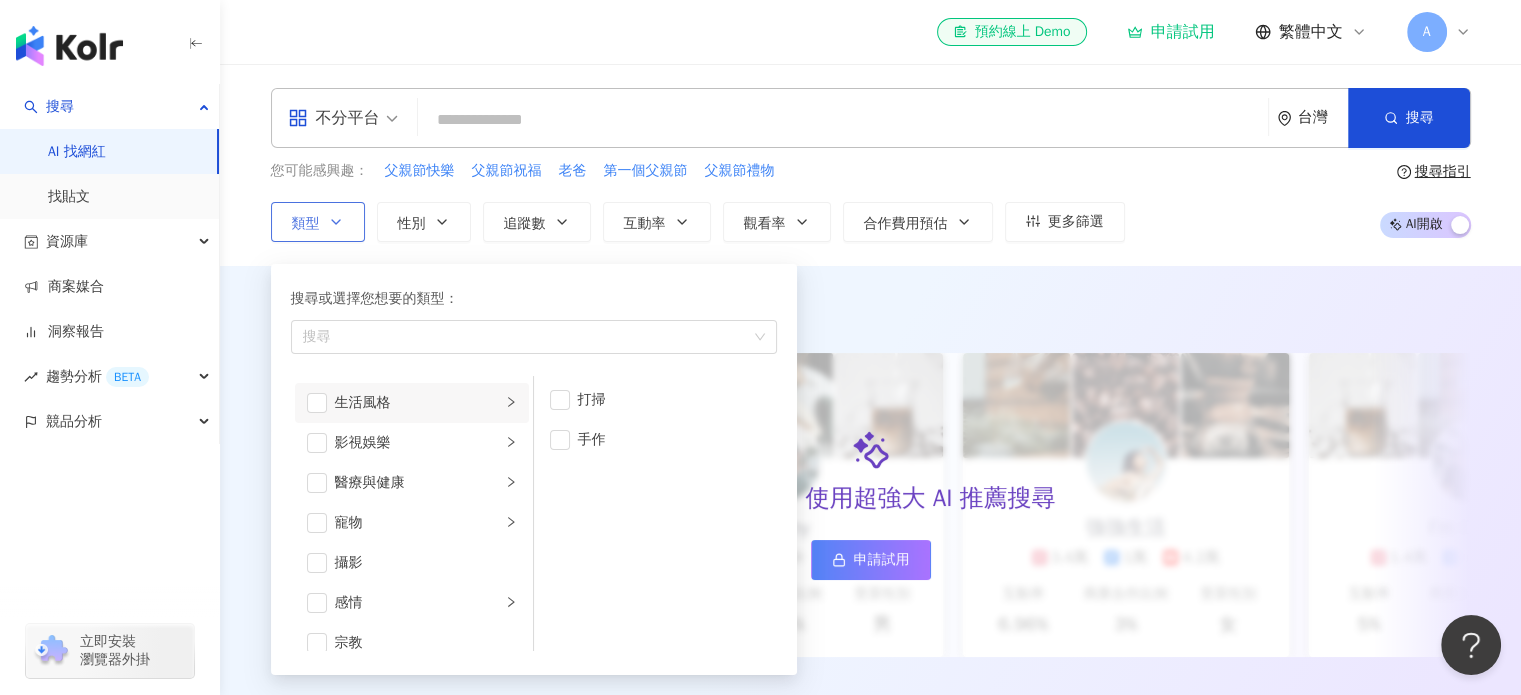 scroll, scrollTop: 460, scrollLeft: 0, axis: vertical 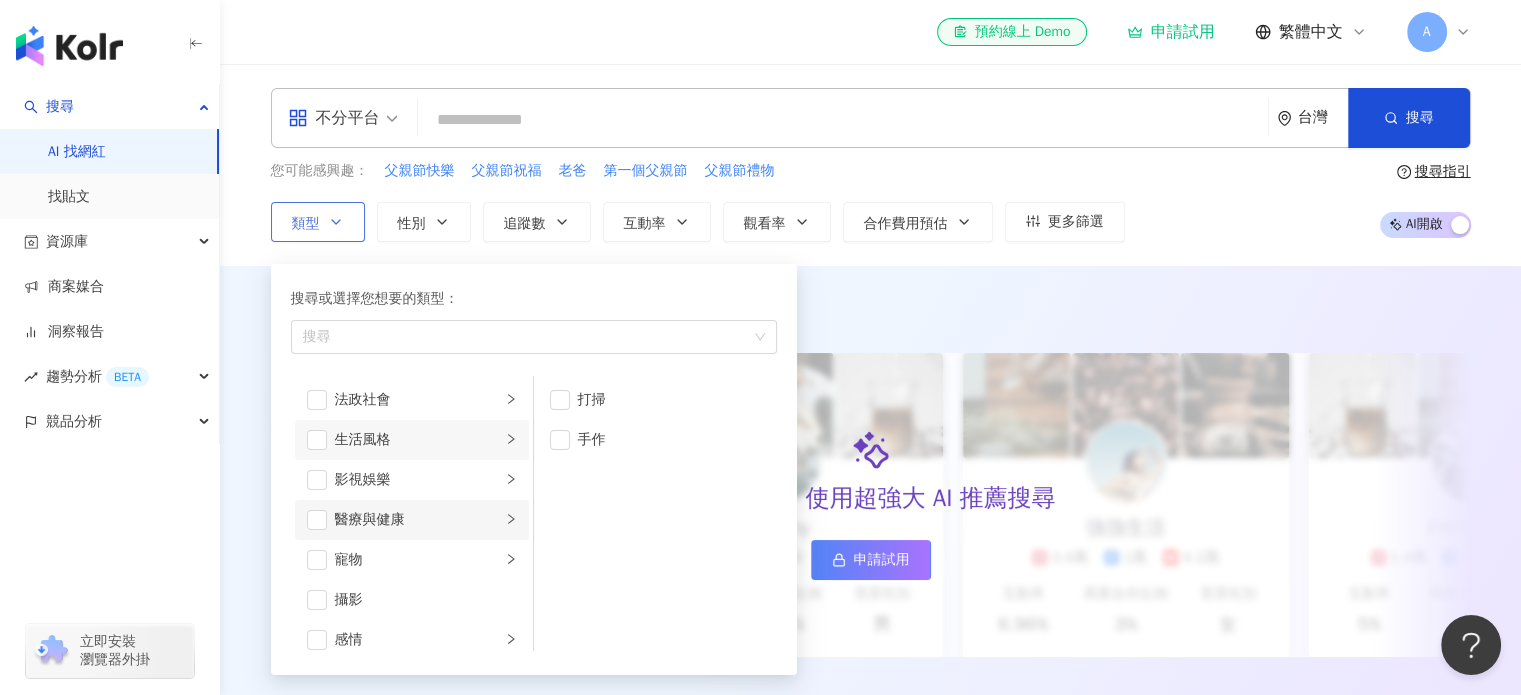 click on "醫療與健康" at bounding box center [418, 520] 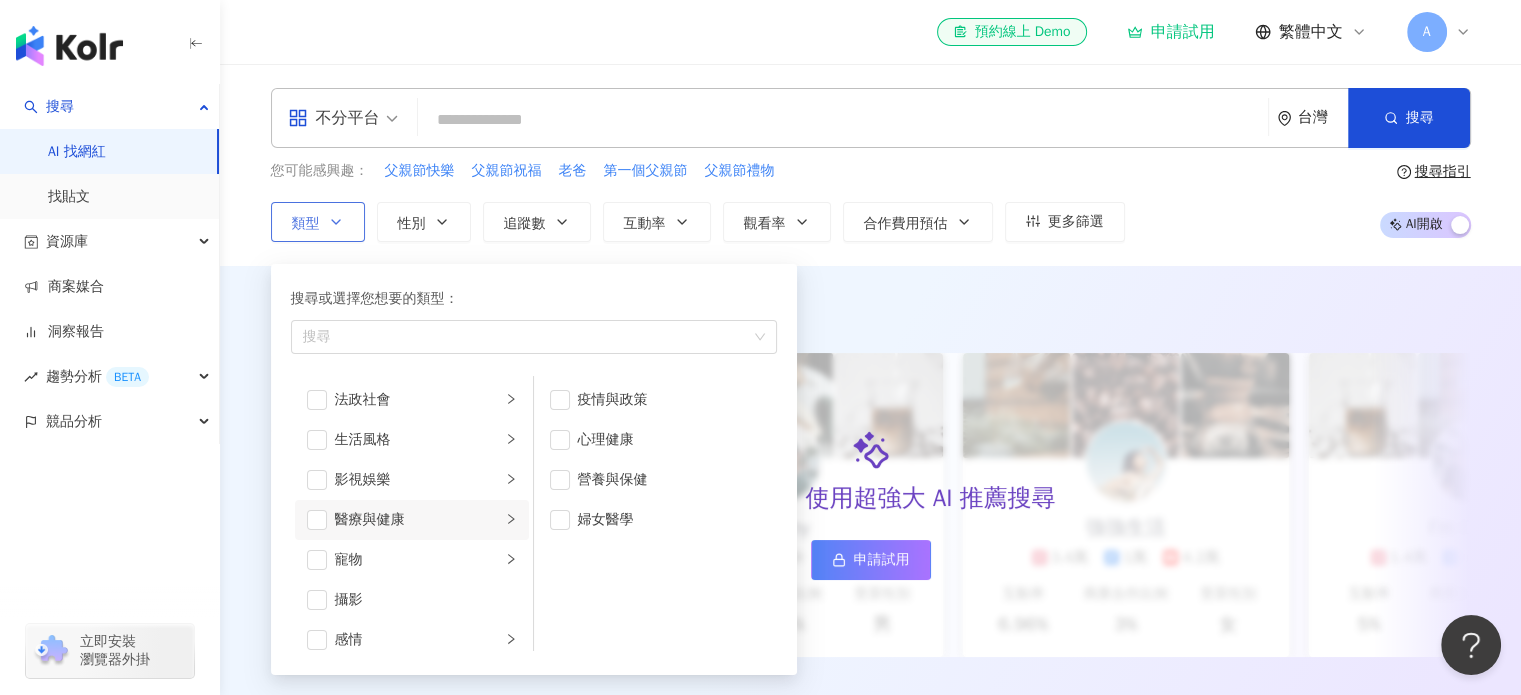 click on "類型 搜尋或選擇您想要的類型：   搜尋 藝術與娛樂 美妝時尚 氣候和環境 日常話題 教育與學習 家庭 財經 美食 命理占卜 遊戲 法政社會 生活風格 影視娛樂 醫療與健康 寵物 攝影 感情 宗教 促購導購 運動 科技 交通工具 旅遊 成人 疫情與政策 心理健康 營養與保健 婦女醫學" at bounding box center [318, 222] 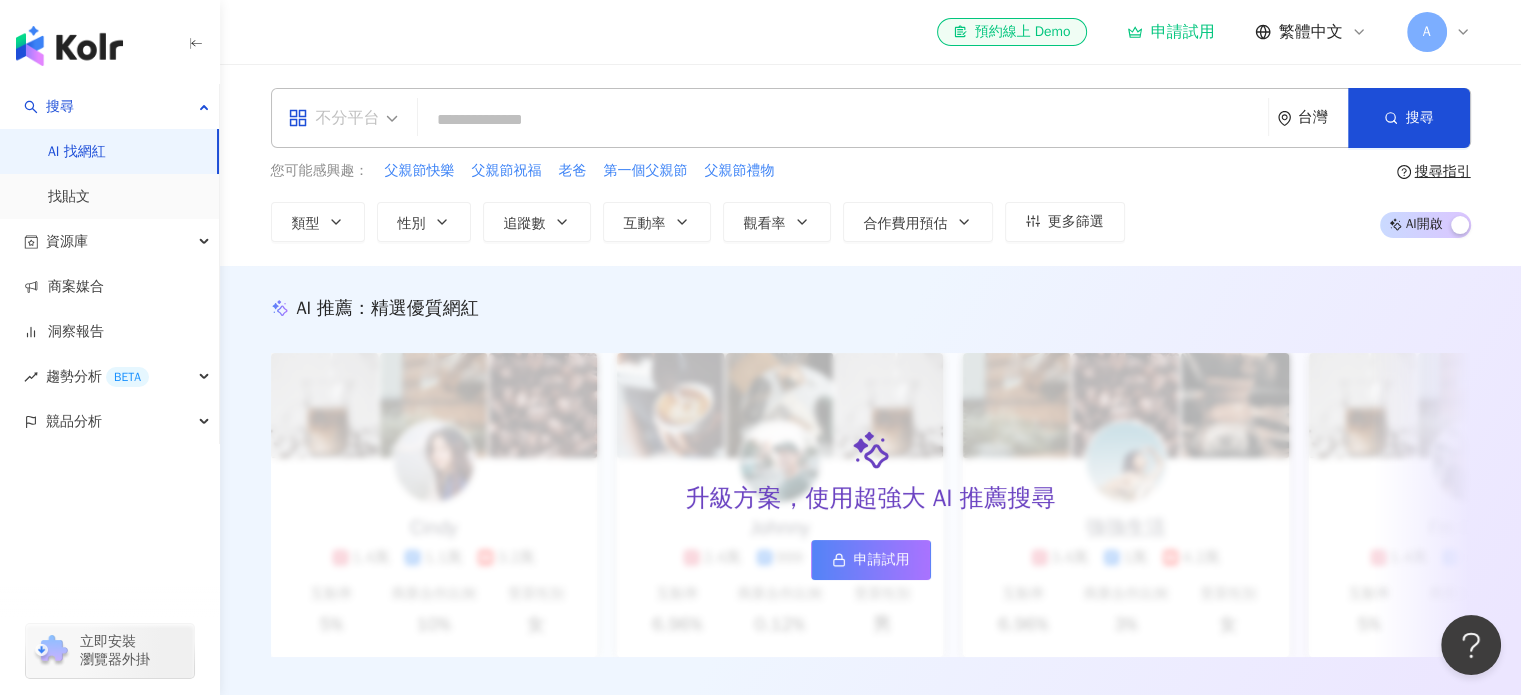 click on "不分平台" at bounding box center [343, 118] 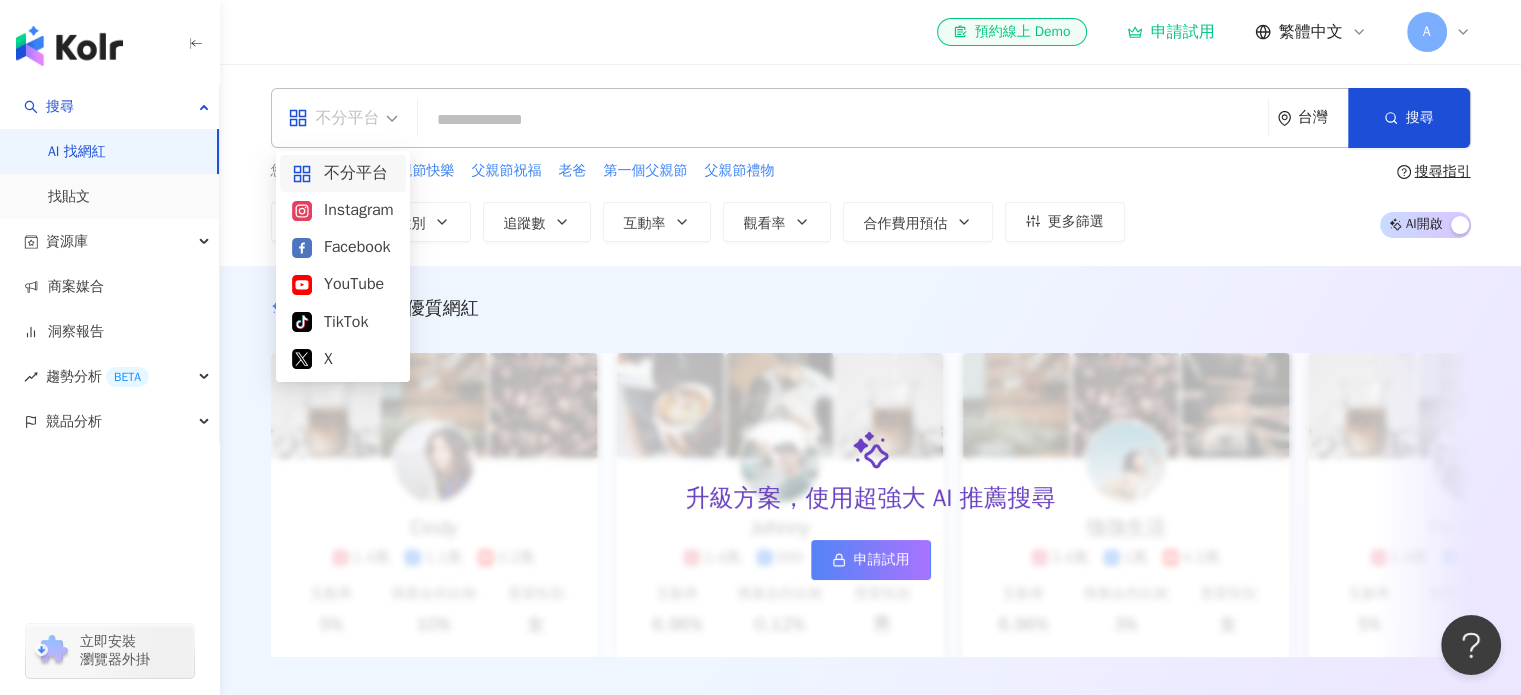 click on "不分平台" at bounding box center [343, 118] 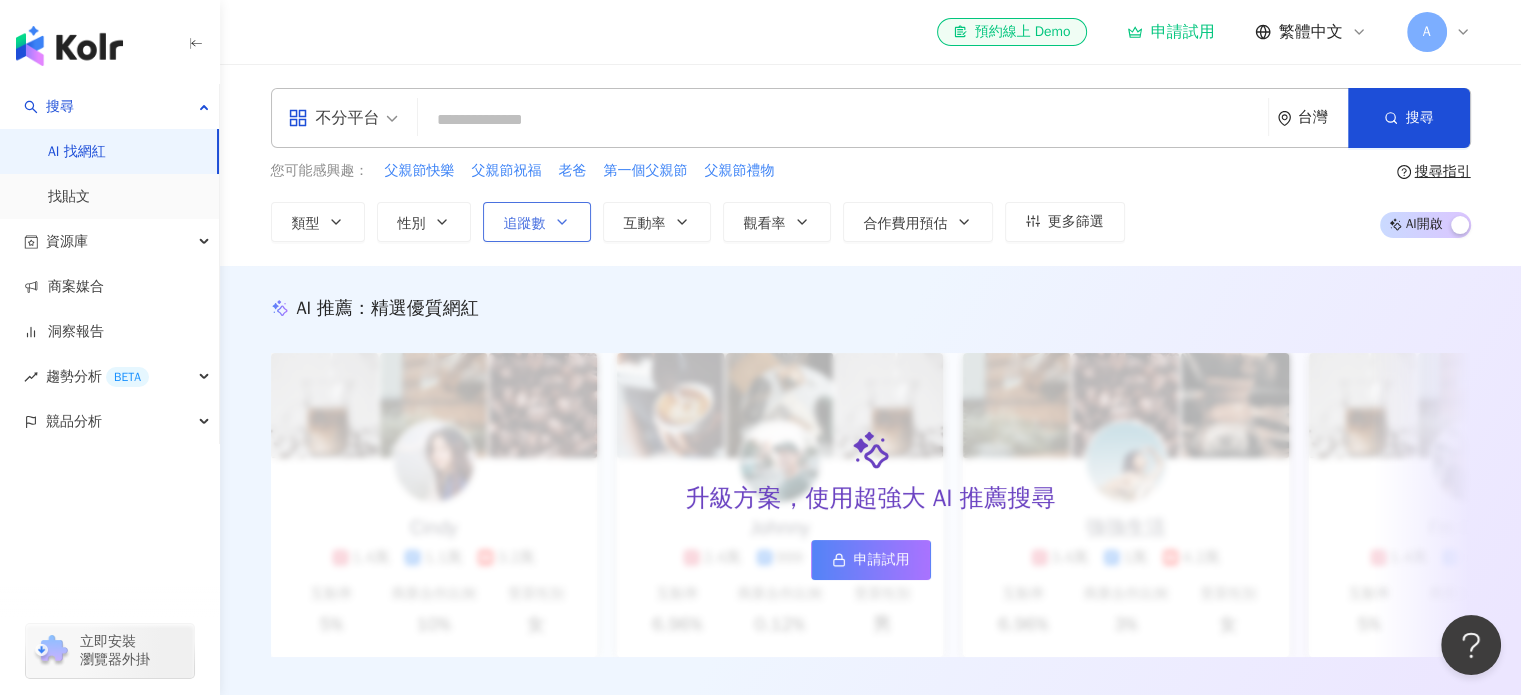 click on "追蹤數" at bounding box center [537, 222] 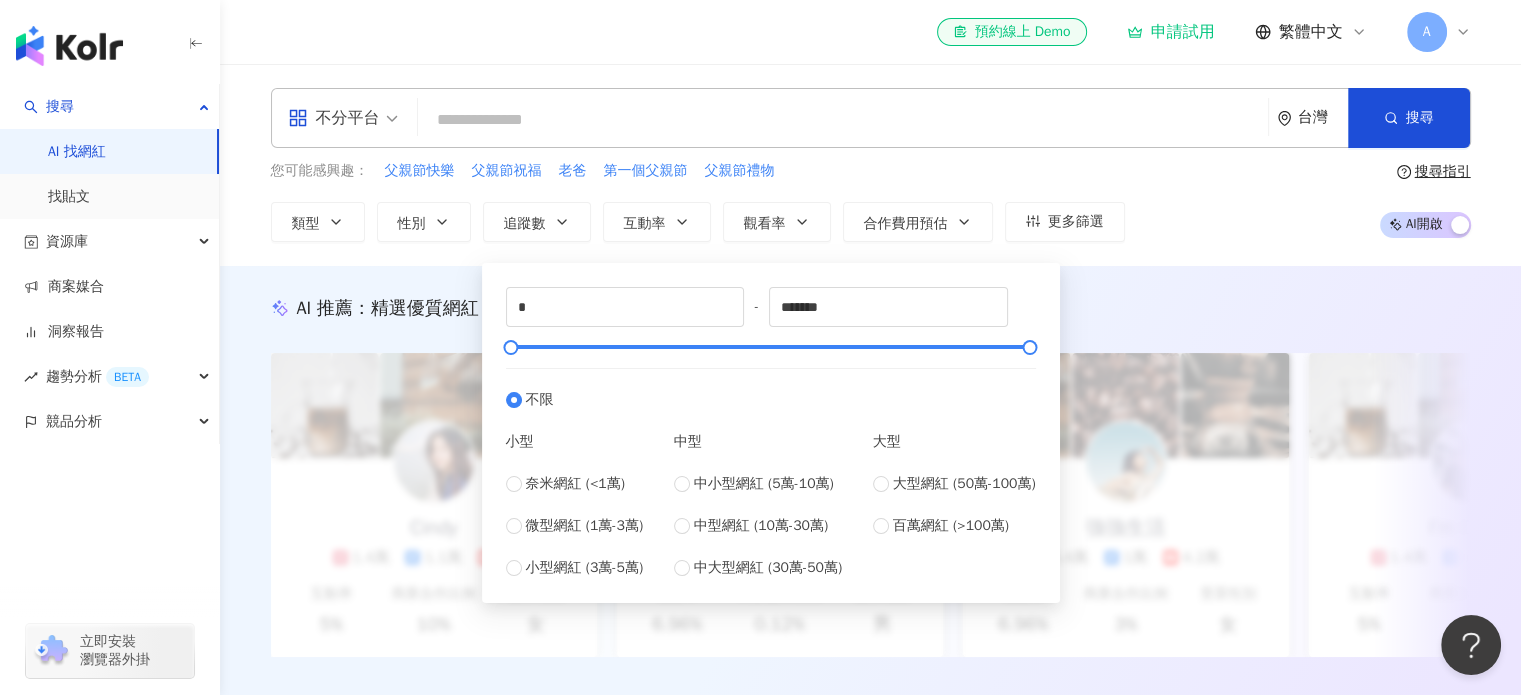 type on "******" 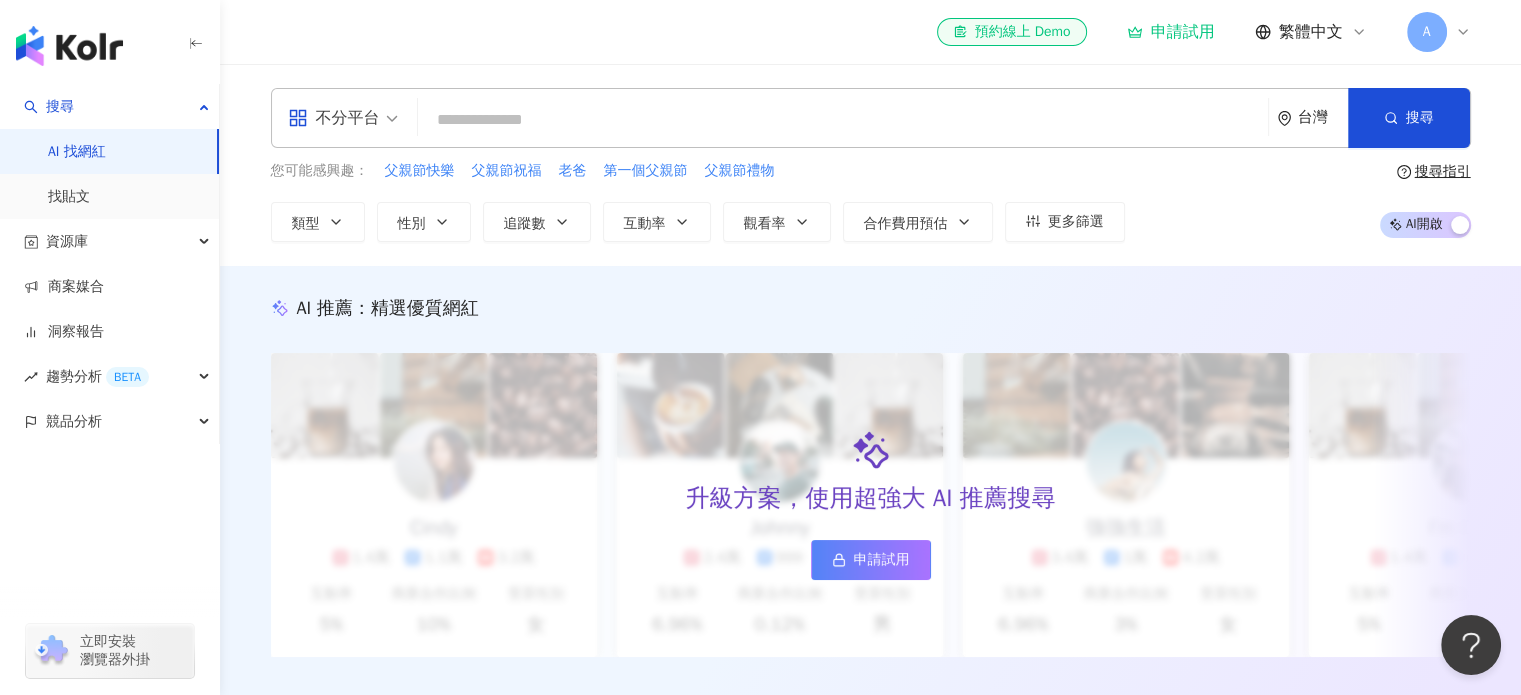 click on "您可能感興趣： 父親節快樂  父親節祝福  老爸  第一個父親節  父親節禮物" at bounding box center (698, 171) 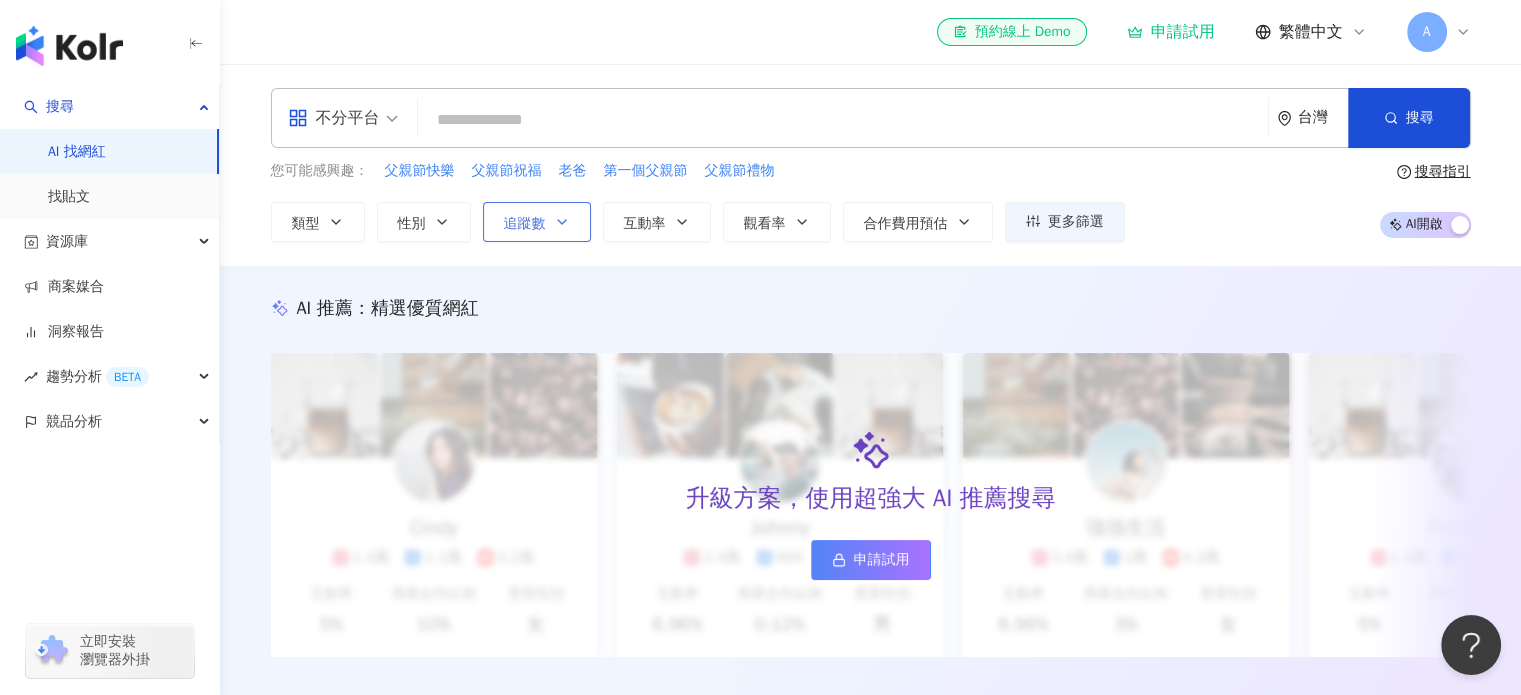 click on "追蹤數" at bounding box center [537, 222] 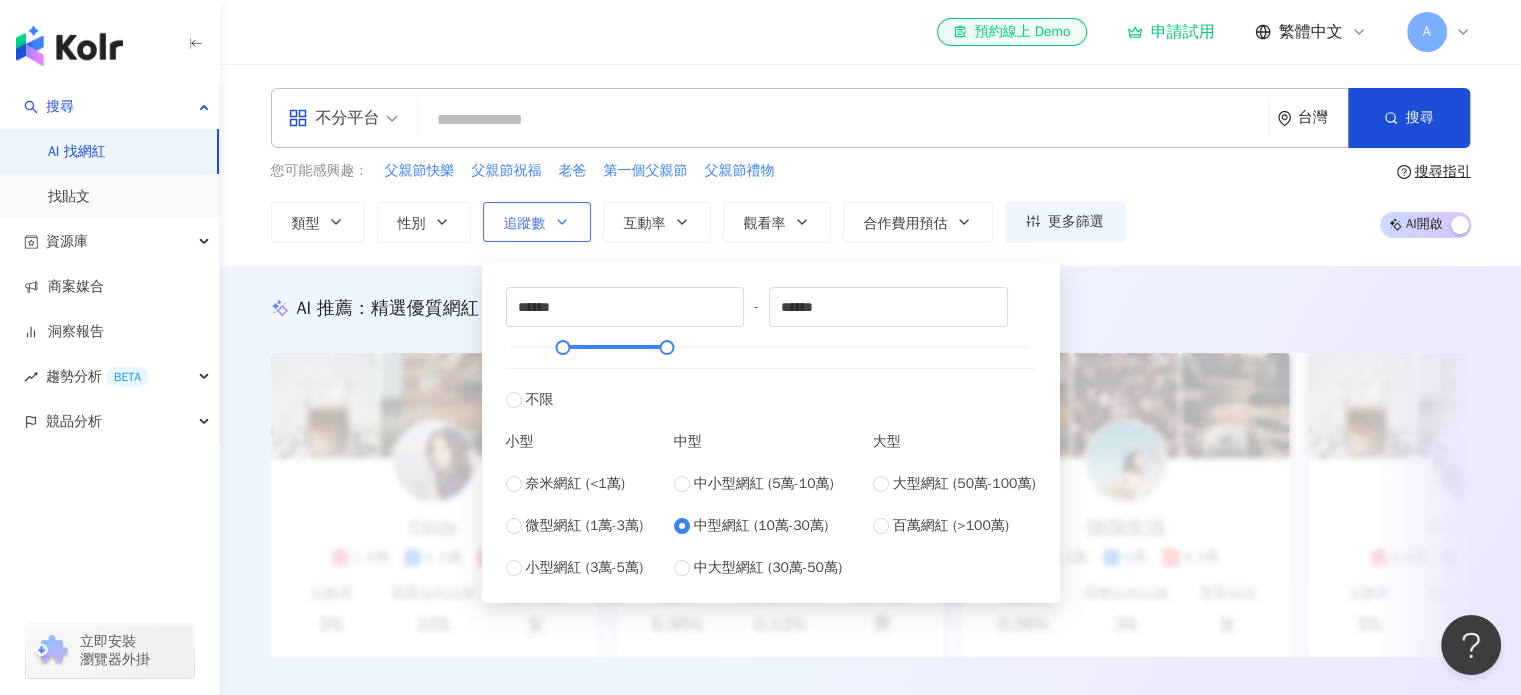 click 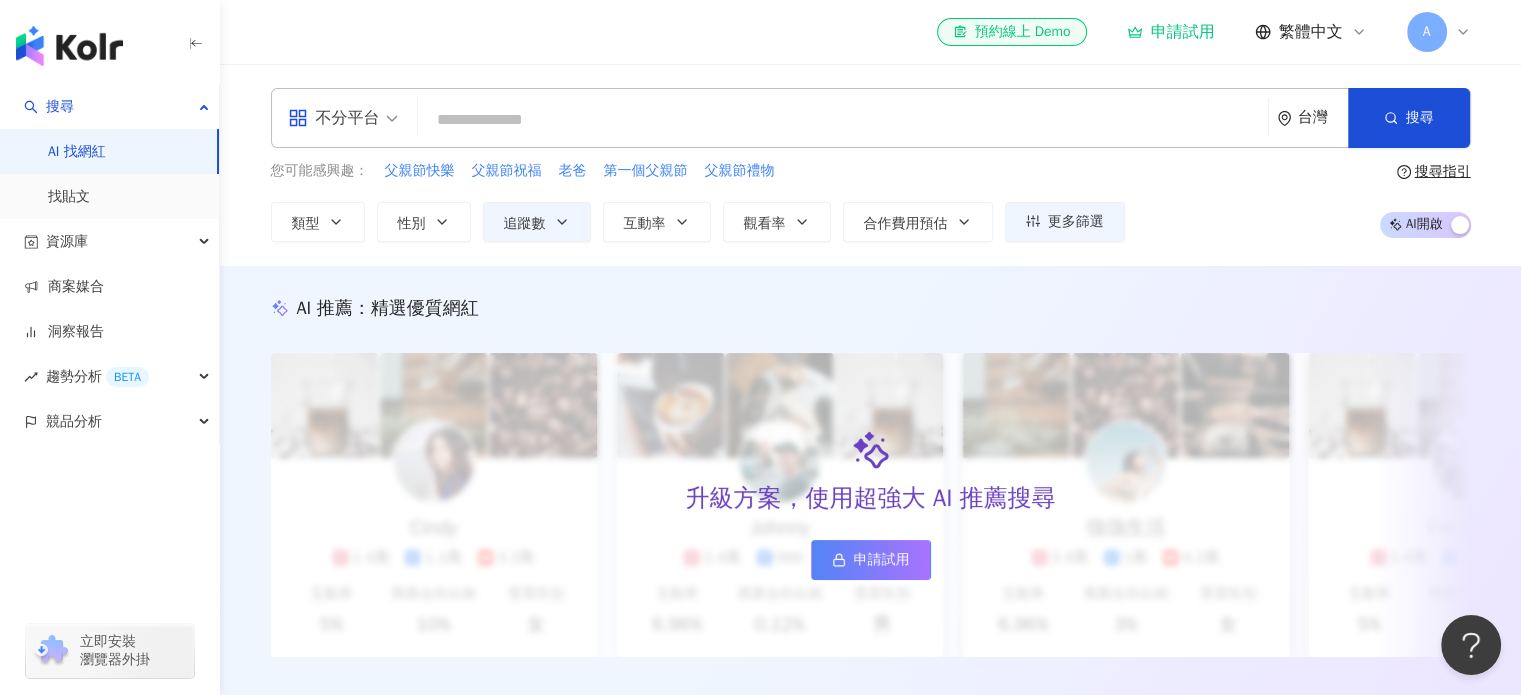 click on "AI  開啟 AI  關閉" at bounding box center (1425, 225) 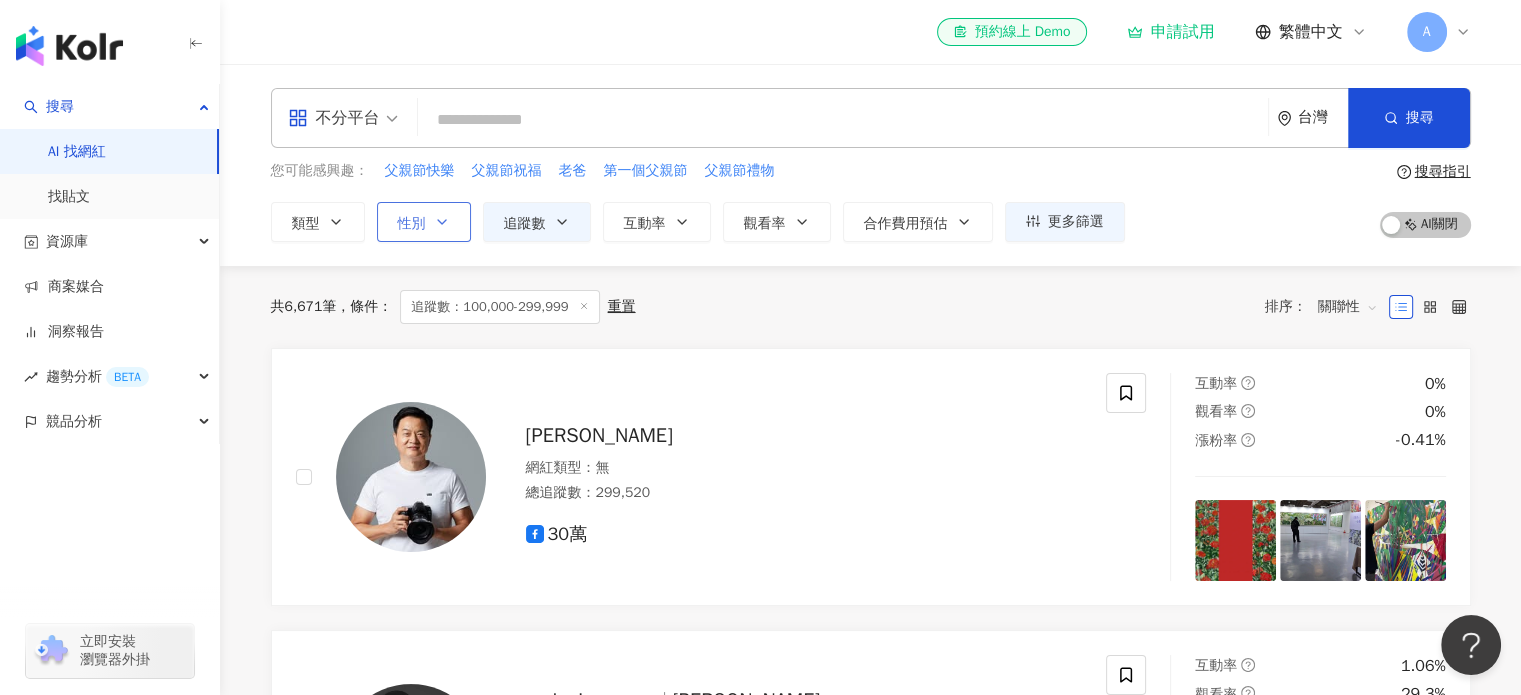 click on "性別" at bounding box center [412, 224] 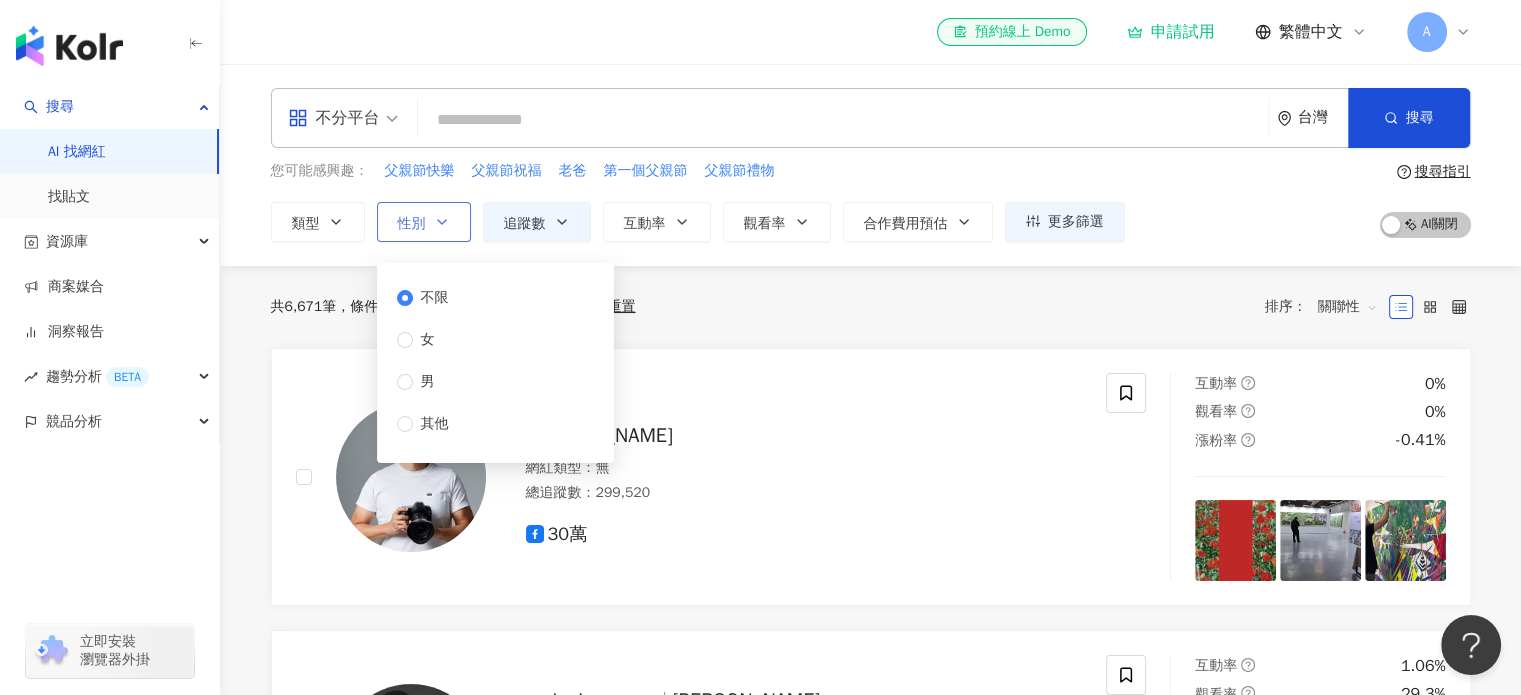 click on "性別" at bounding box center (412, 224) 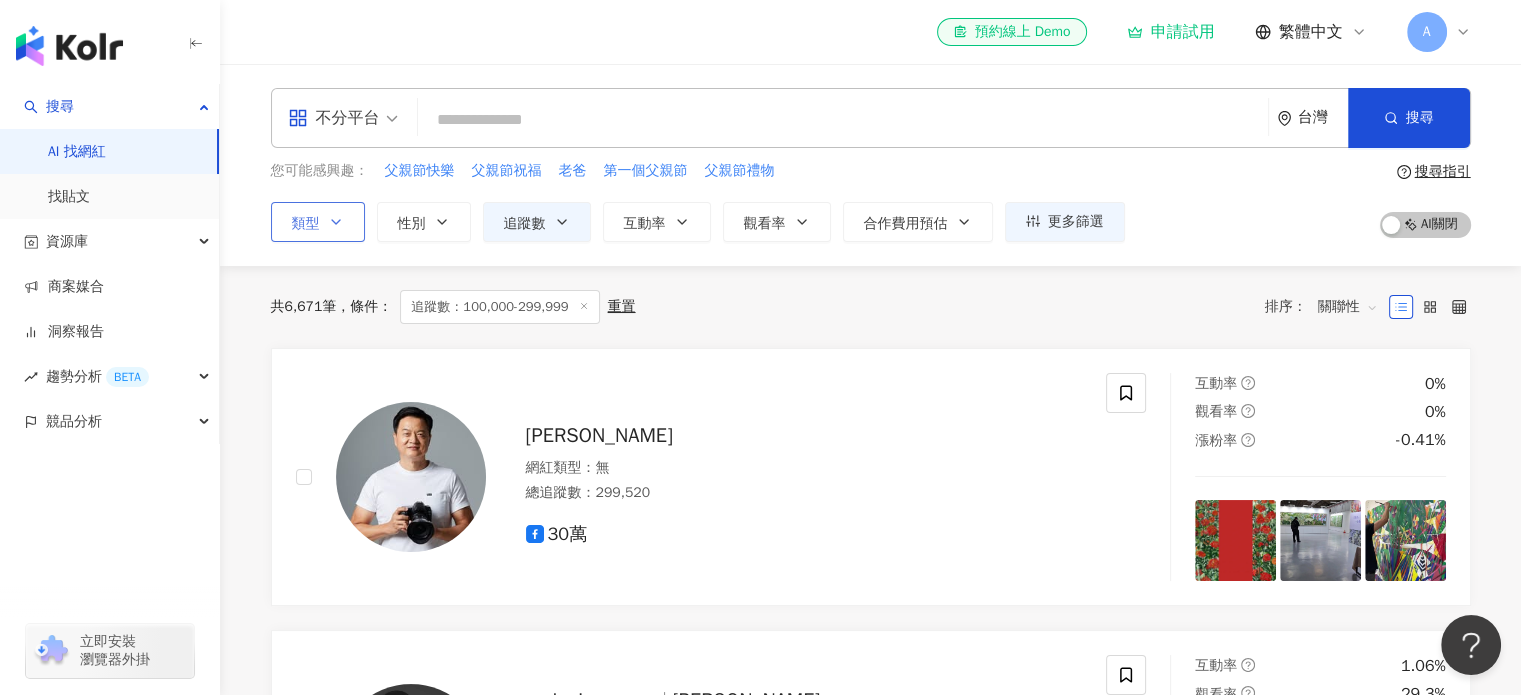 click on "類型" at bounding box center (318, 222) 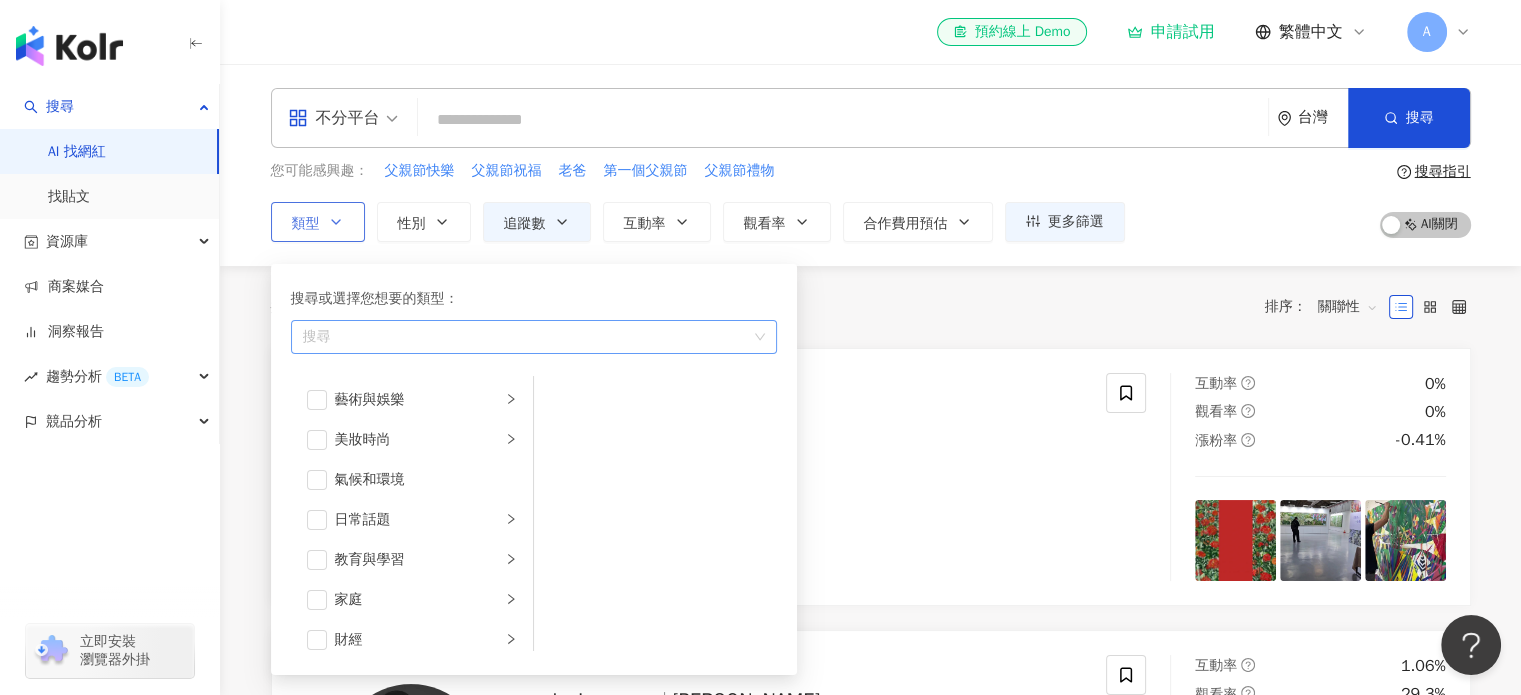 click at bounding box center (523, 336) 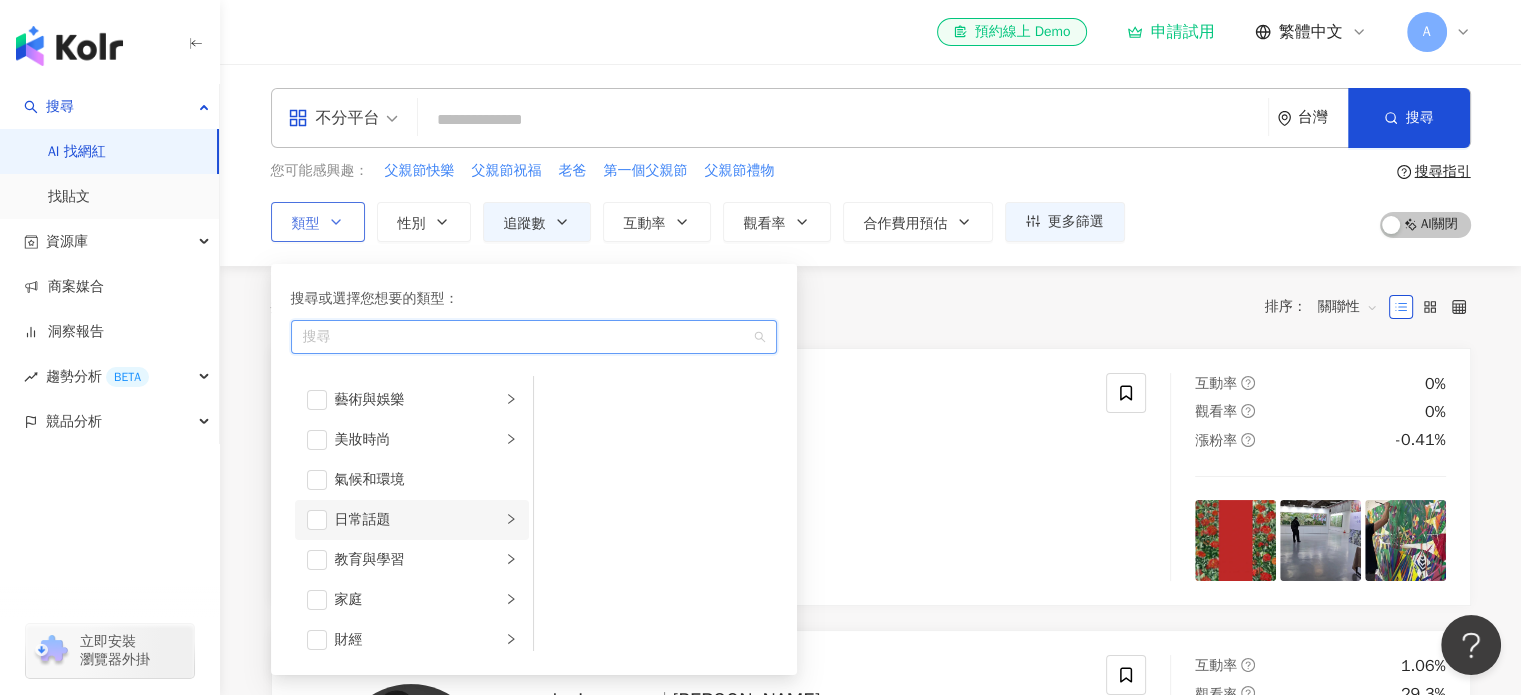 click on "日常話題" at bounding box center (418, 520) 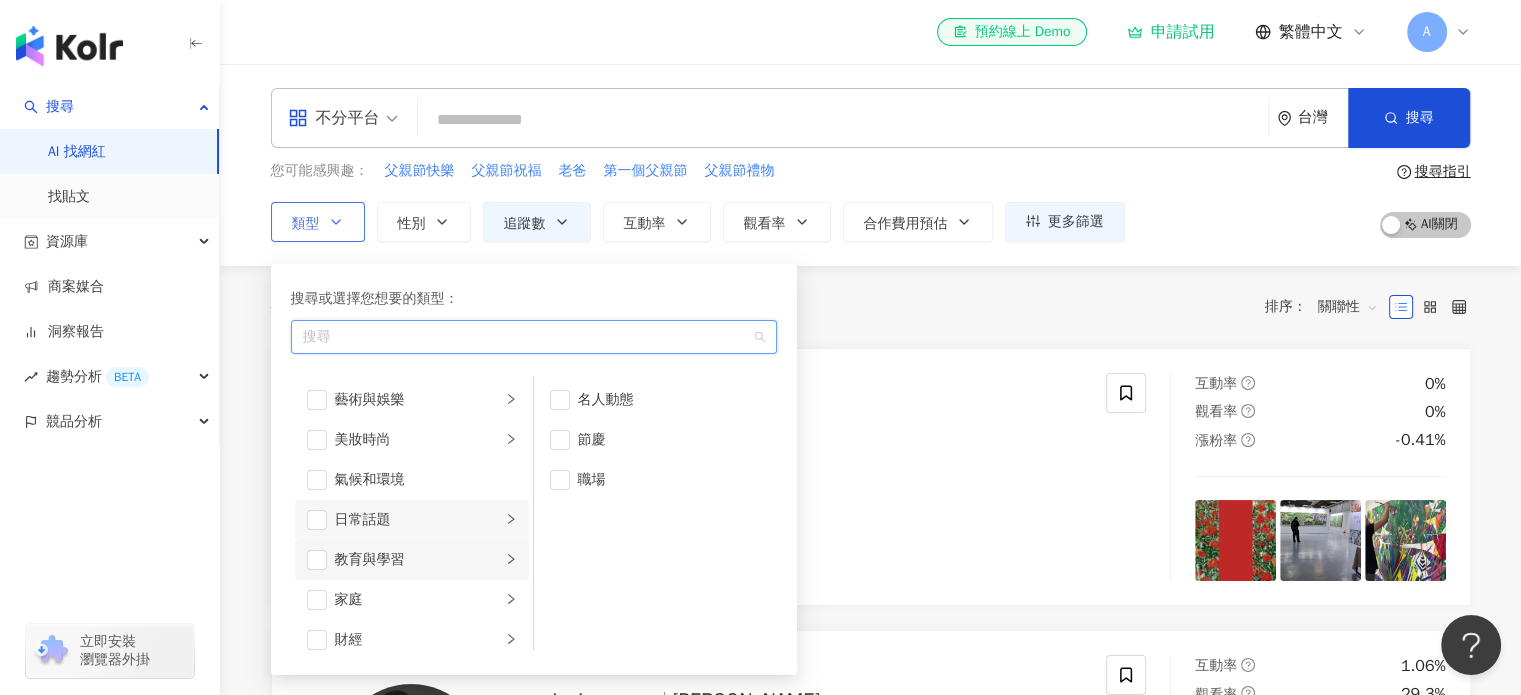 click on "教育與學習" at bounding box center (412, 560) 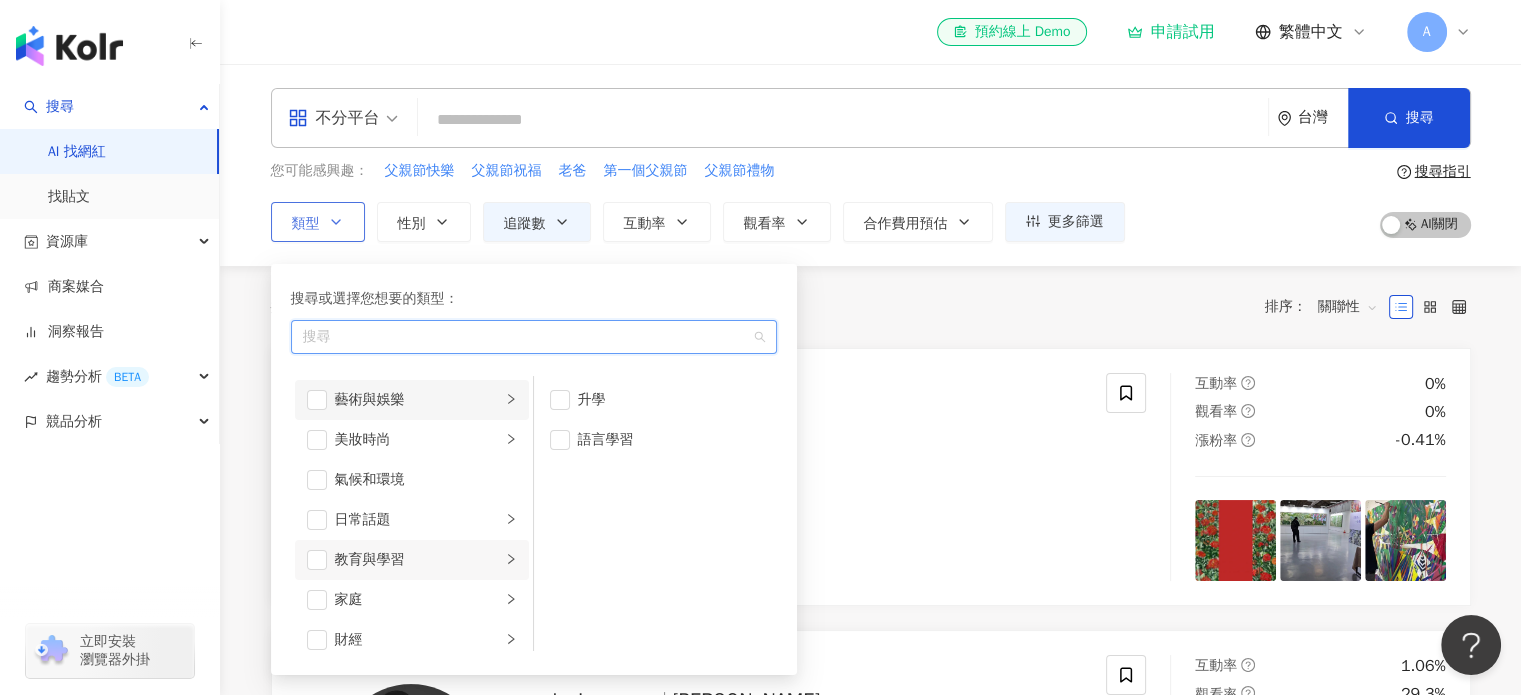 click on "藝術與娛樂" at bounding box center (412, 400) 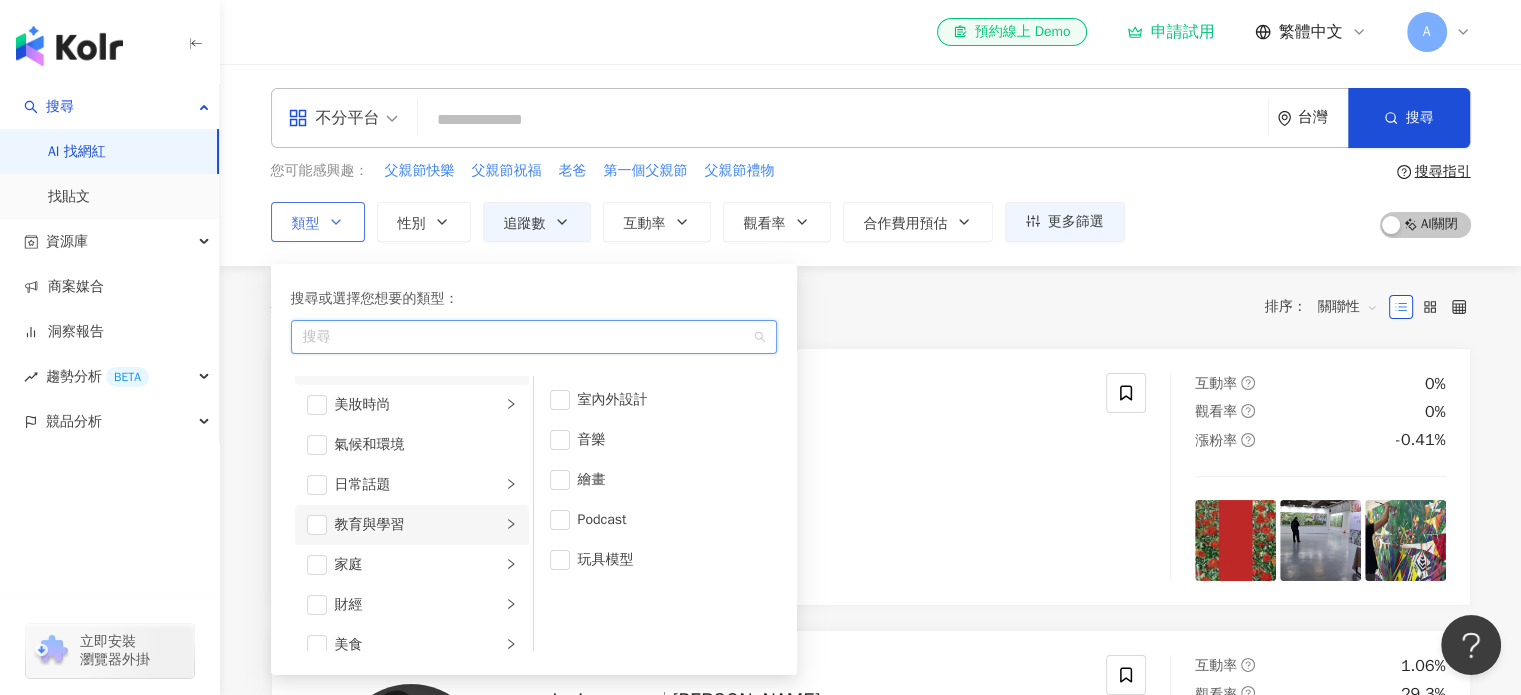 scroll, scrollTop: 0, scrollLeft: 0, axis: both 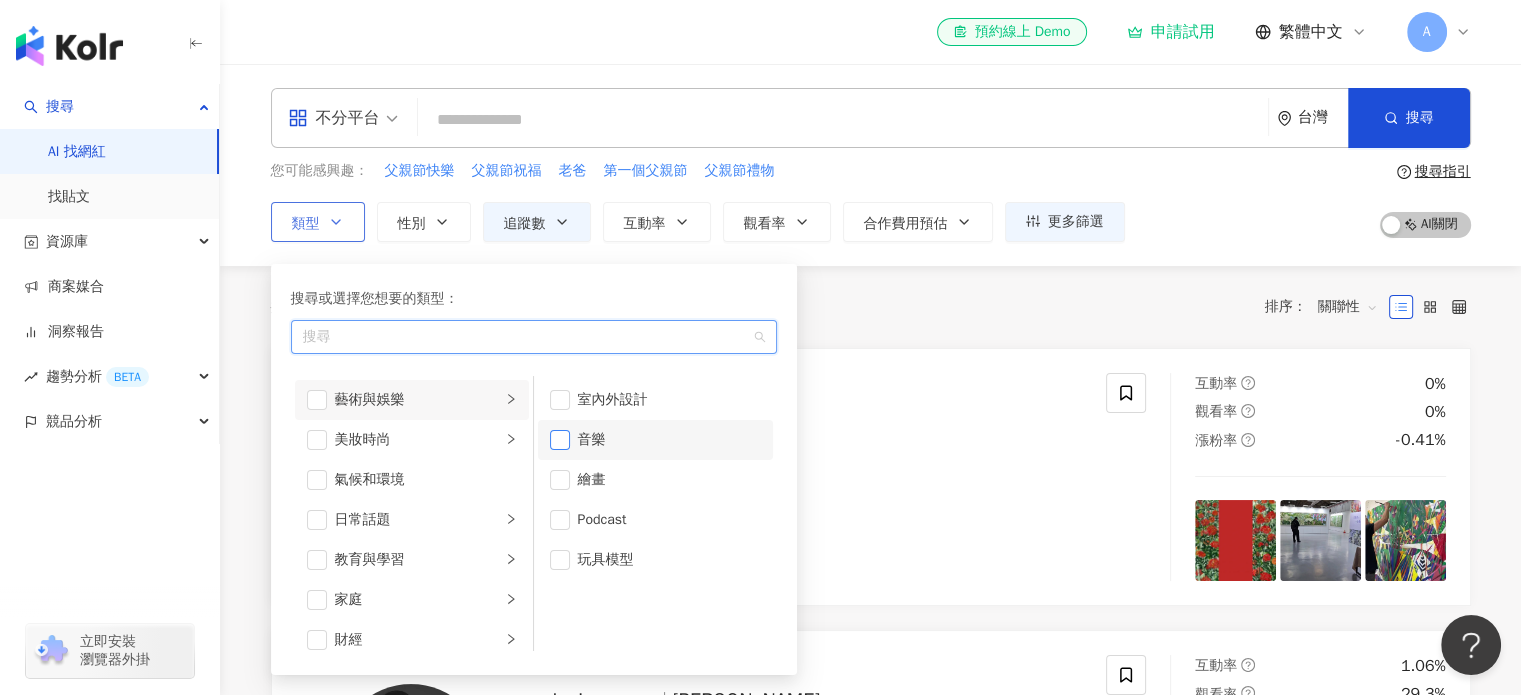click at bounding box center (560, 440) 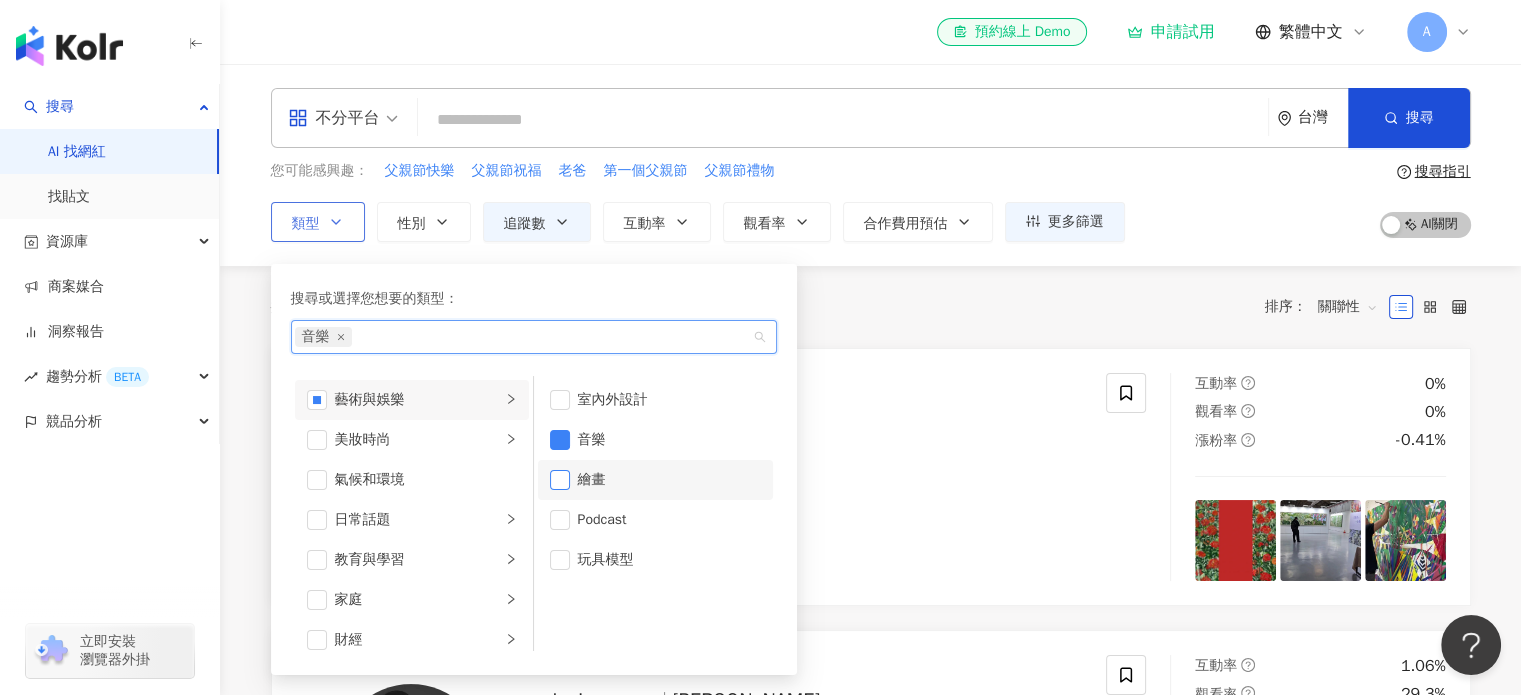 click at bounding box center [560, 480] 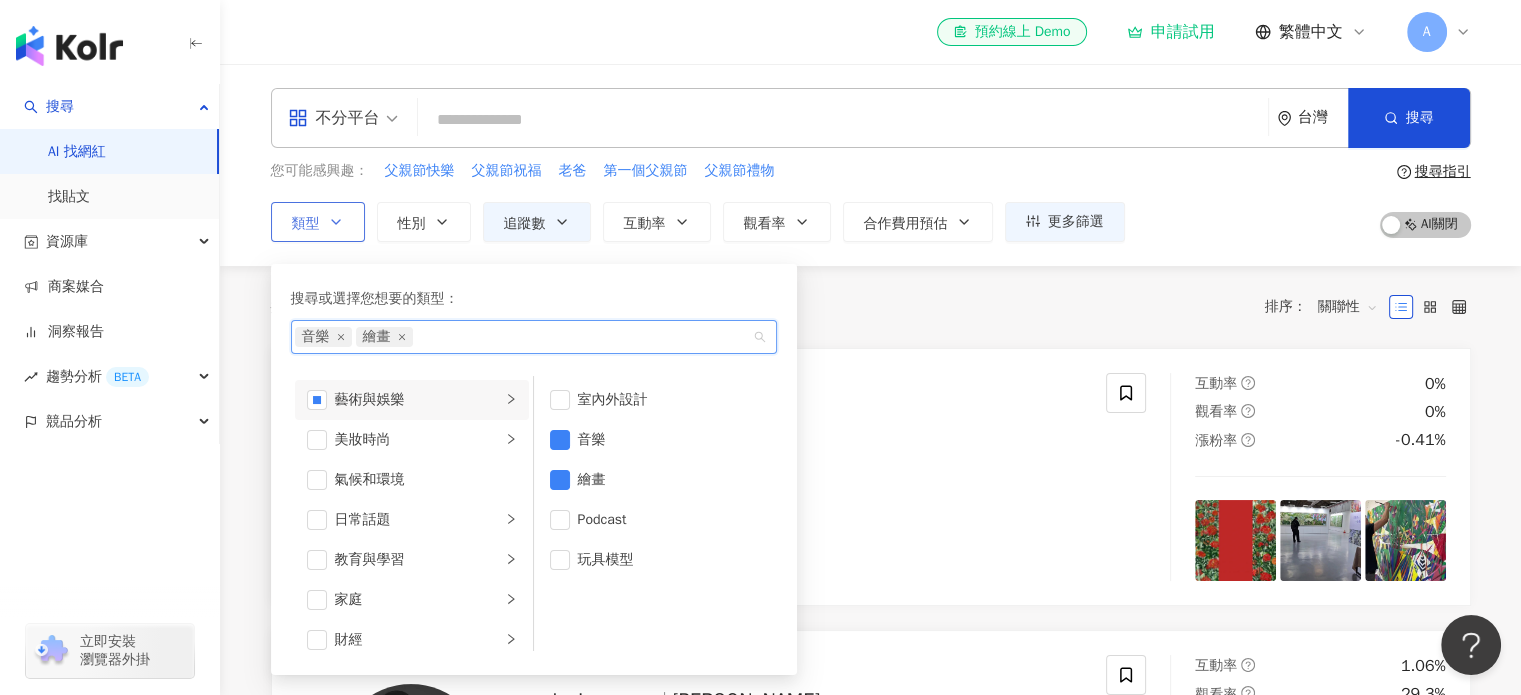 click on "藝術與娛樂" at bounding box center [412, 400] 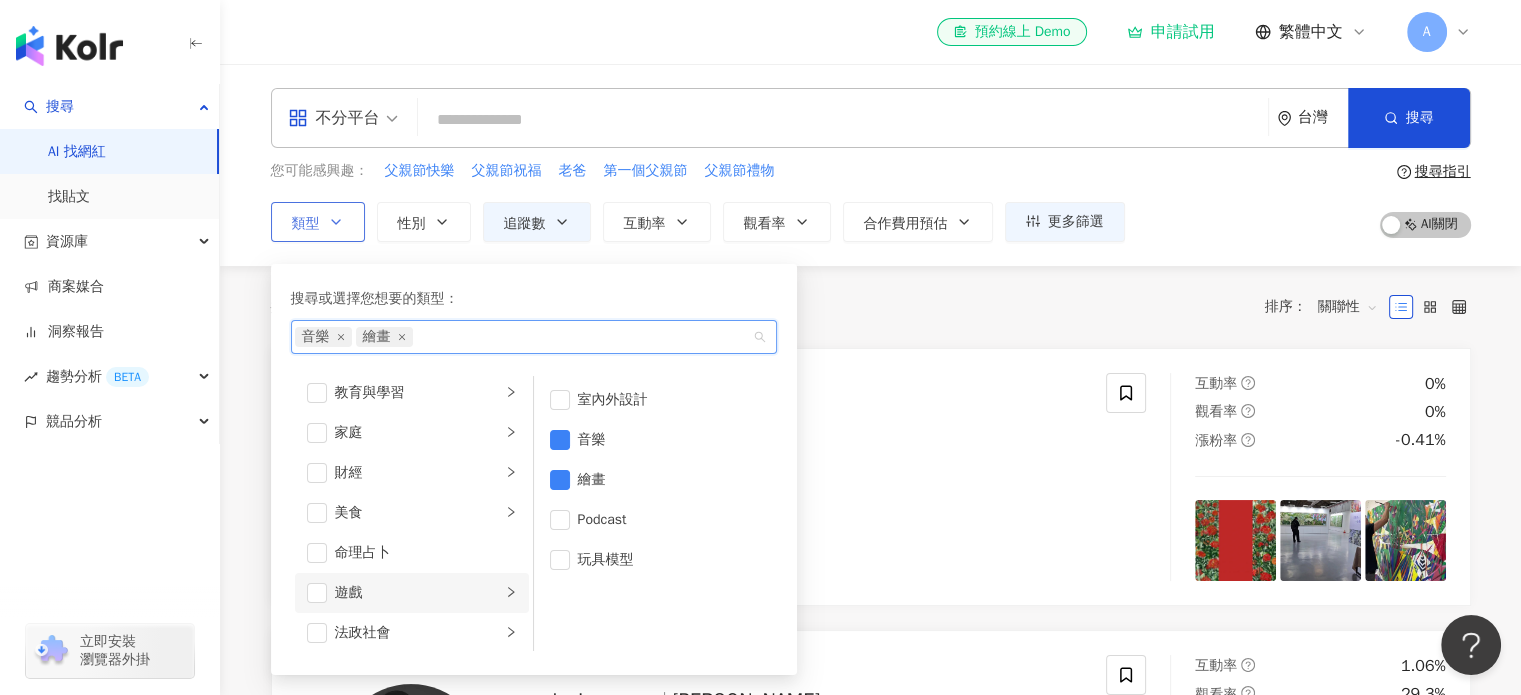 scroll, scrollTop: 200, scrollLeft: 0, axis: vertical 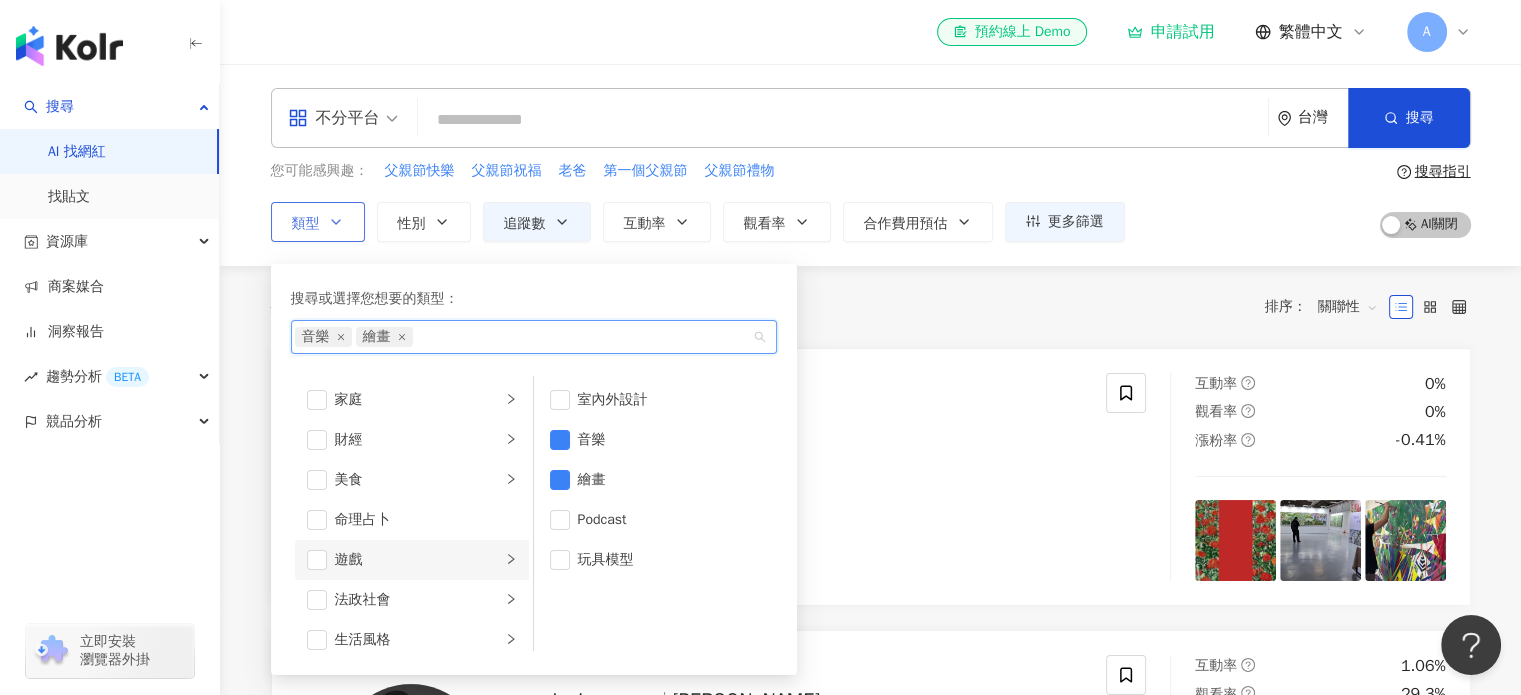 click 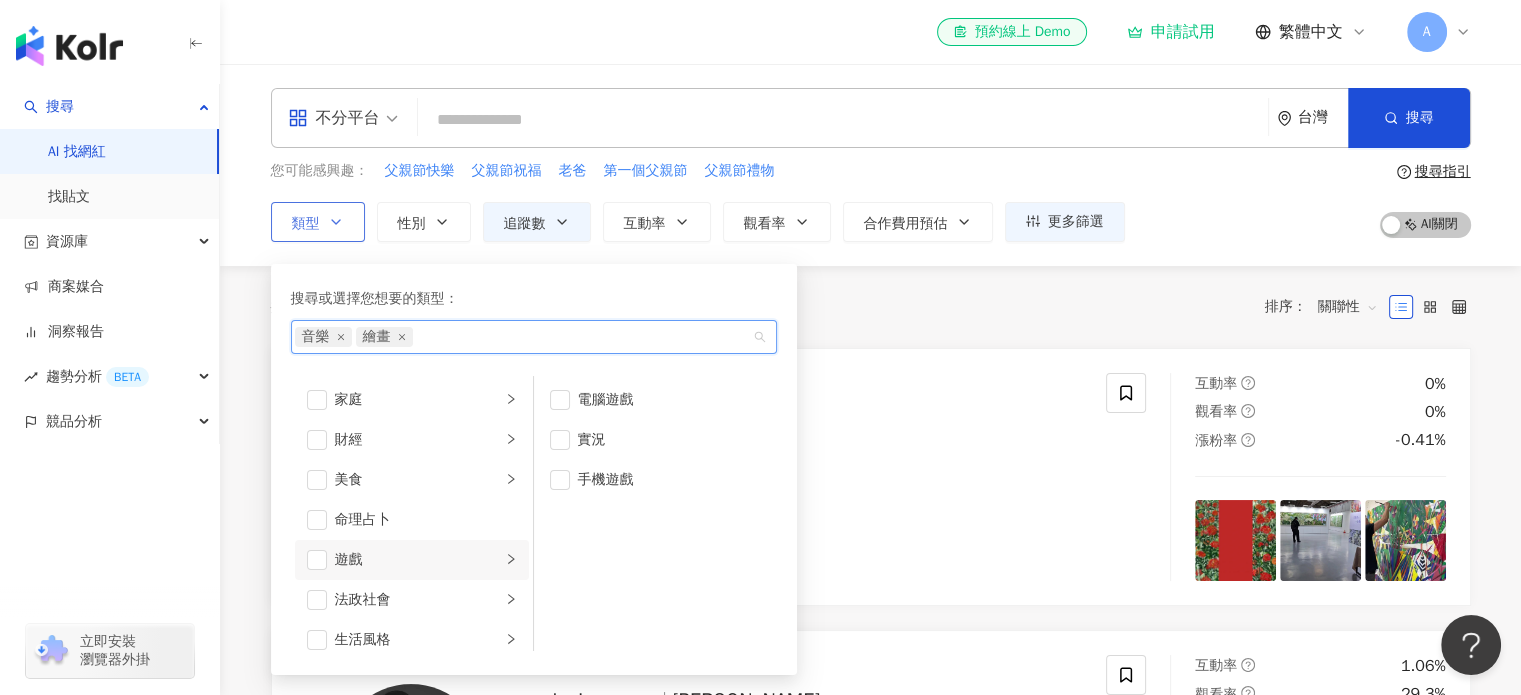 click 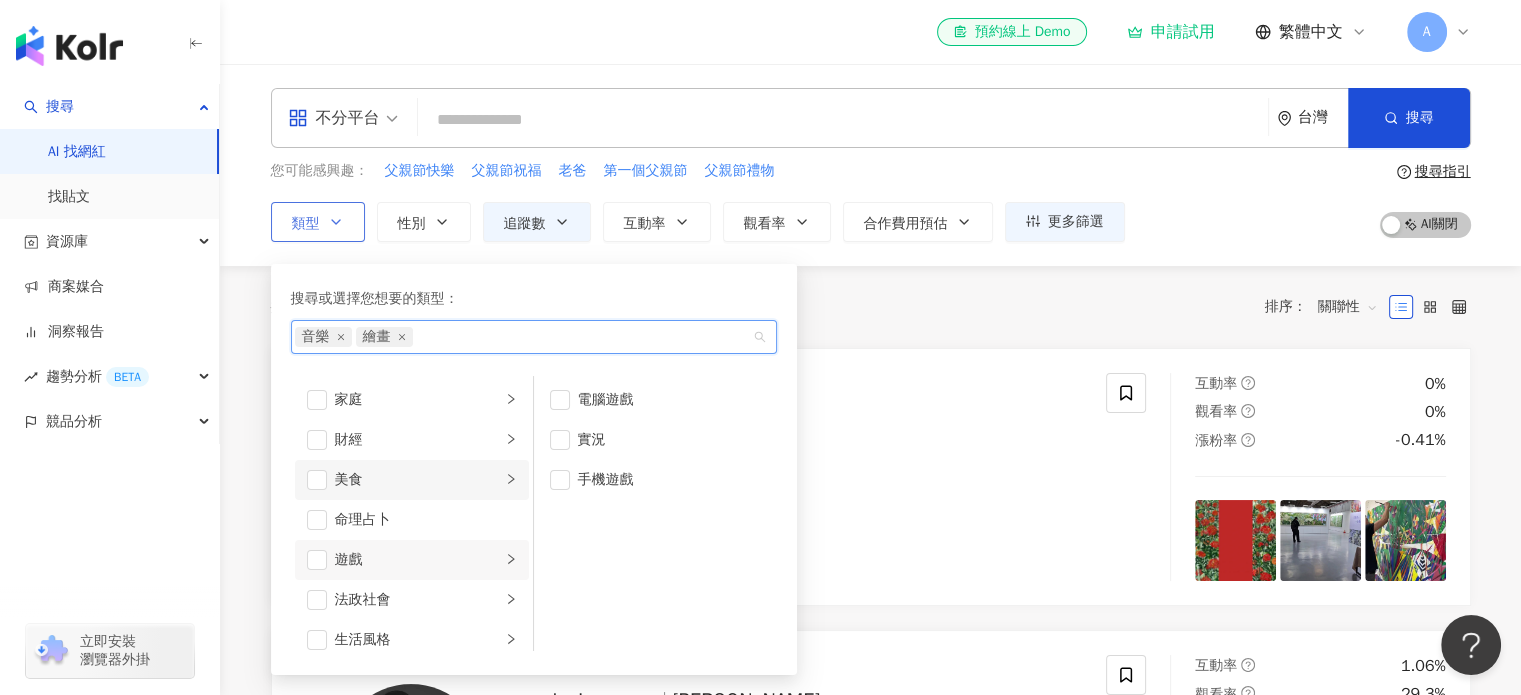 click on "美食" at bounding box center [418, 480] 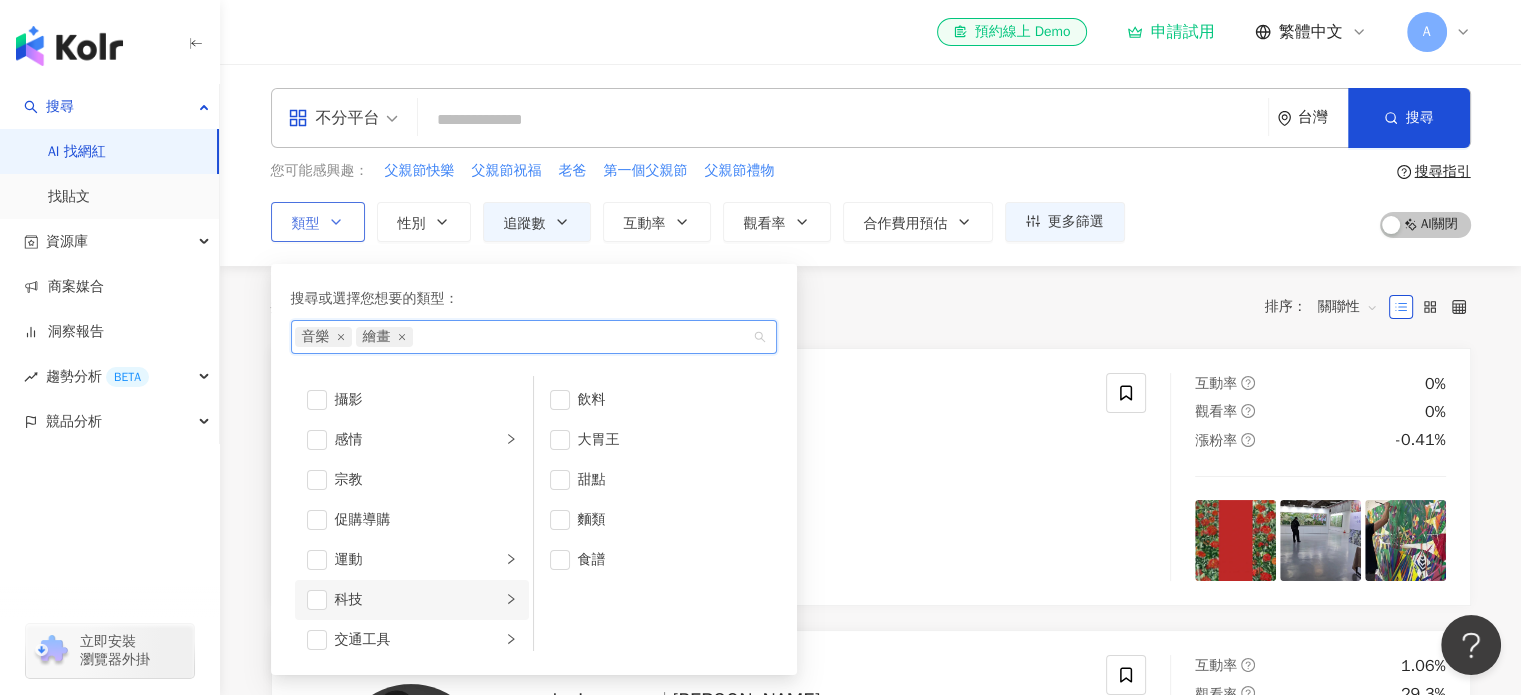 scroll, scrollTop: 692, scrollLeft: 0, axis: vertical 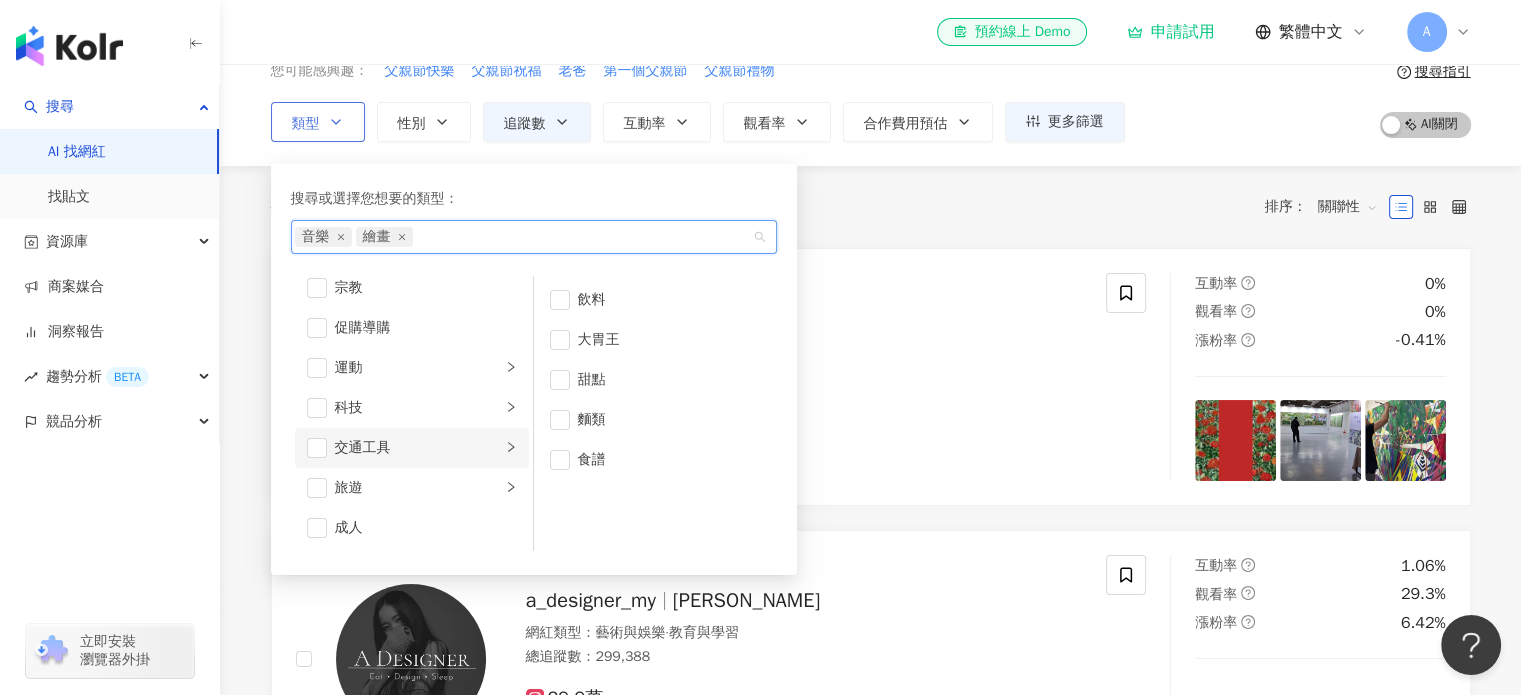 click on "交通工具" at bounding box center [418, 448] 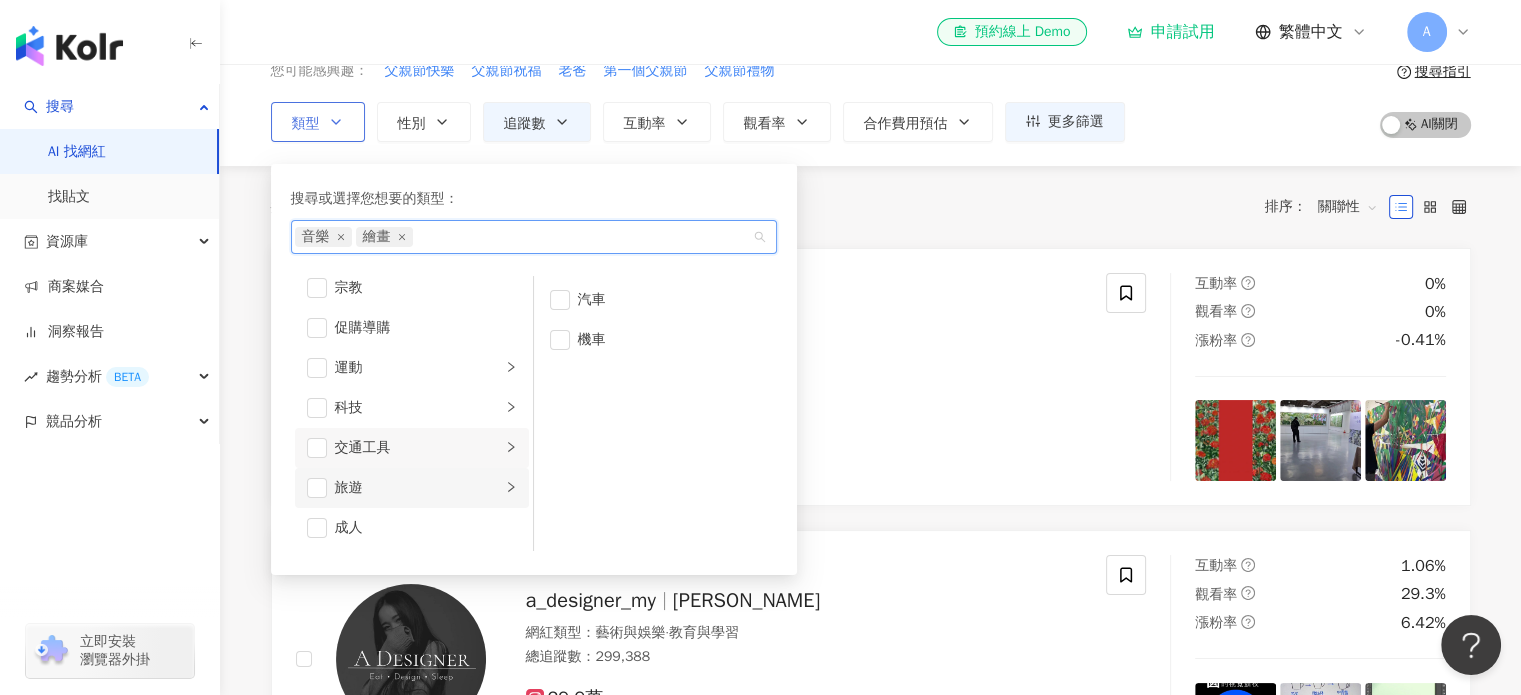 click on "旅遊" at bounding box center [418, 488] 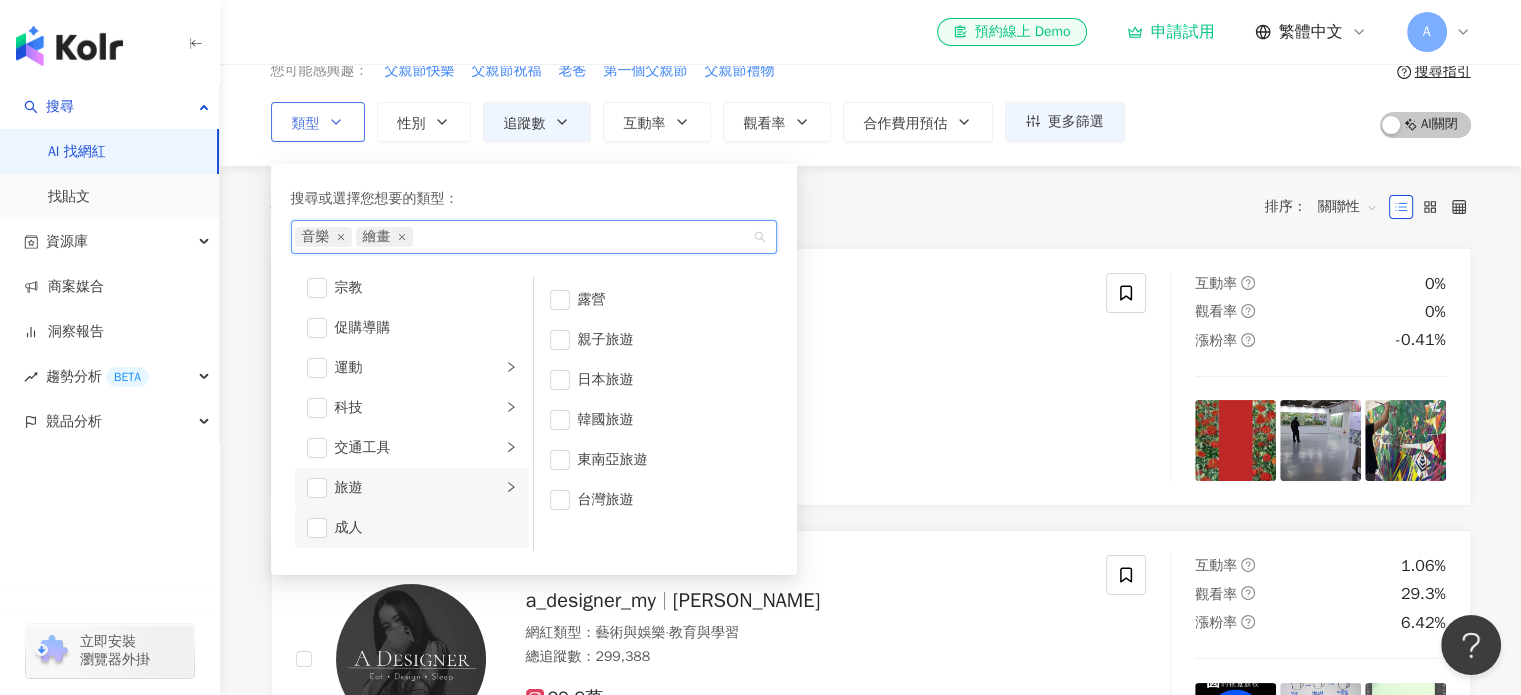 click on "成人" at bounding box center (426, 528) 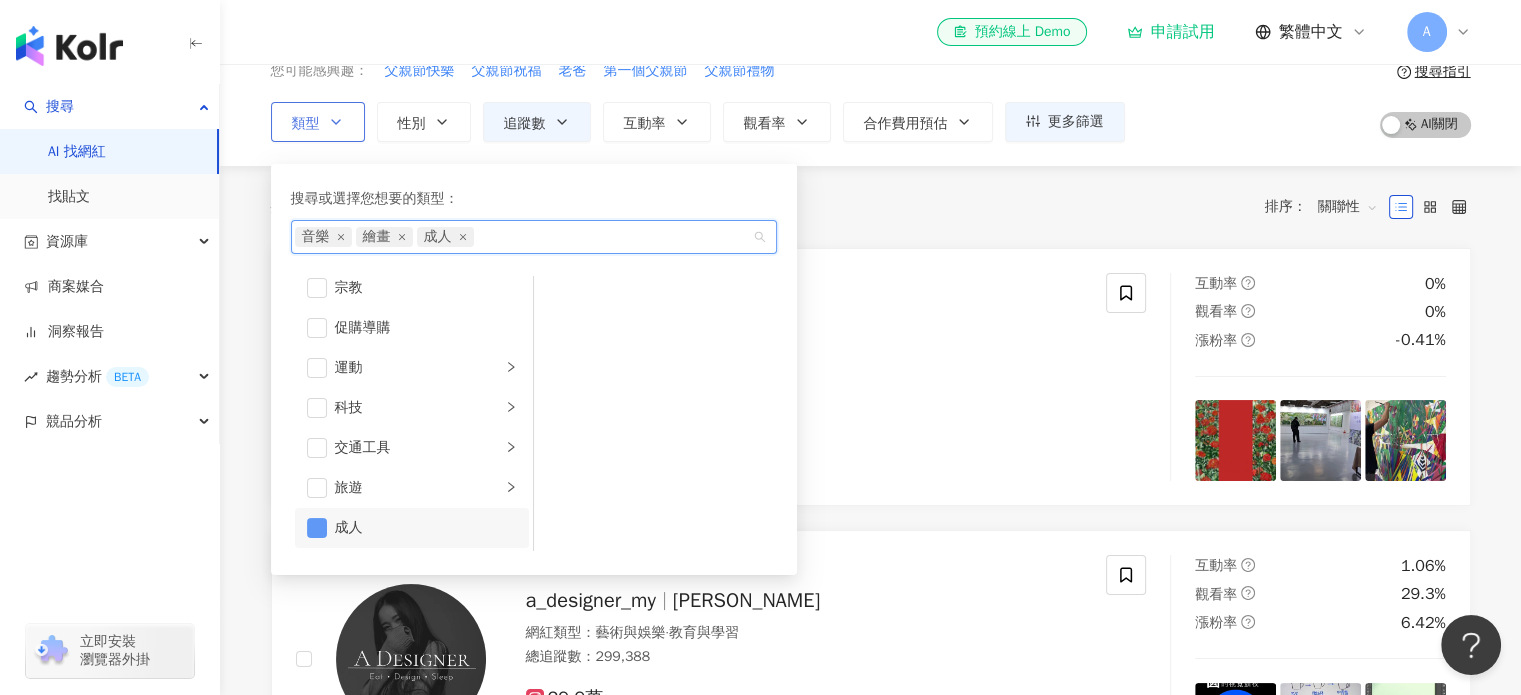 click at bounding box center [317, 528] 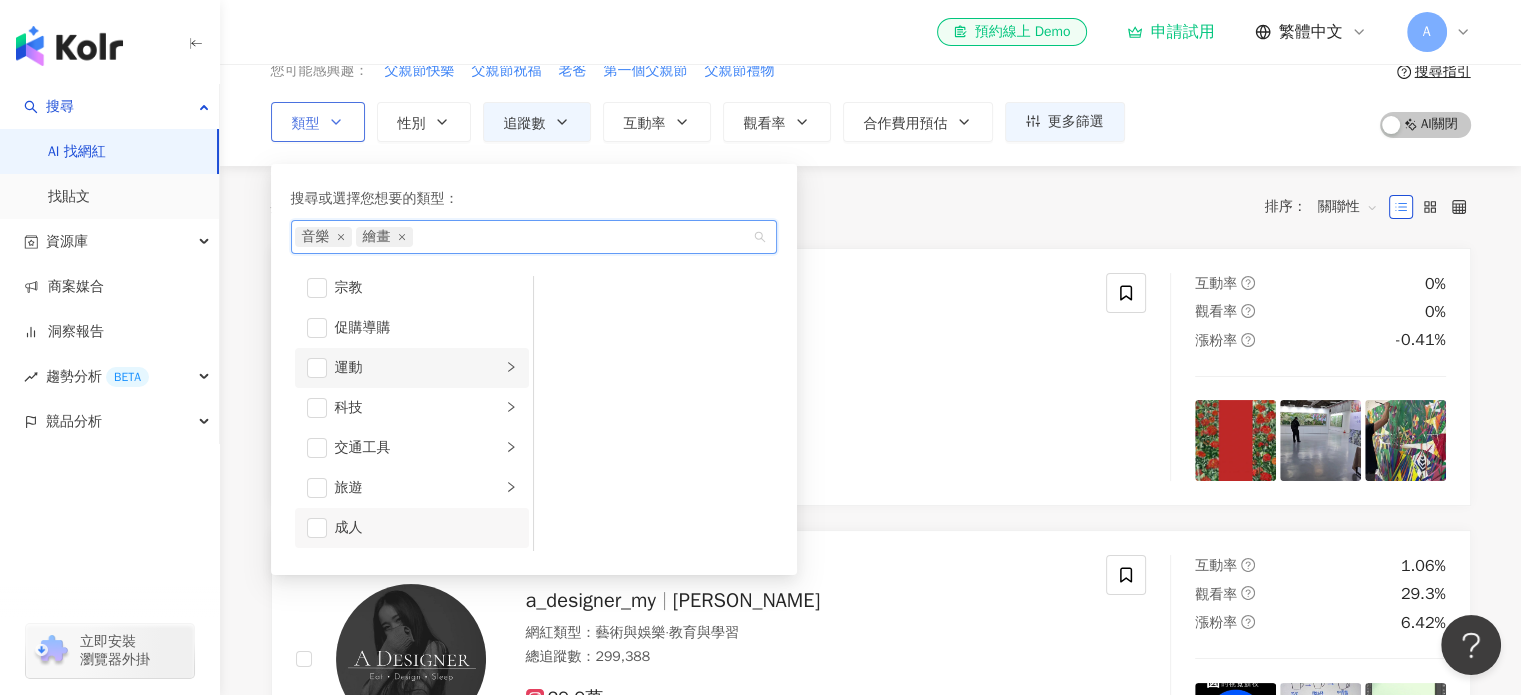 scroll, scrollTop: 592, scrollLeft: 0, axis: vertical 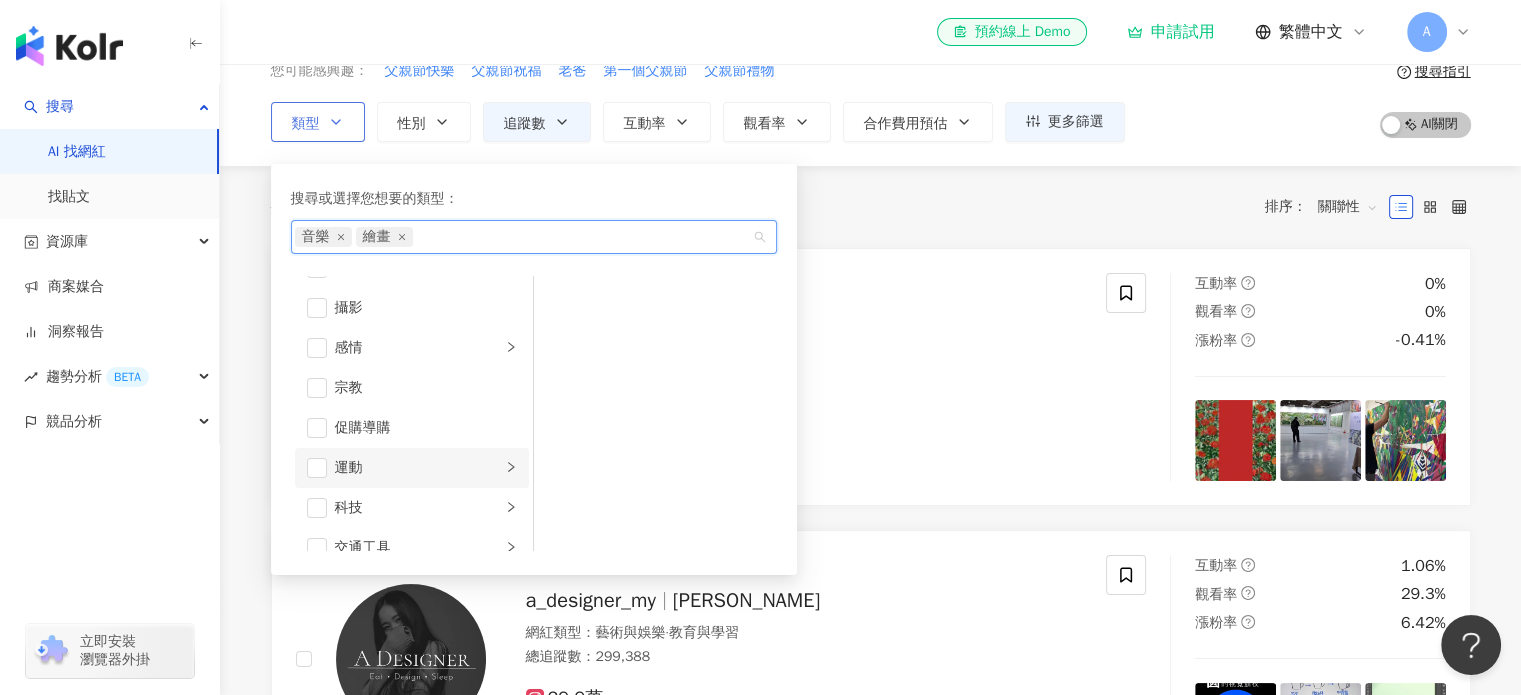 click on "運動" at bounding box center (418, 468) 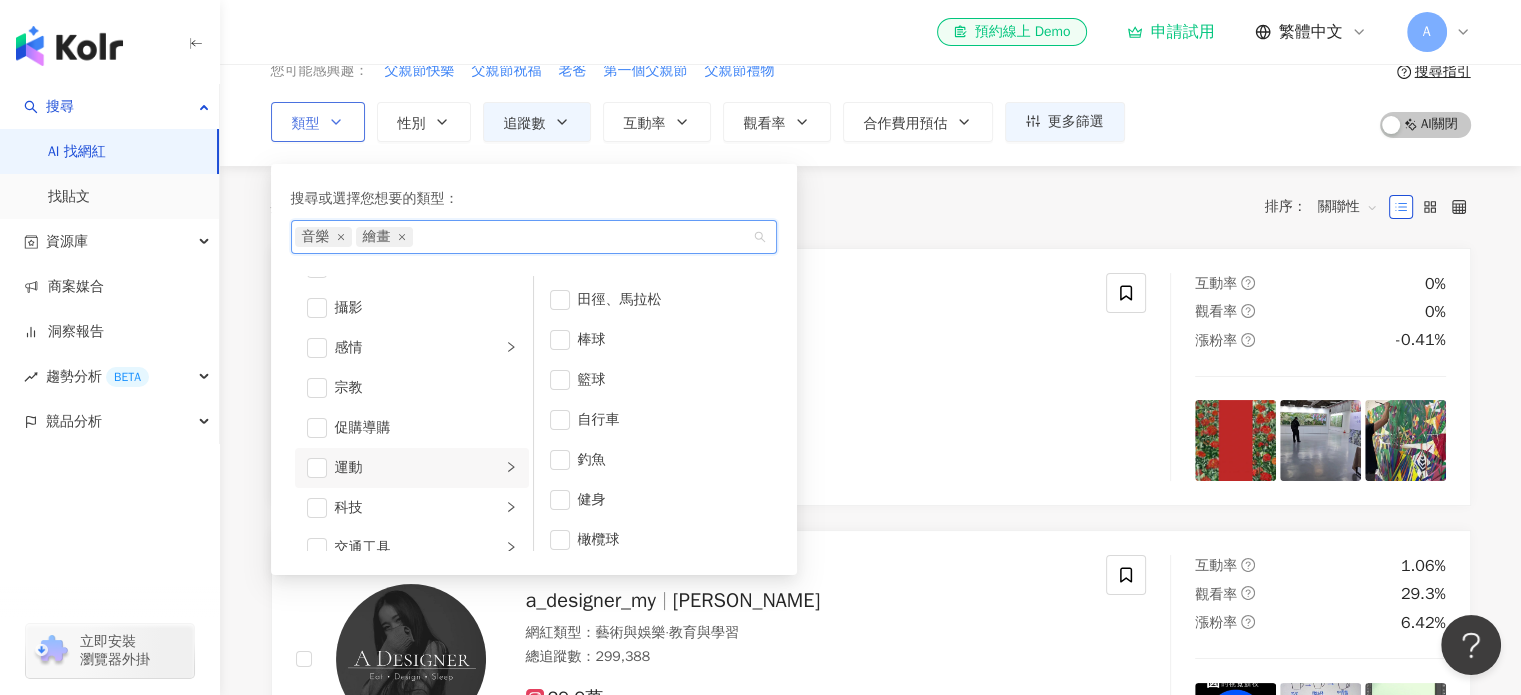 click on "運動" at bounding box center [418, 468] 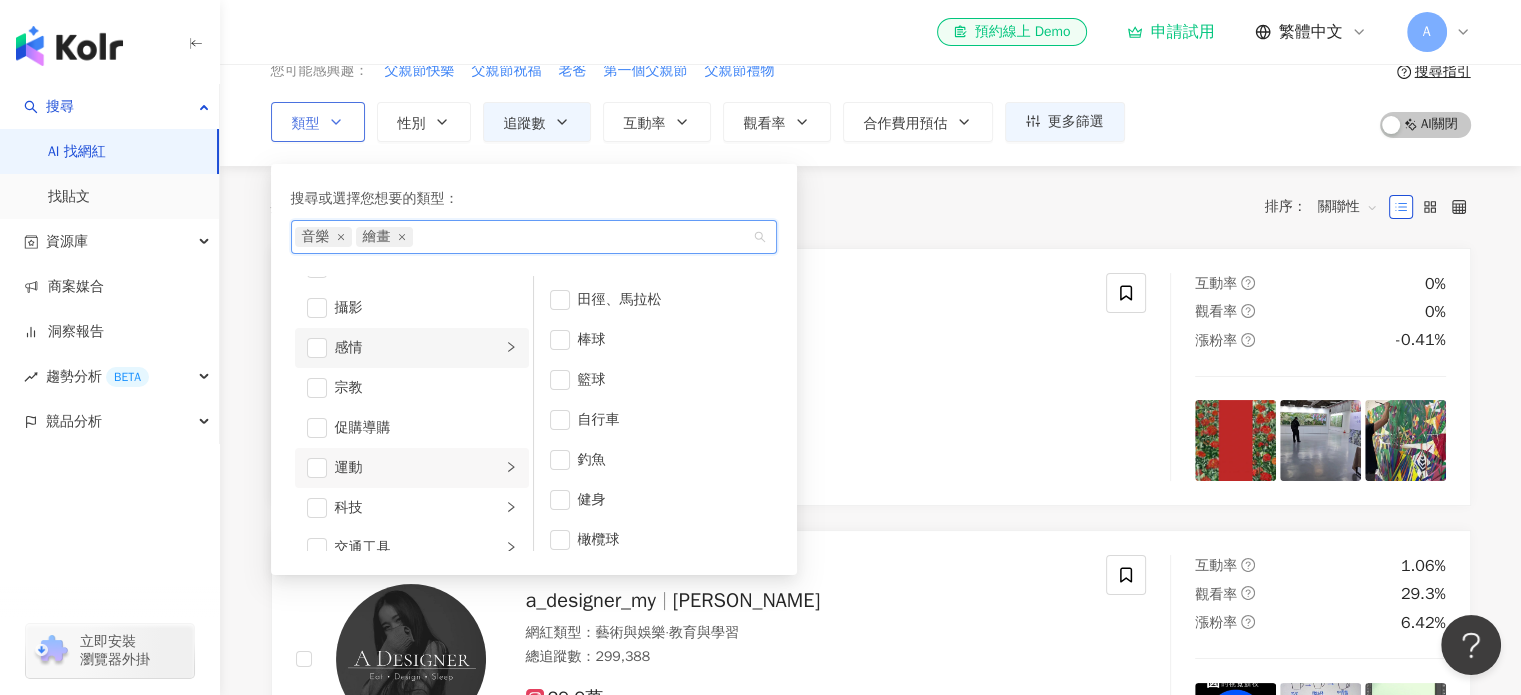 scroll, scrollTop: 492, scrollLeft: 0, axis: vertical 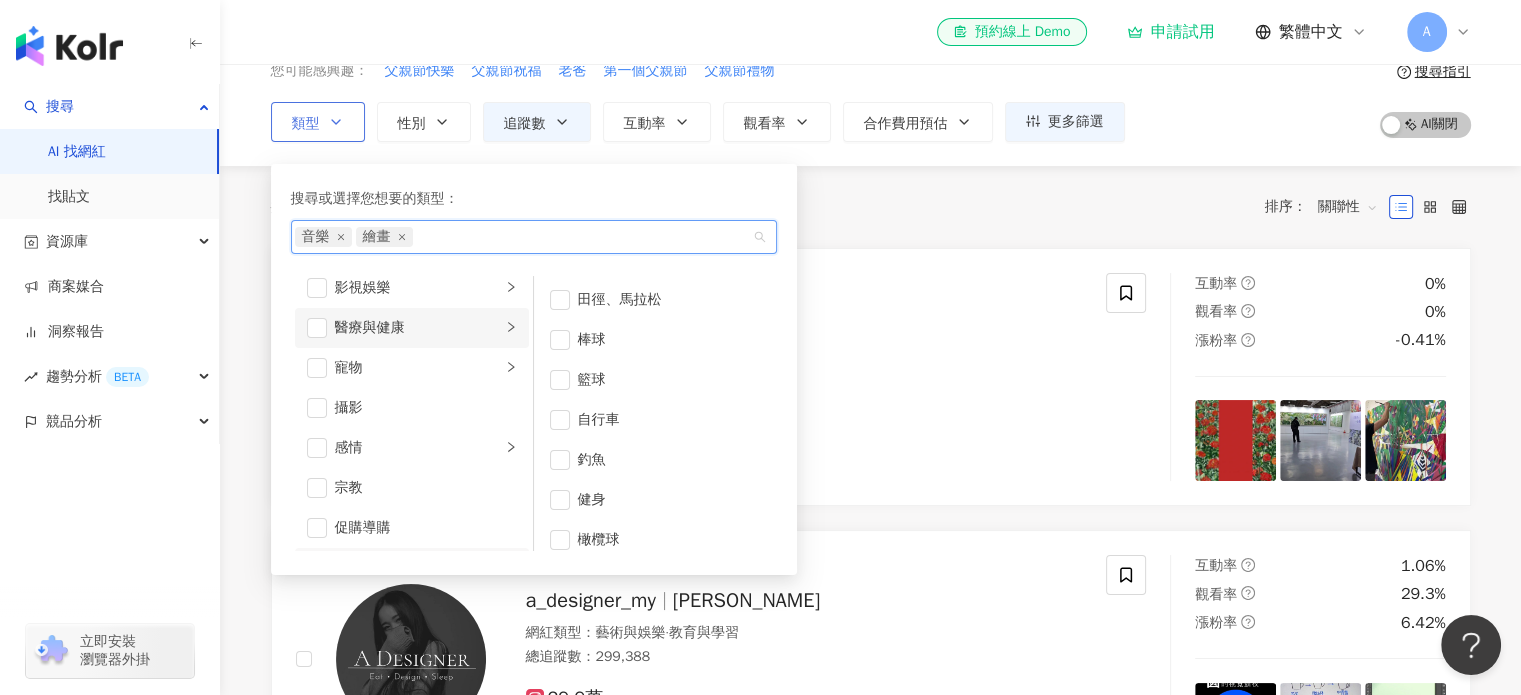 click on "醫療與健康" at bounding box center [418, 328] 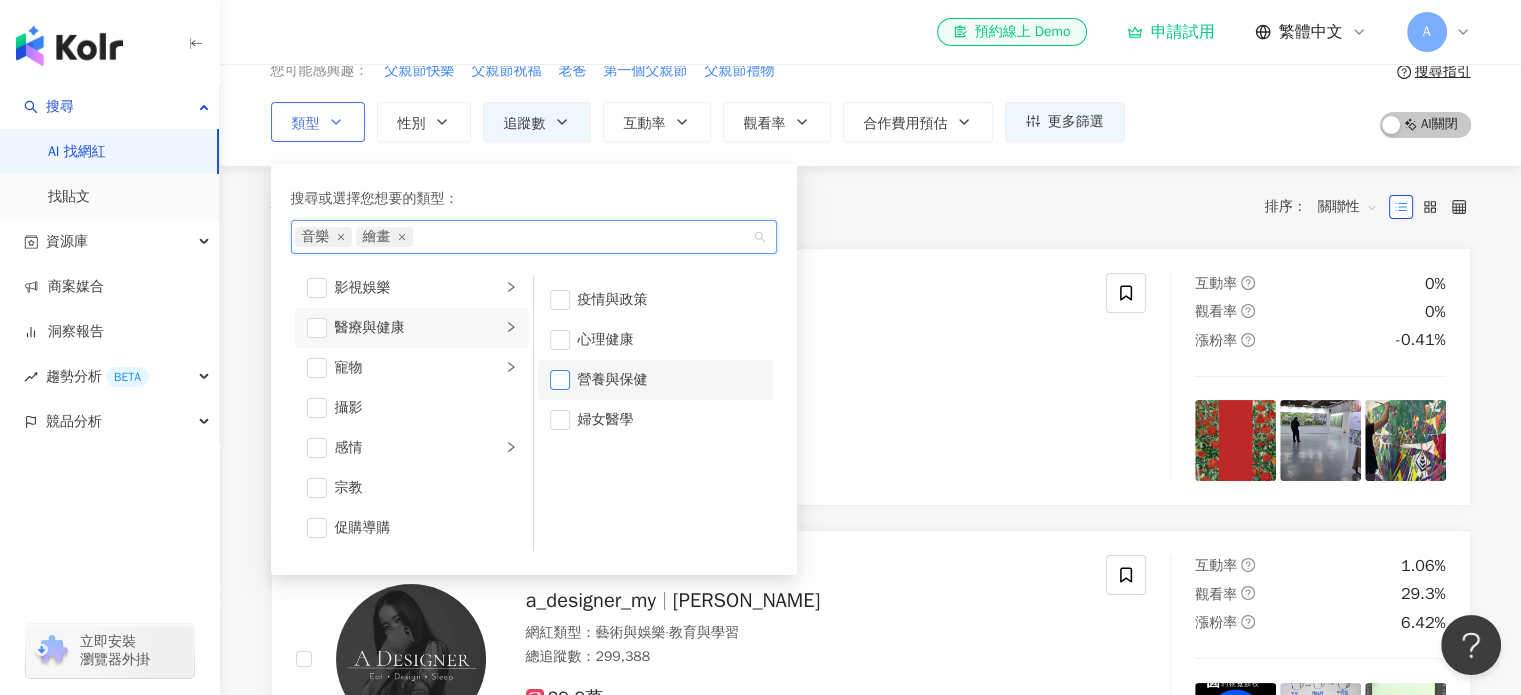 click at bounding box center (560, 380) 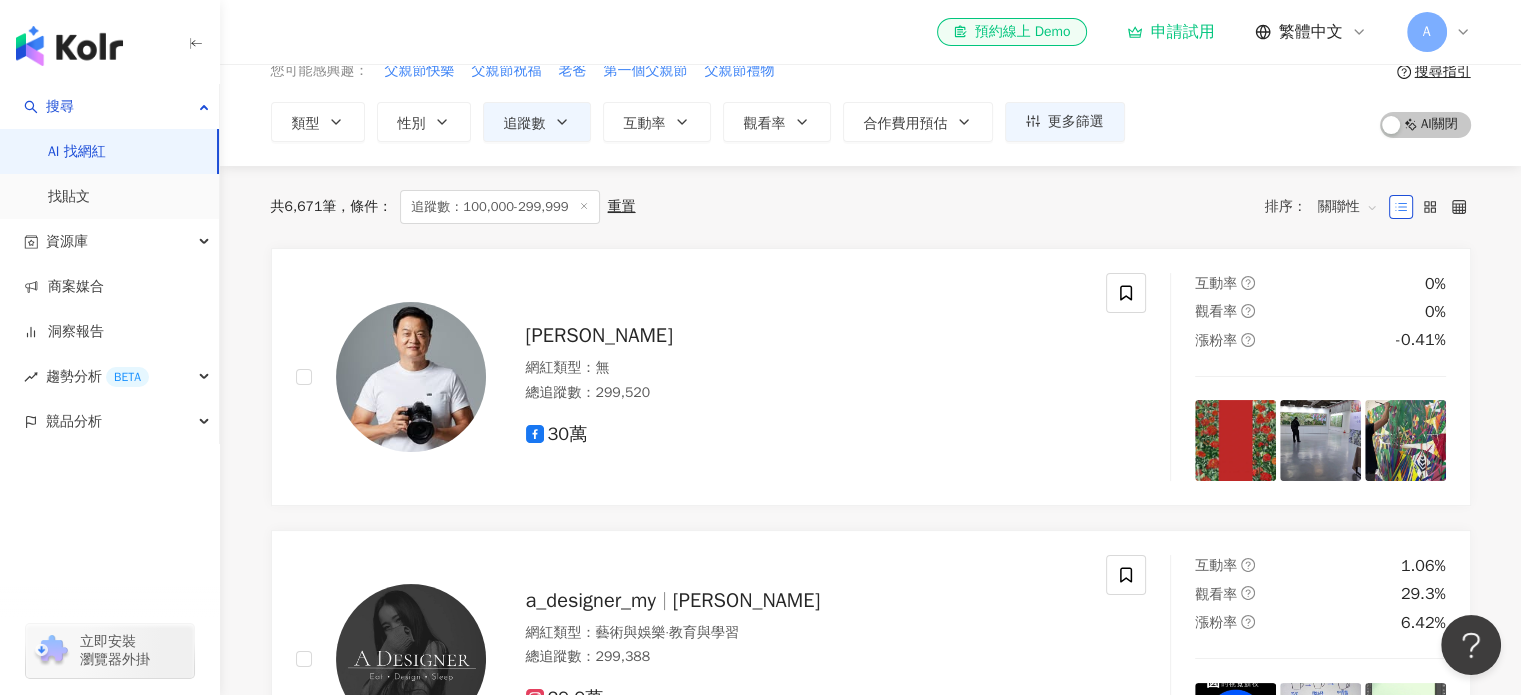 click on "共  6,671  筆 條件 ： 追蹤數：100,000-299,999 重置 排序： 關聯性" at bounding box center (871, 207) 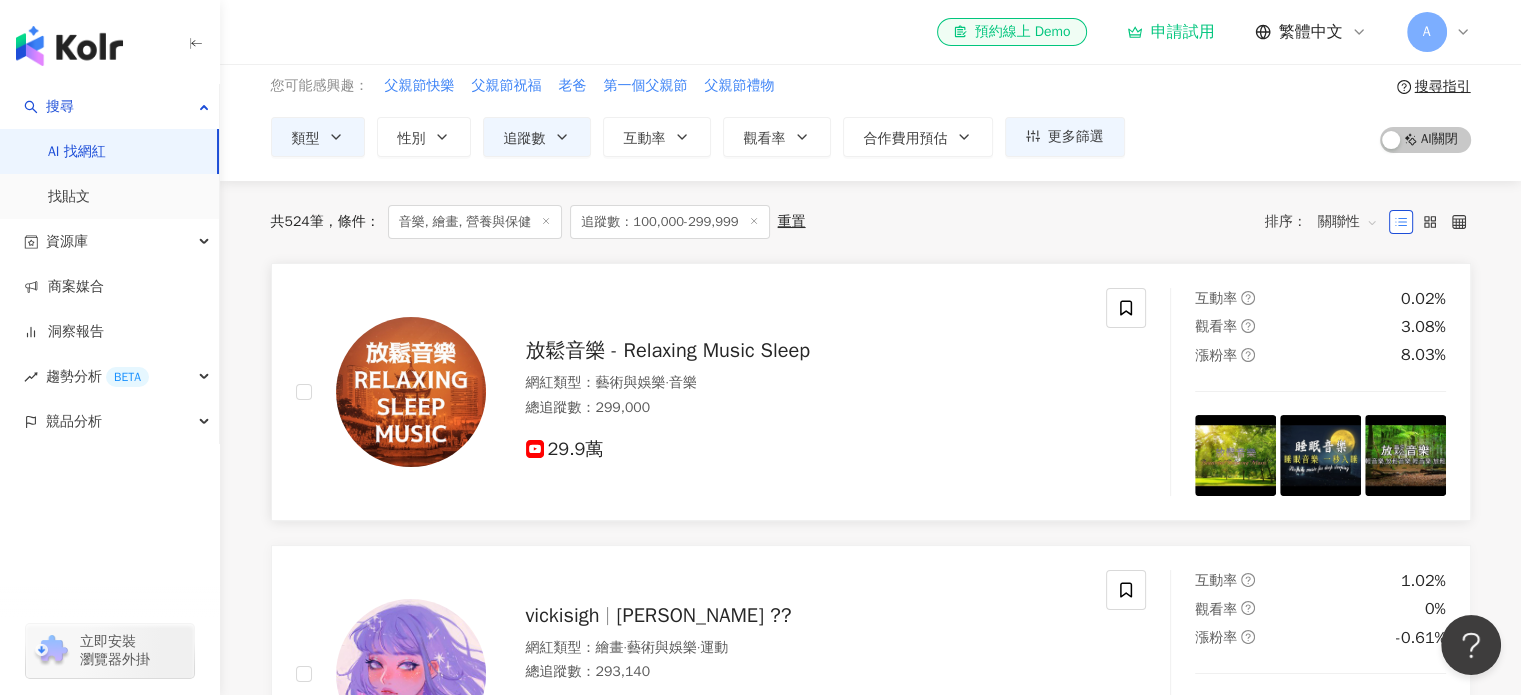 scroll, scrollTop: 0, scrollLeft: 0, axis: both 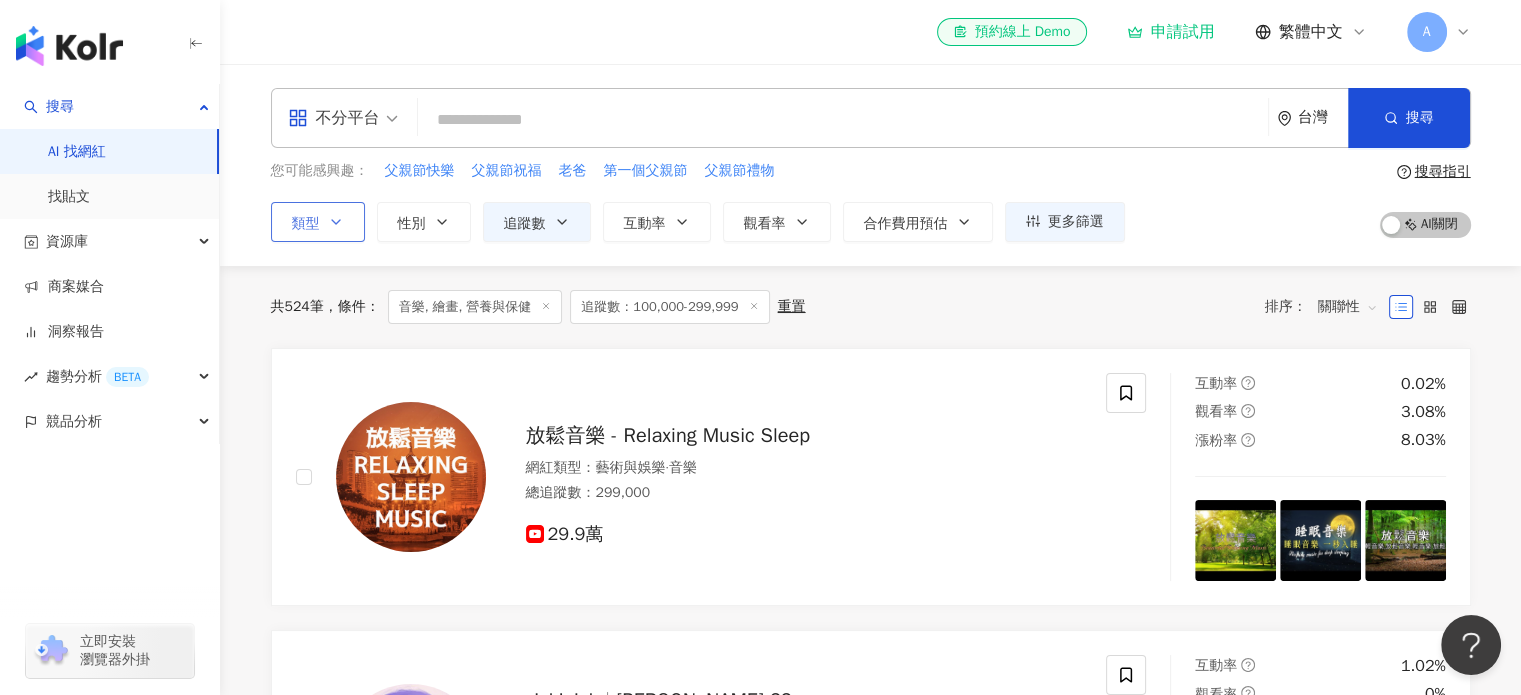 click on "類型" at bounding box center [306, 224] 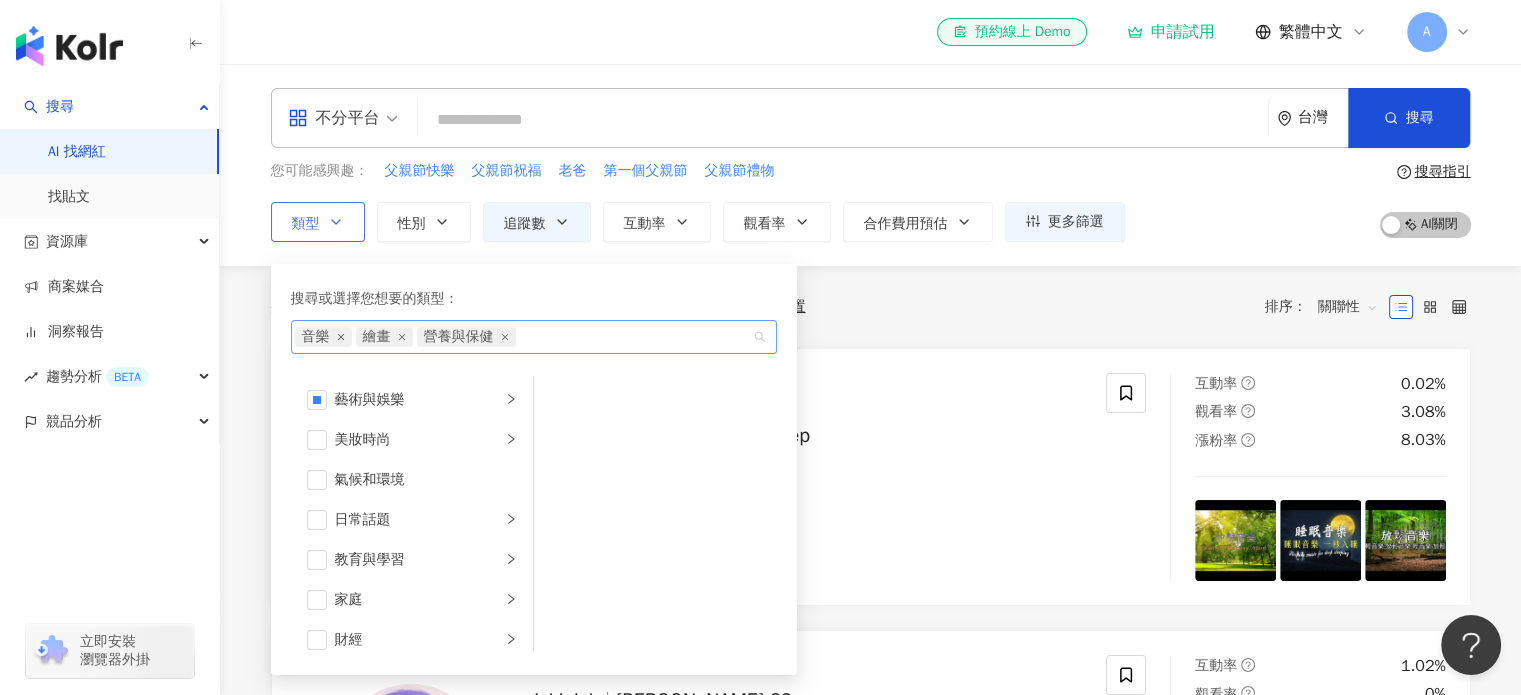 click 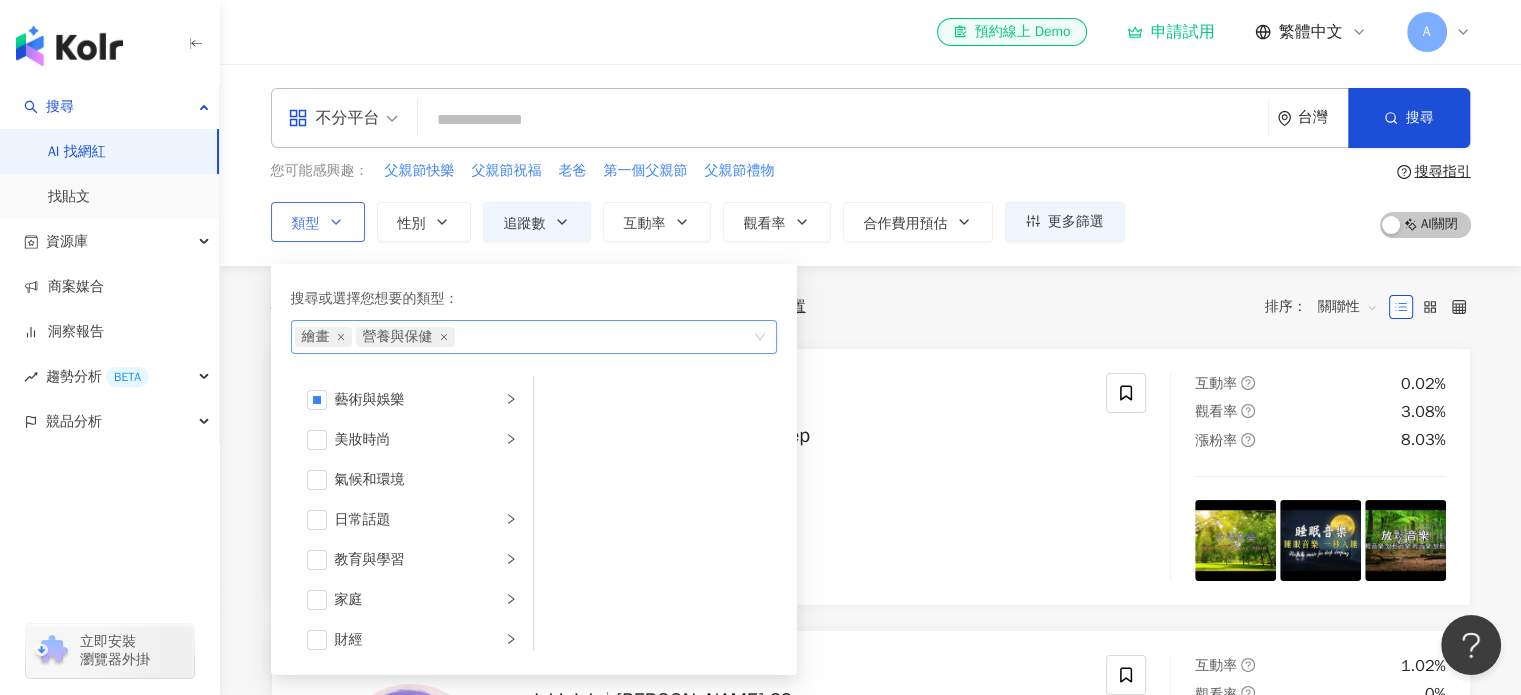 click 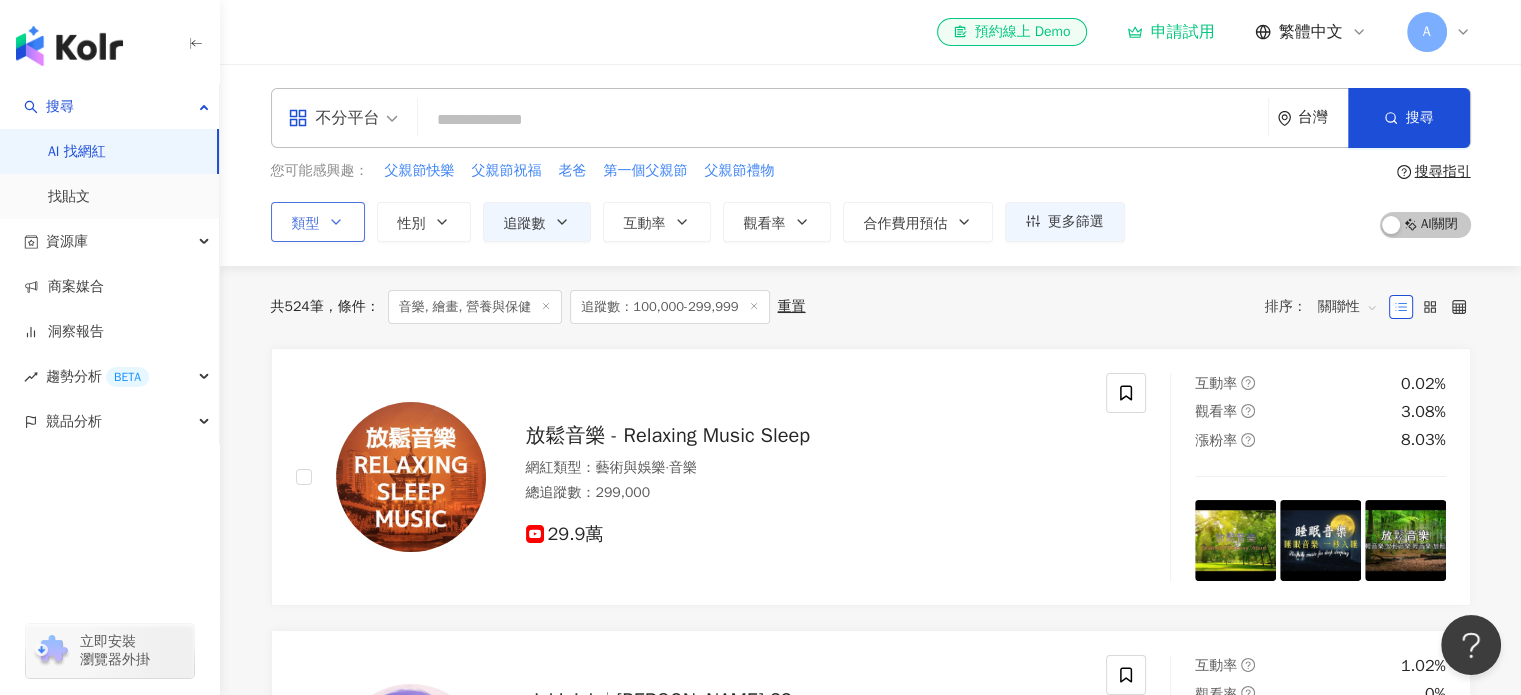 click on "共  524  筆 條件 ： 音樂, 繪畫, 營養與保健 追蹤數：100,000-299,999 重置 排序： 關聯性" at bounding box center (871, 307) 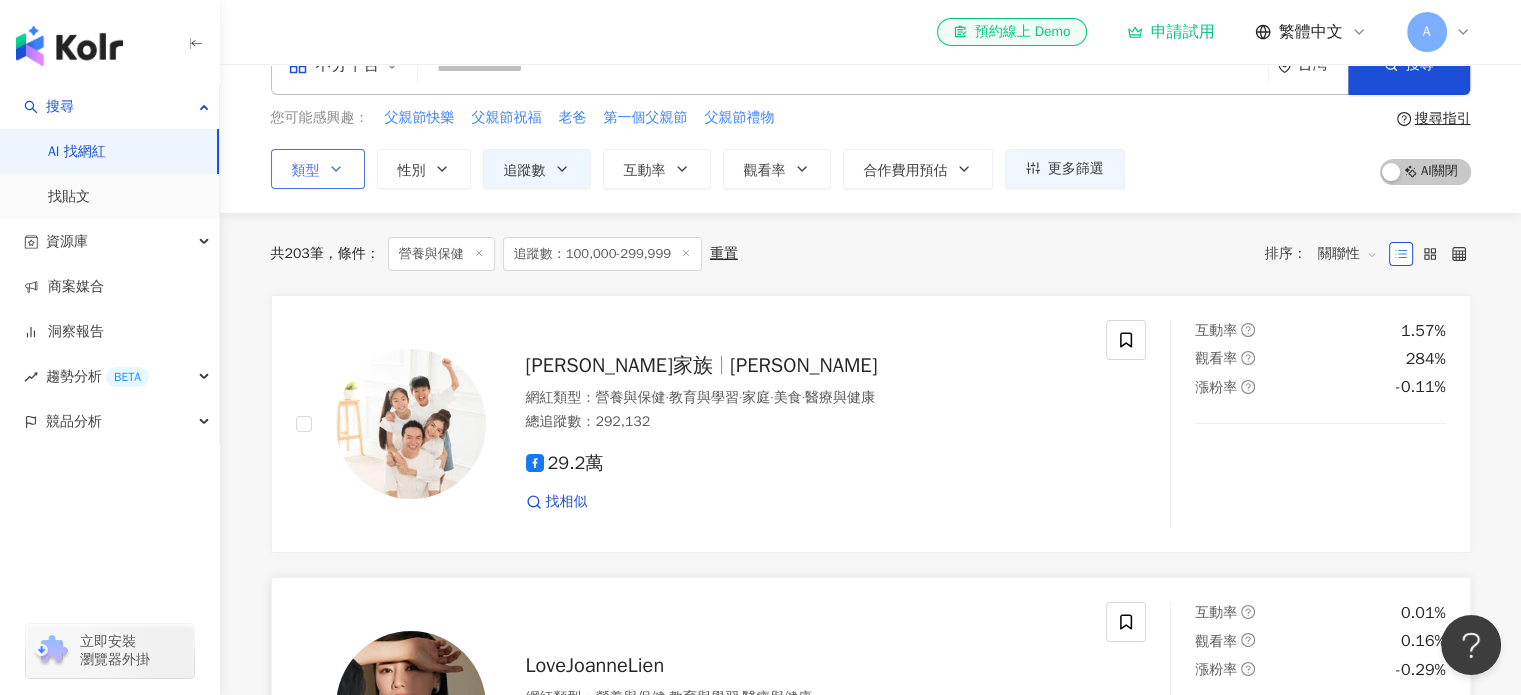 scroll, scrollTop: 100, scrollLeft: 0, axis: vertical 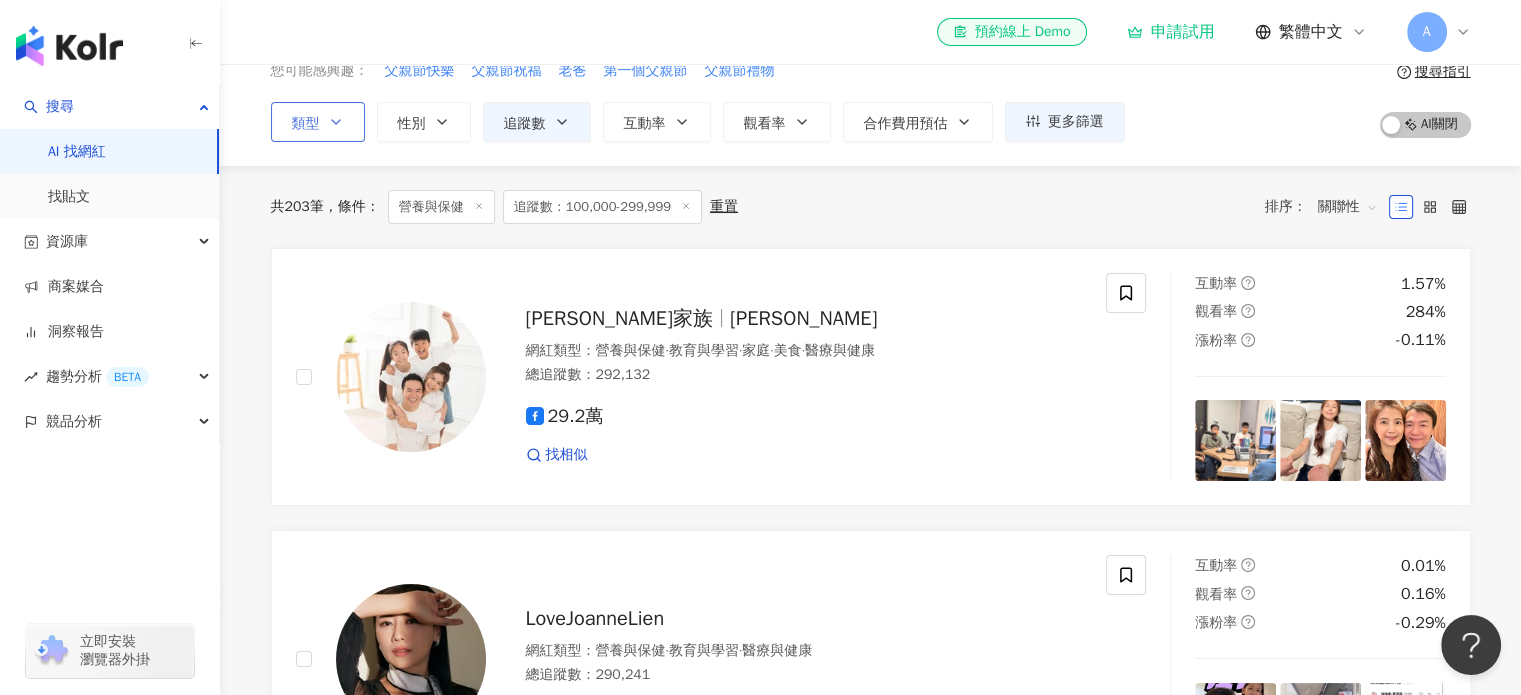 click on "共  203  筆 條件 ： 營養與保健 追蹤數：100,000-299,999 重置 排序： 關聯性 吳鈴山家族 [PERSON_NAME] 網紅類型 ： 營養與保健  ·  教育與學習  ·  家庭  ·  美食  ·  醫療與健康 總追蹤數 ： 292,132 29.2萬 找相似 互動率 1.57% 觀看率 284% 漲粉率 -0.11% LoveJoanneLien 網紅類型 ： 營養與保健  ·  教育與學習  ·  醫療與健康 總追蹤數 ： 290,241 29萬 互動率 0.01% 觀看率 0.16% 漲粉率 -0.29% 高大成 網紅類型 ： 營養與保健  ·  日常話題  ·  教育與學習  ·  法政社會 總追蹤數 ： 275,444 27.5萬 找相似 互動率 0.36% 觀看率 0% 漲粉率 0.08% [PERSON_NAME]的幸福廚房 [PERSON_NAME] lorina168 網紅類型 ： 營養與保健  ·  教育與學習  ·  家庭  ·  美食  ·  醫療與健康 總追蹤數 ： 277,584 726 27.4萬 2,310 236 找相似 互動率 0.14% 觀看率 2.7% 漲粉率 0.27% 找不到網紅？ 回報建立 升級方案解鎖完整搜尋功能與結果 Premium 方案  不限量" at bounding box center (871, 1099) 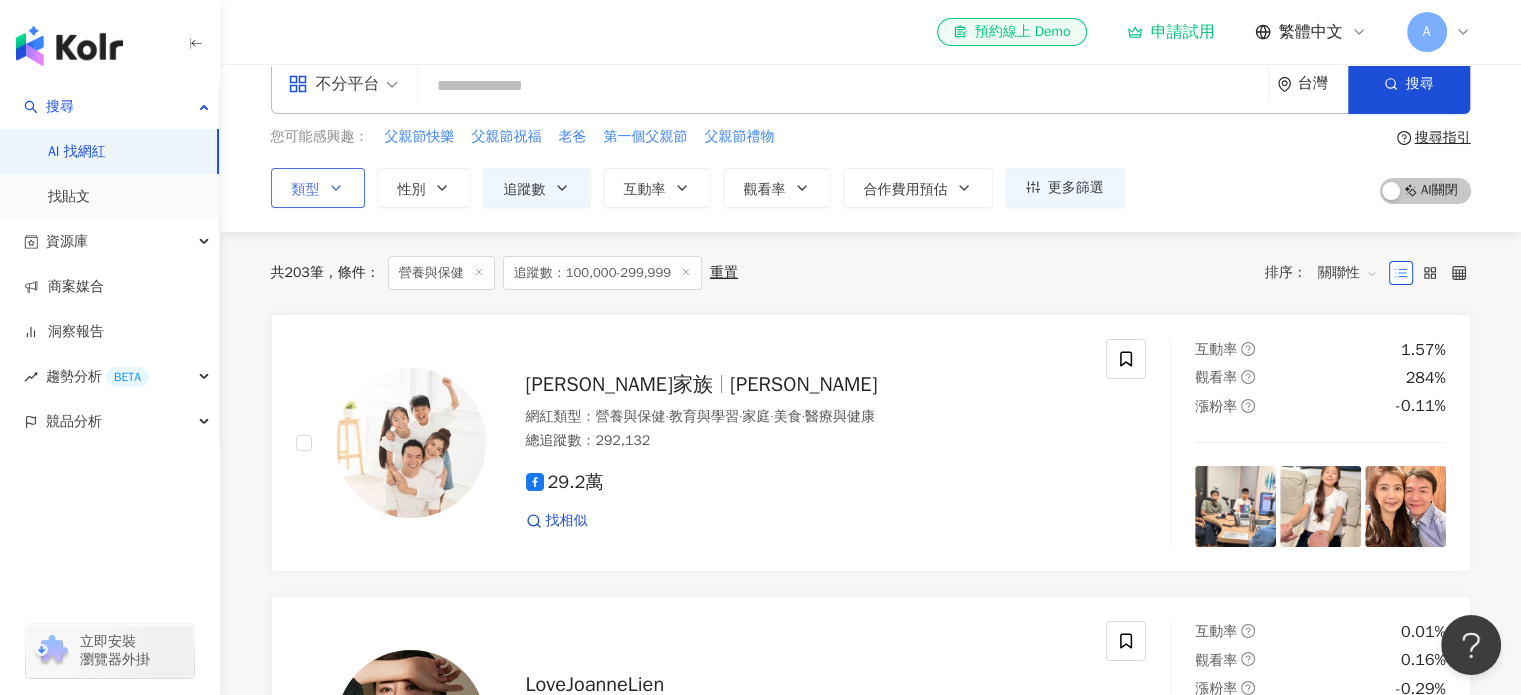 scroll, scrollTop: 0, scrollLeft: 0, axis: both 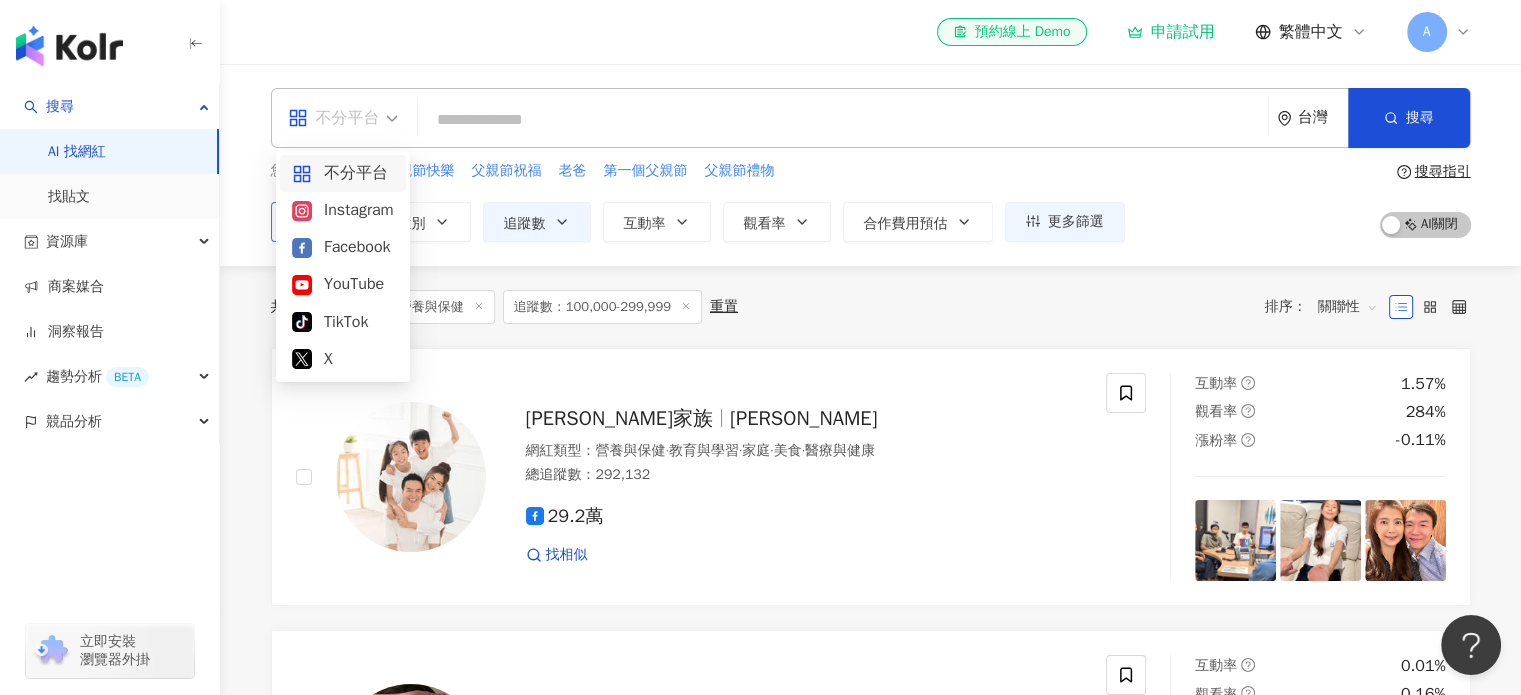 click on "不分平台" at bounding box center (343, 118) 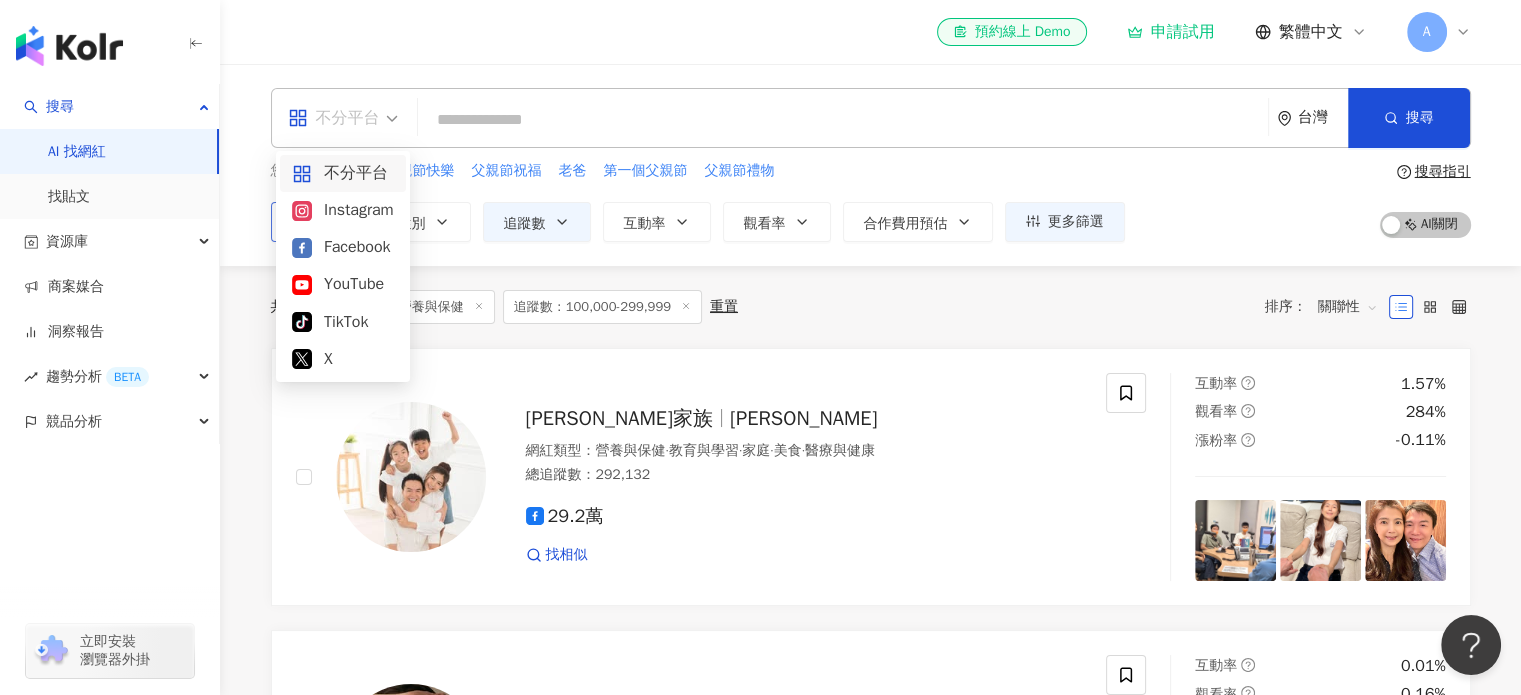 click on "共  203  筆 條件 ： 營養與保健 追蹤數：100,000-299,999 重置 排序： 關聯性" at bounding box center [871, 307] 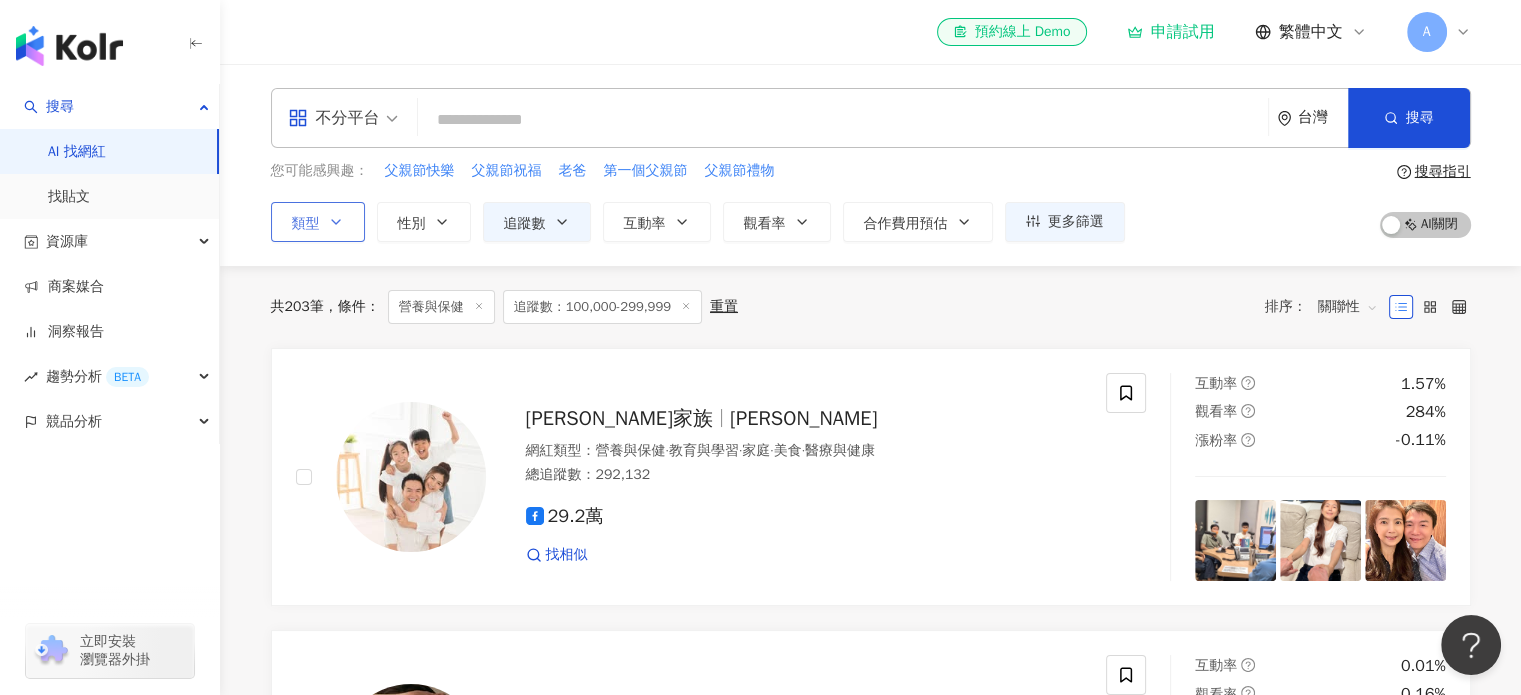 click 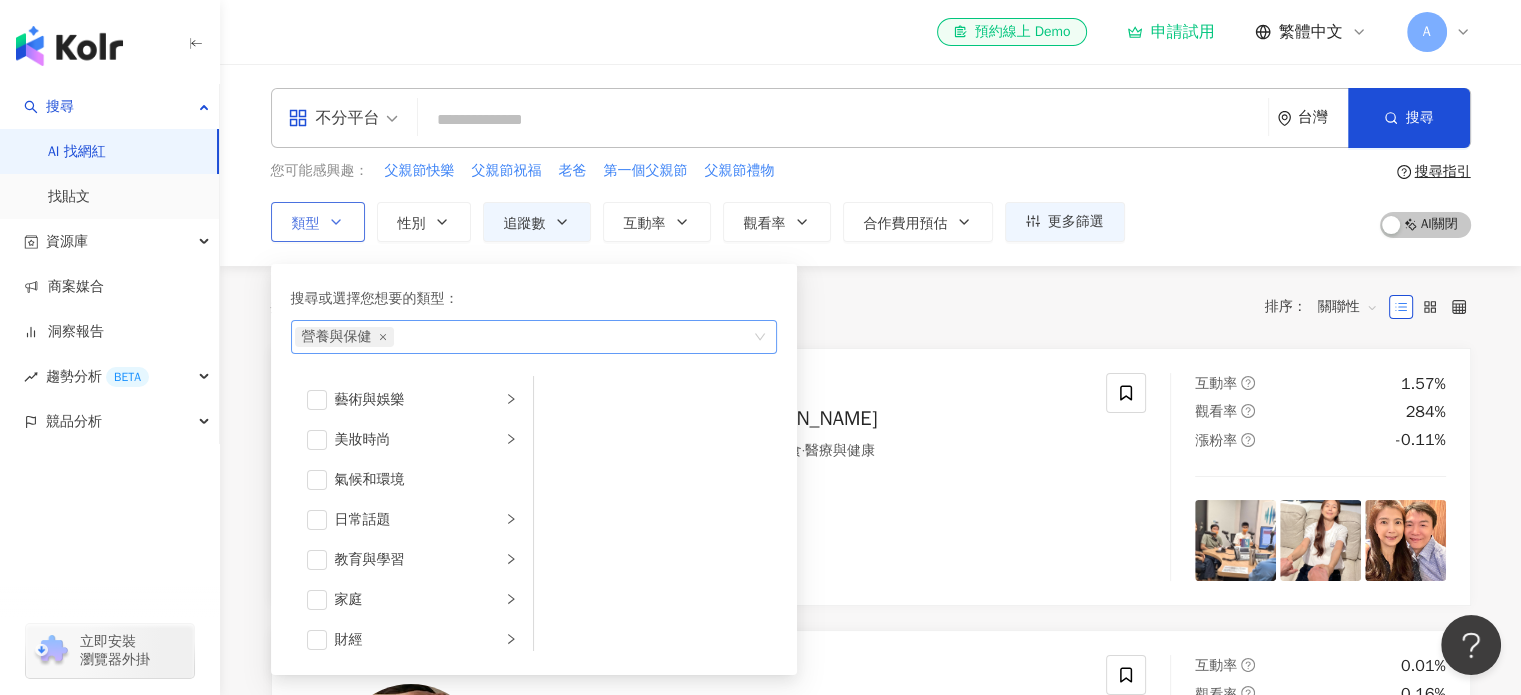 click on "營養與保健" at bounding box center (344, 337) 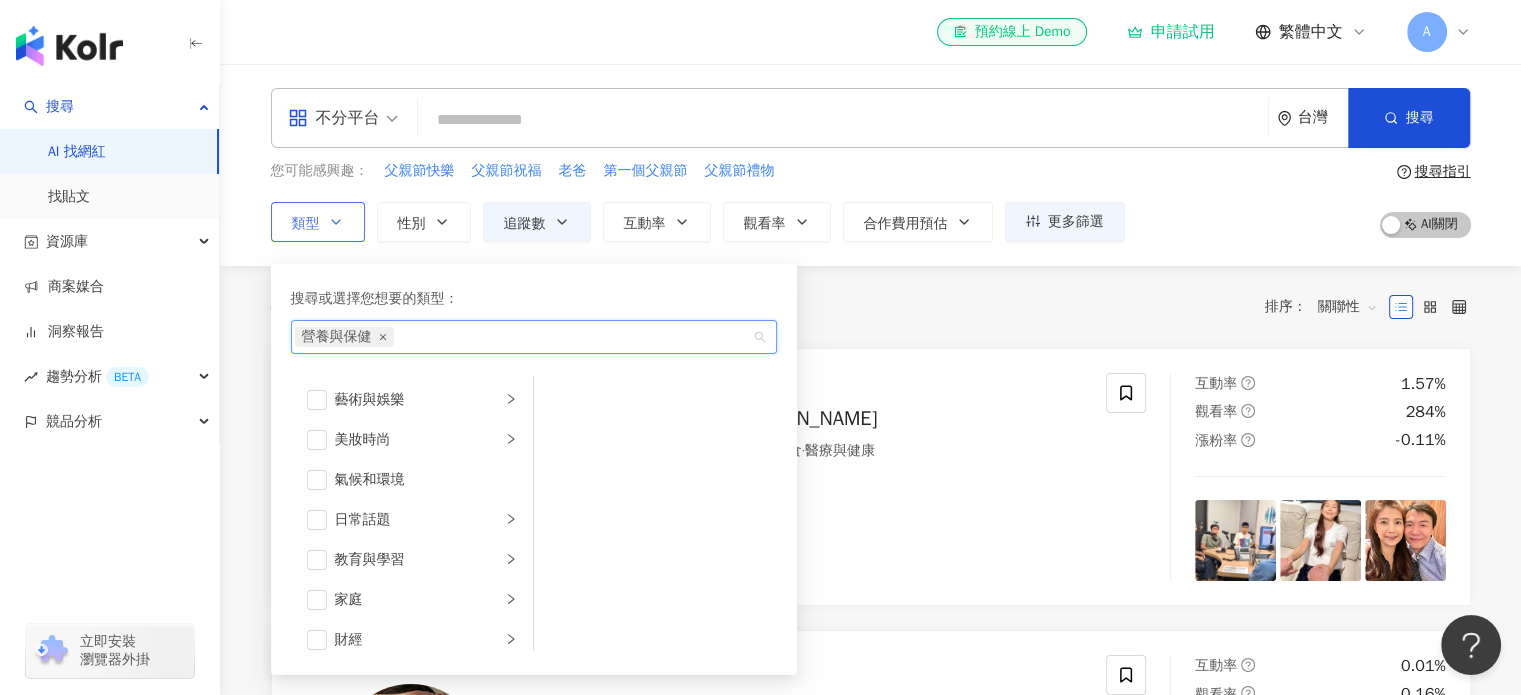 click 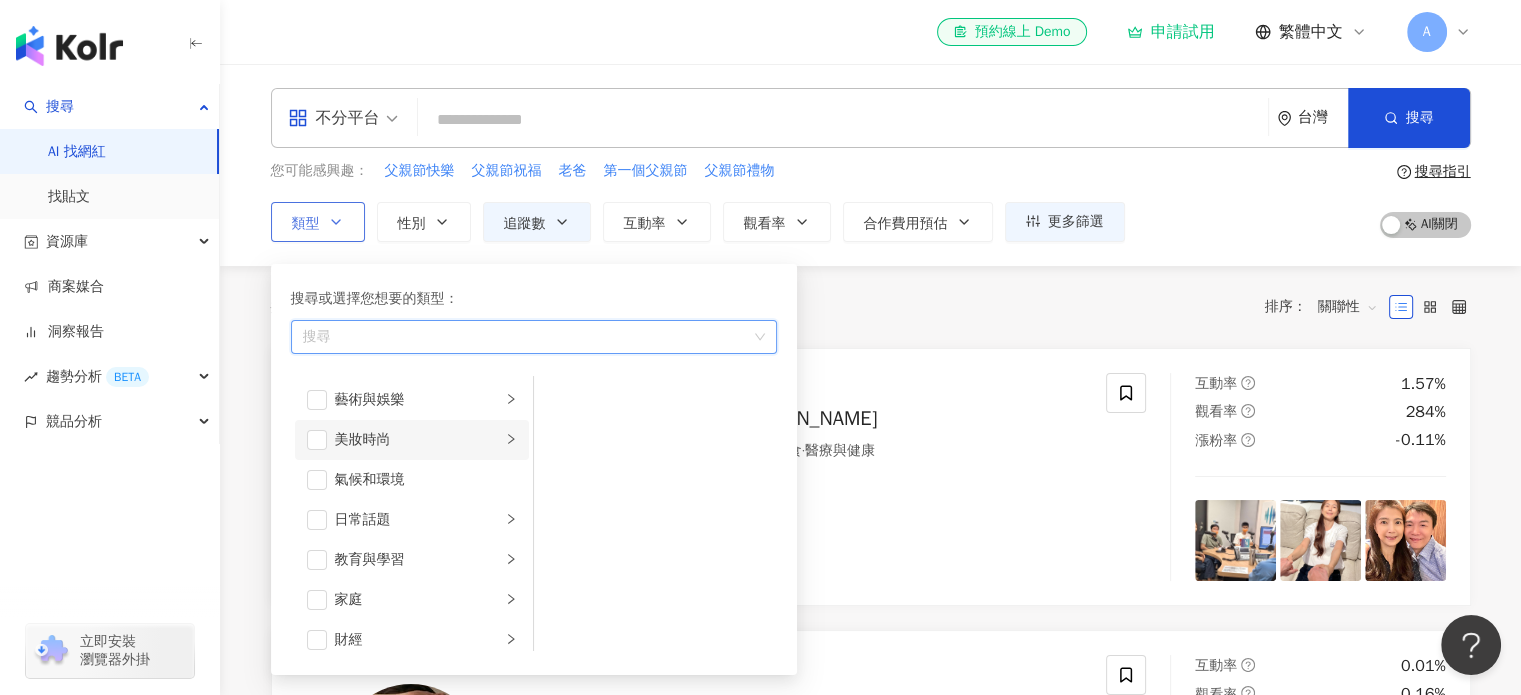 scroll, scrollTop: 100, scrollLeft: 0, axis: vertical 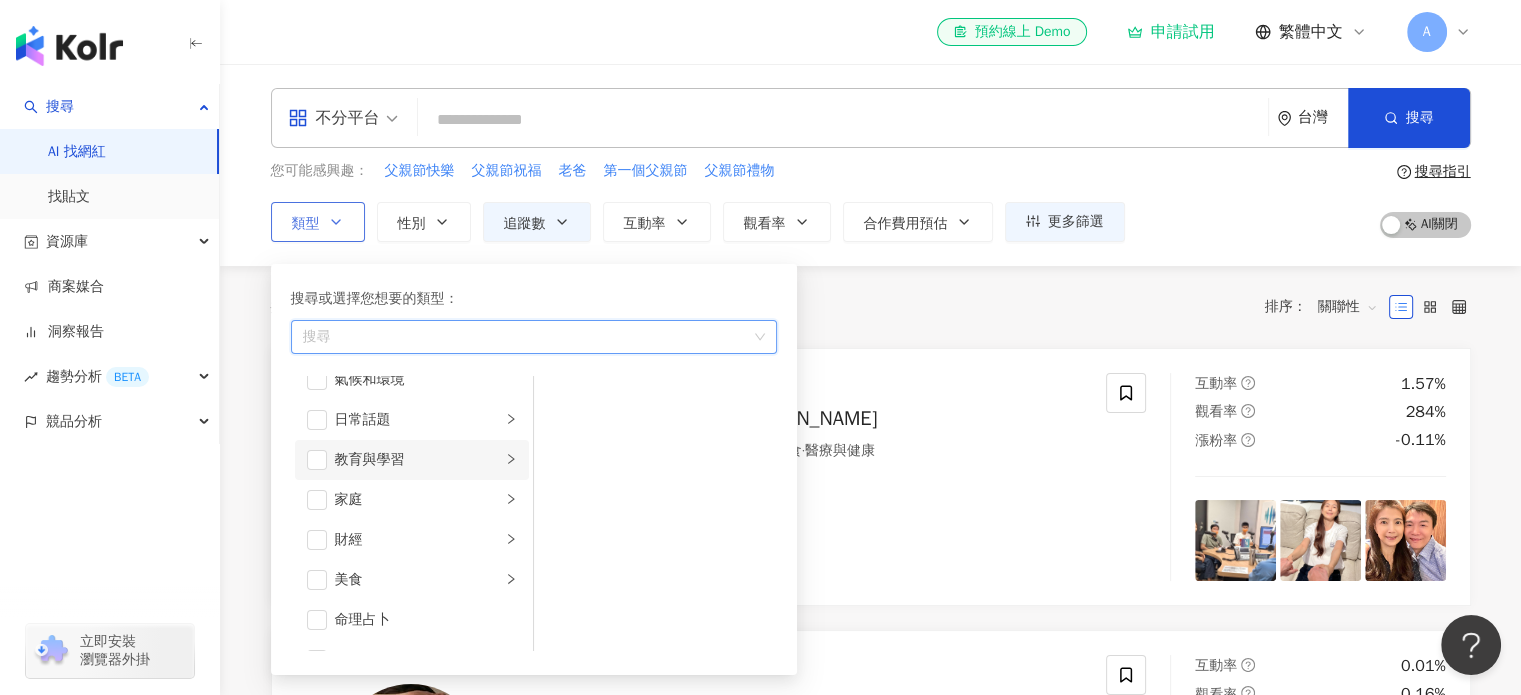 click on "教育與學習" at bounding box center (418, 460) 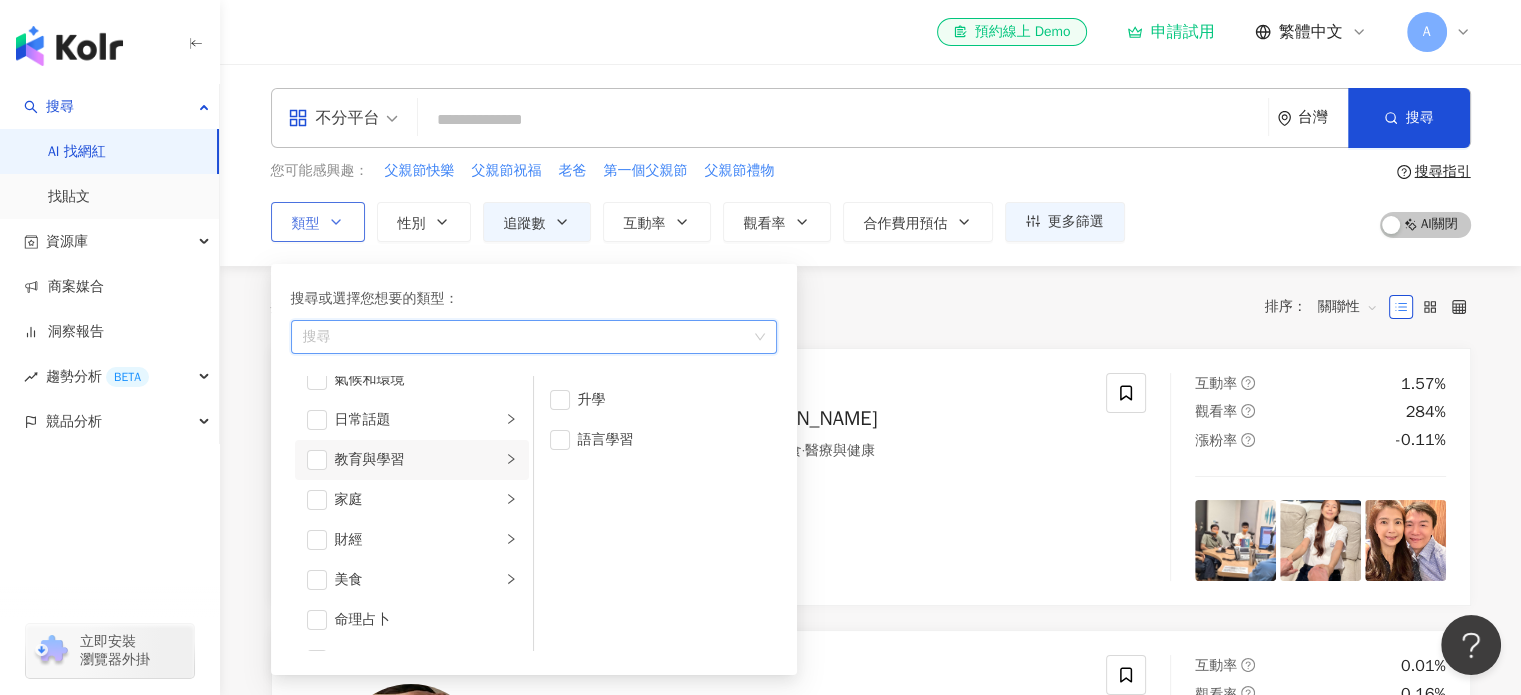 click on "教育與學習" at bounding box center (418, 460) 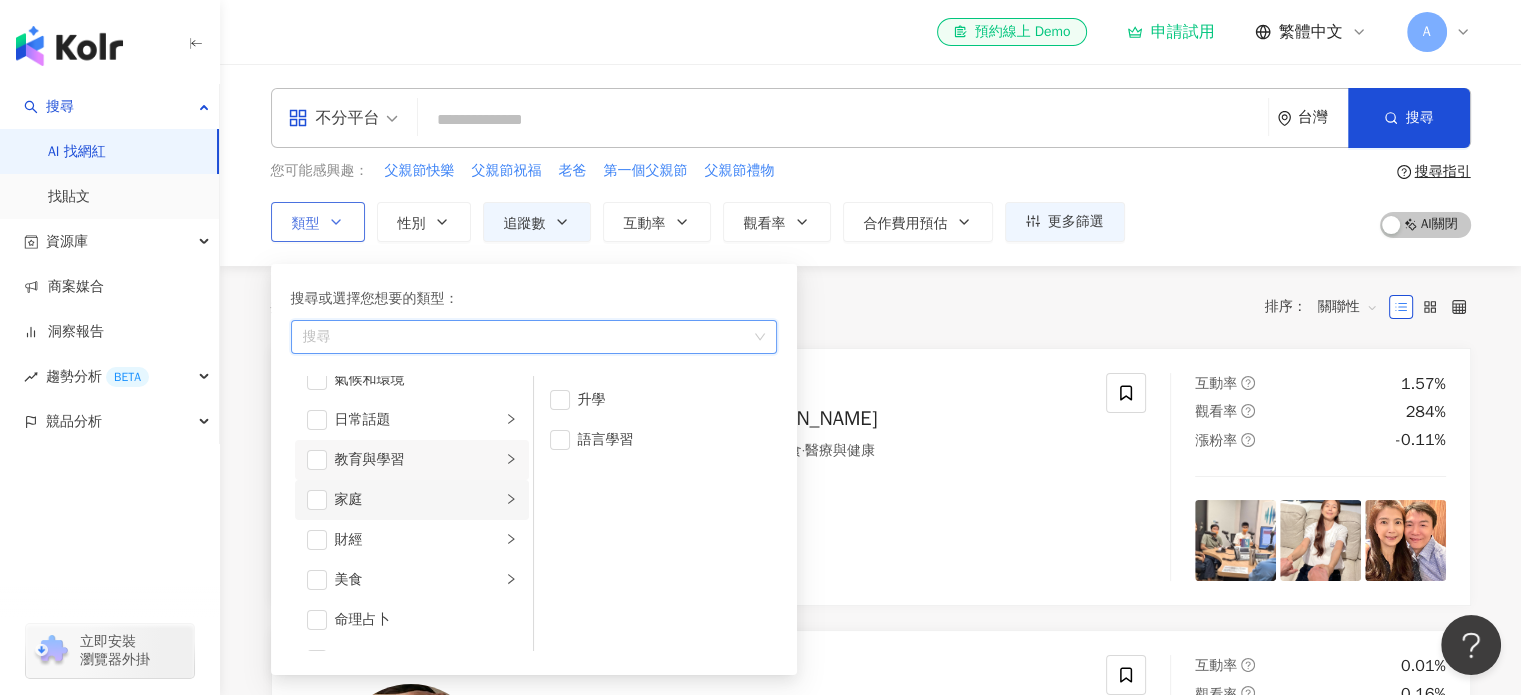click on "家庭" at bounding box center (418, 500) 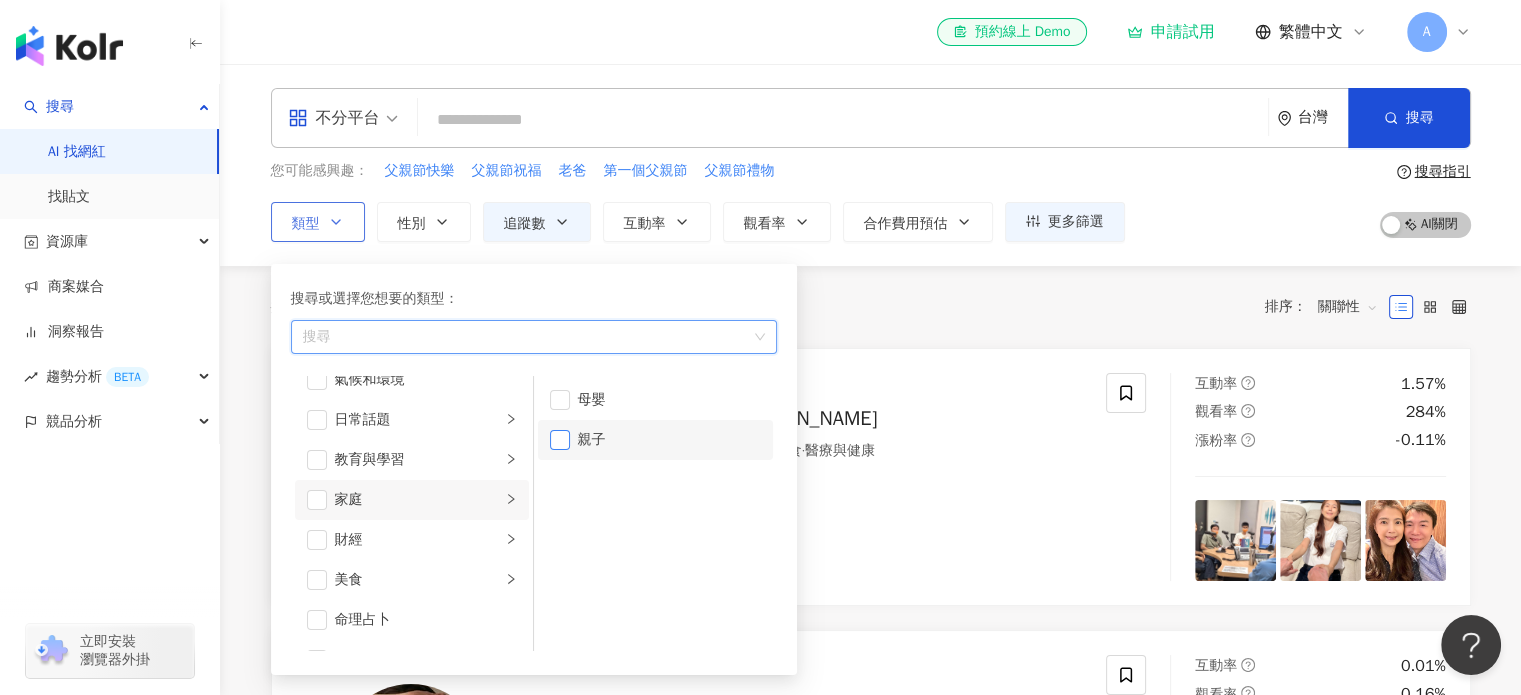 click at bounding box center [560, 440] 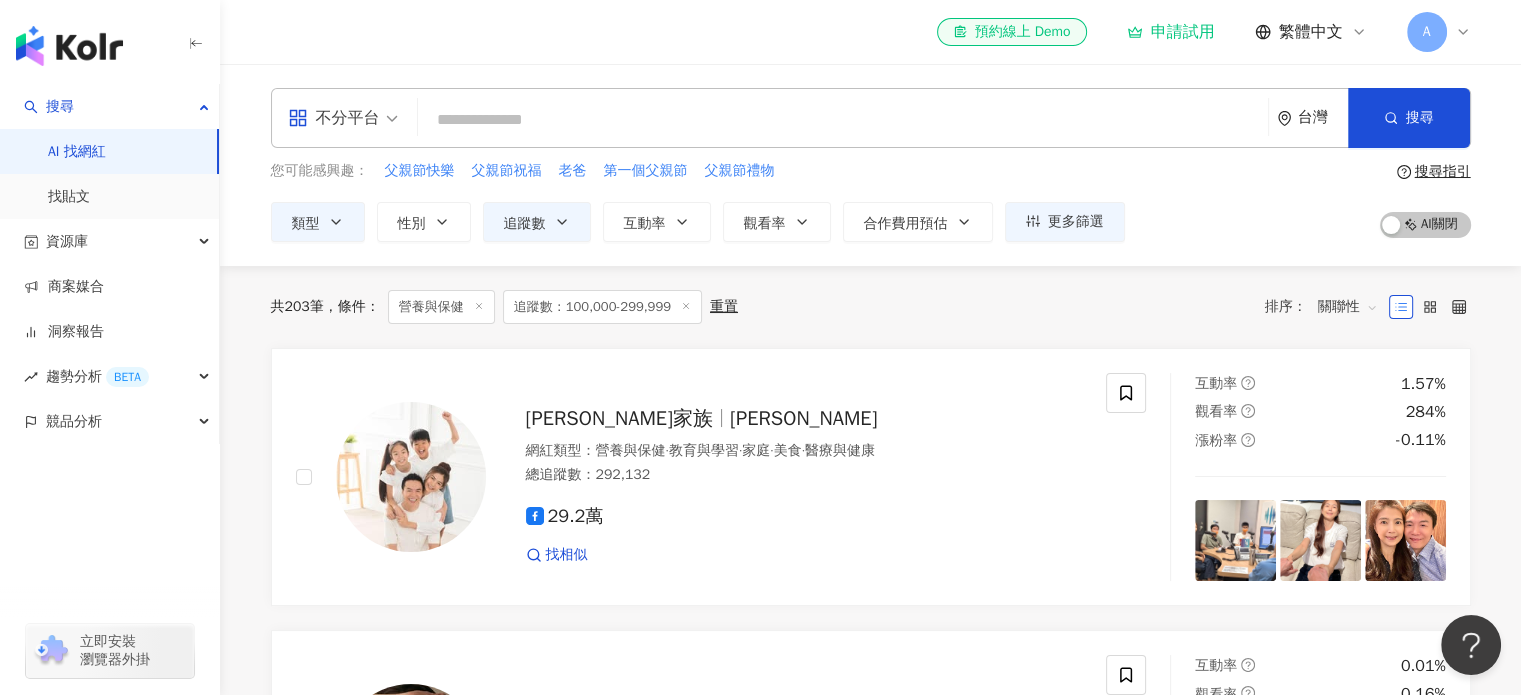 click on "共  203  筆 條件 ： 營養與保健 追蹤數：100,000-299,999 重置 排序： 關聯性" at bounding box center [871, 307] 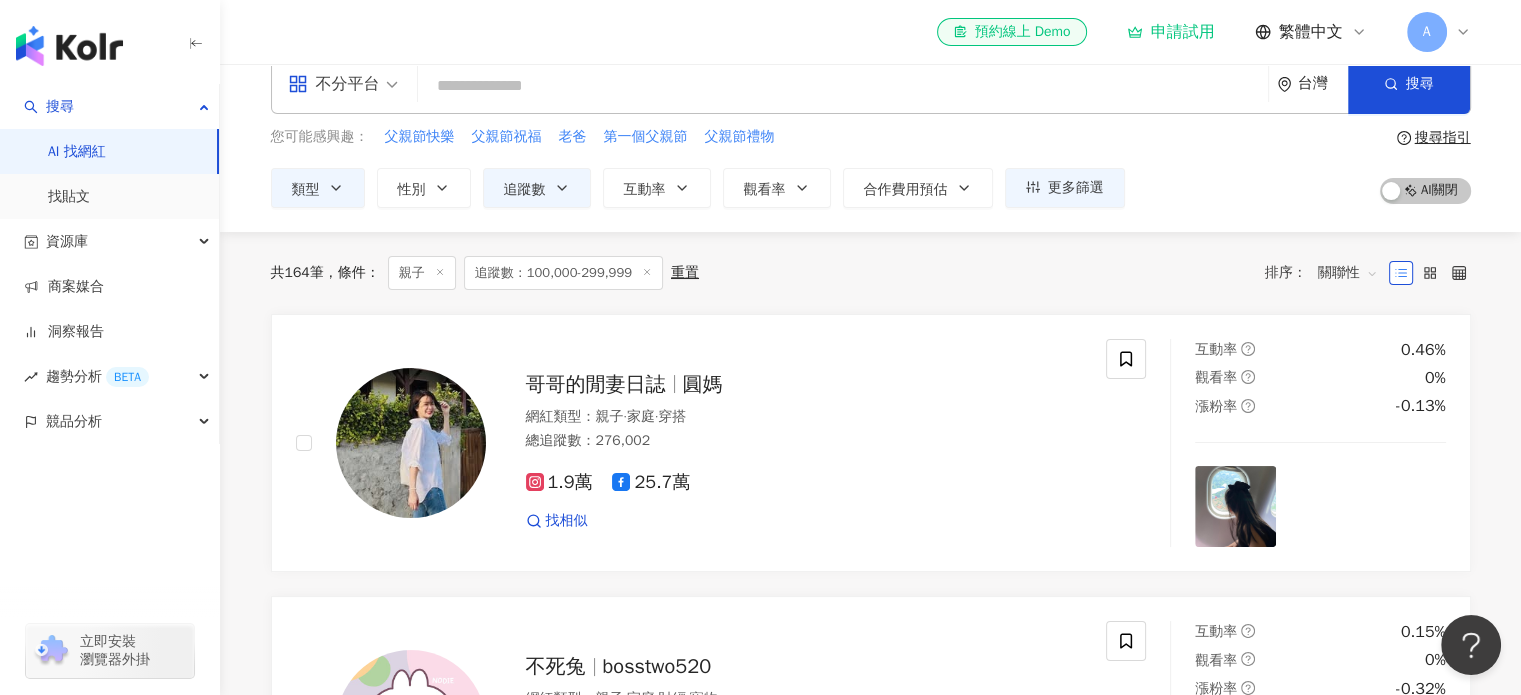 scroll, scrollTop: 0, scrollLeft: 0, axis: both 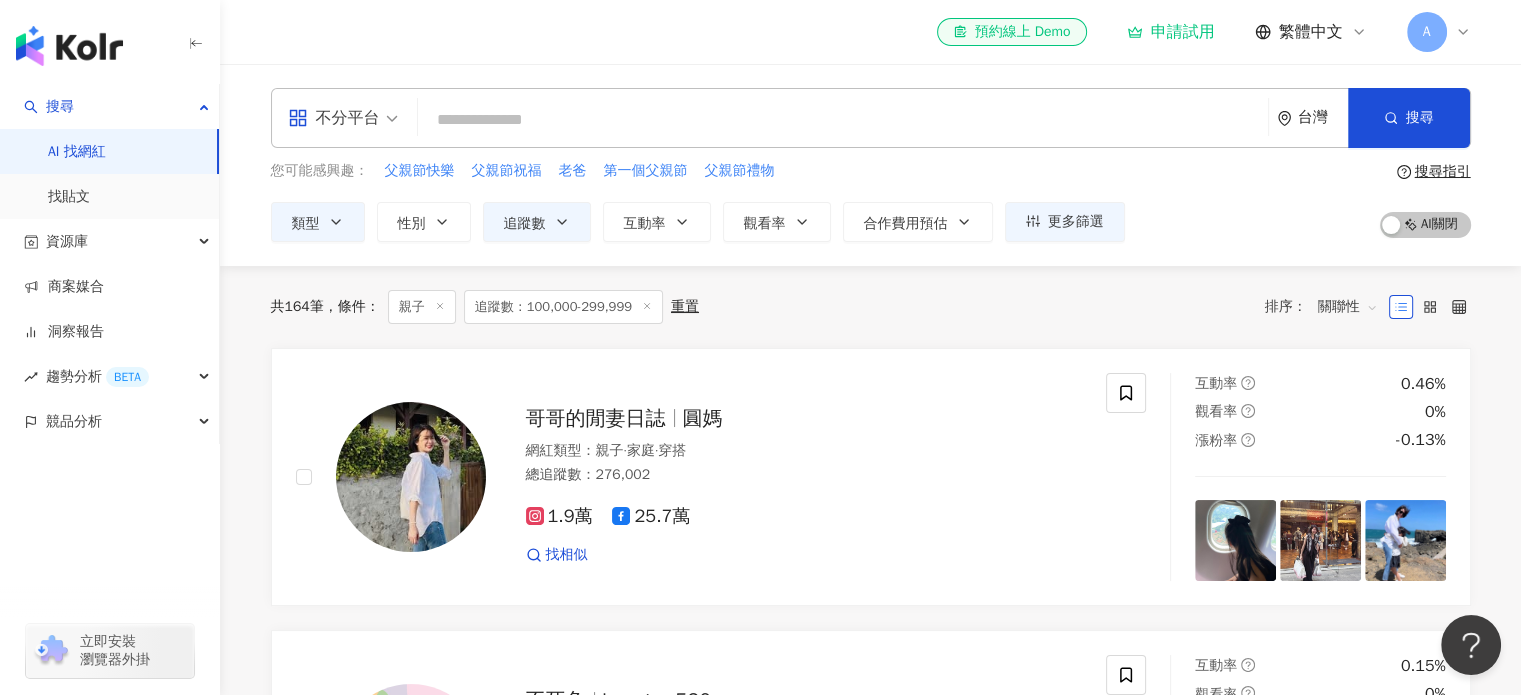 click on "不分平台" at bounding box center [334, 118] 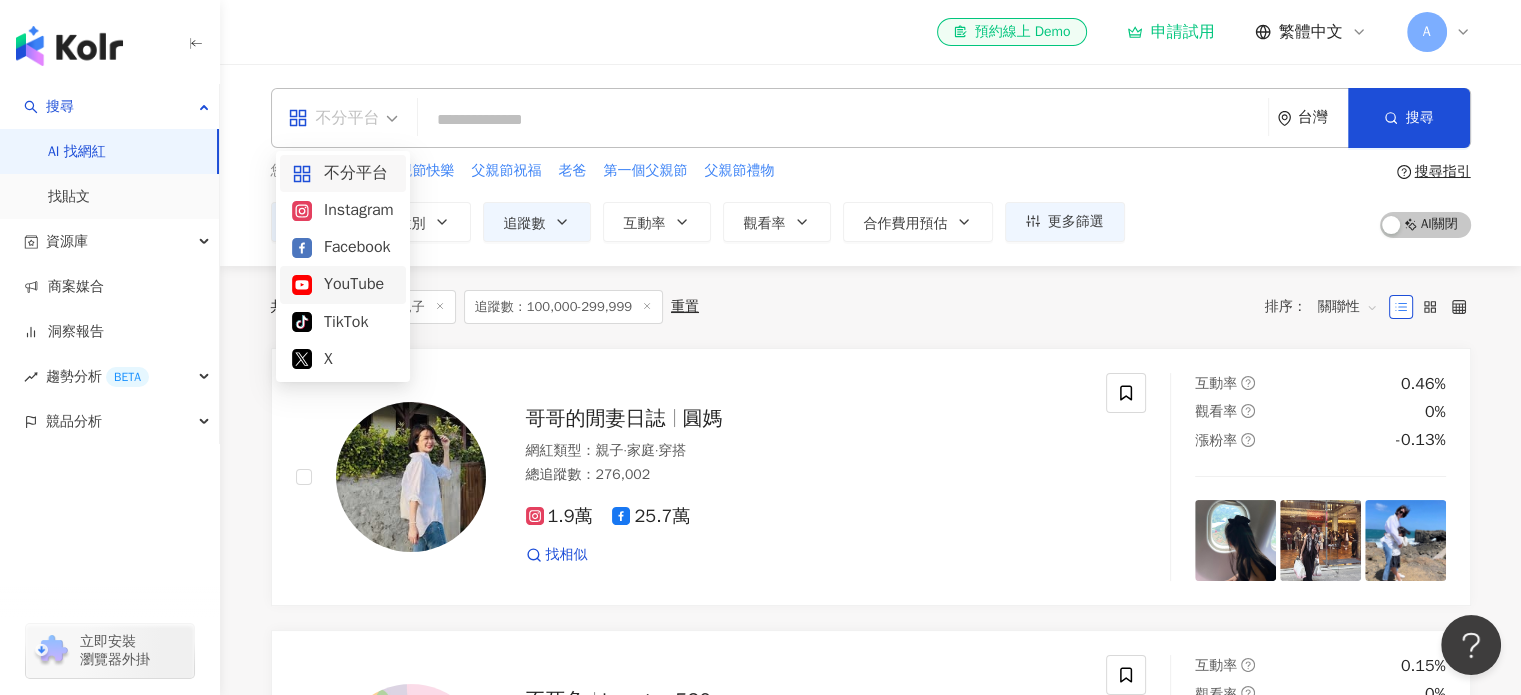 click on "YouTube" at bounding box center [343, 284] 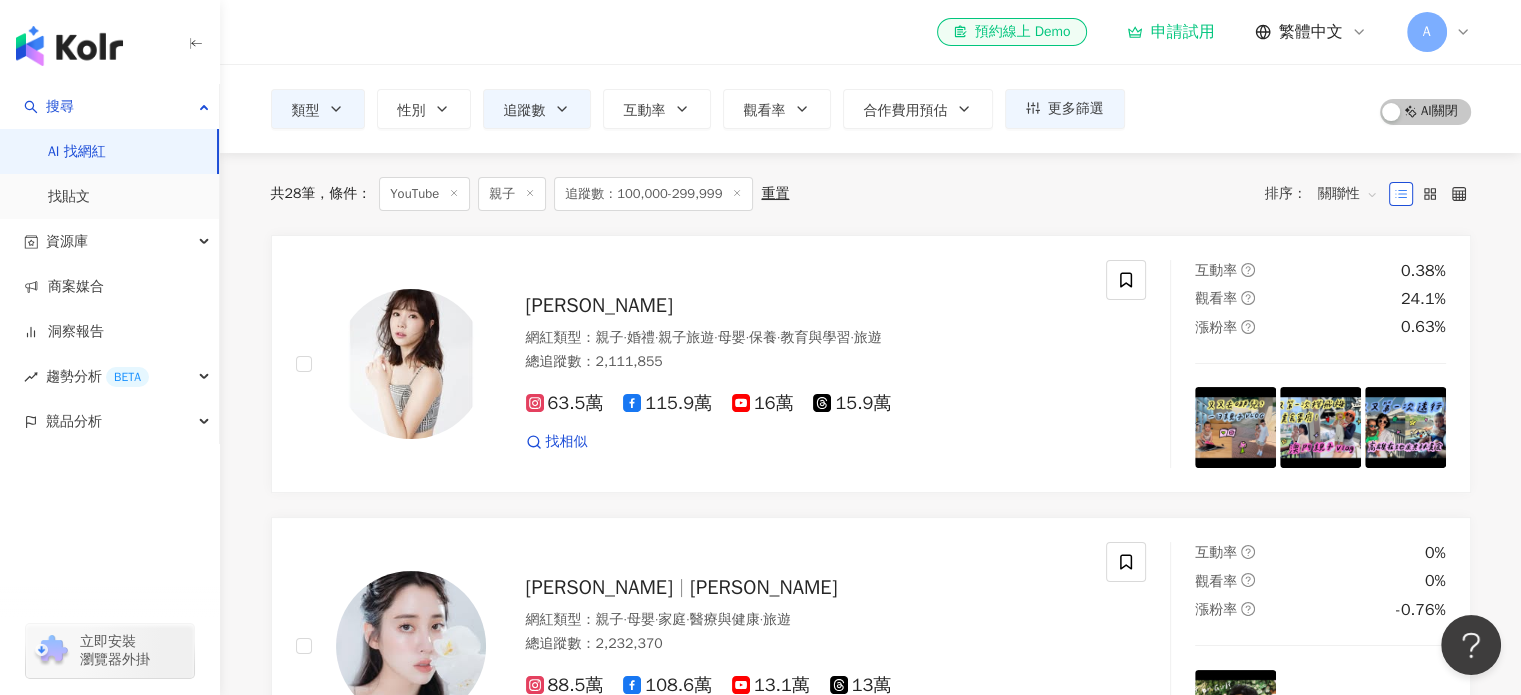 scroll, scrollTop: 100, scrollLeft: 0, axis: vertical 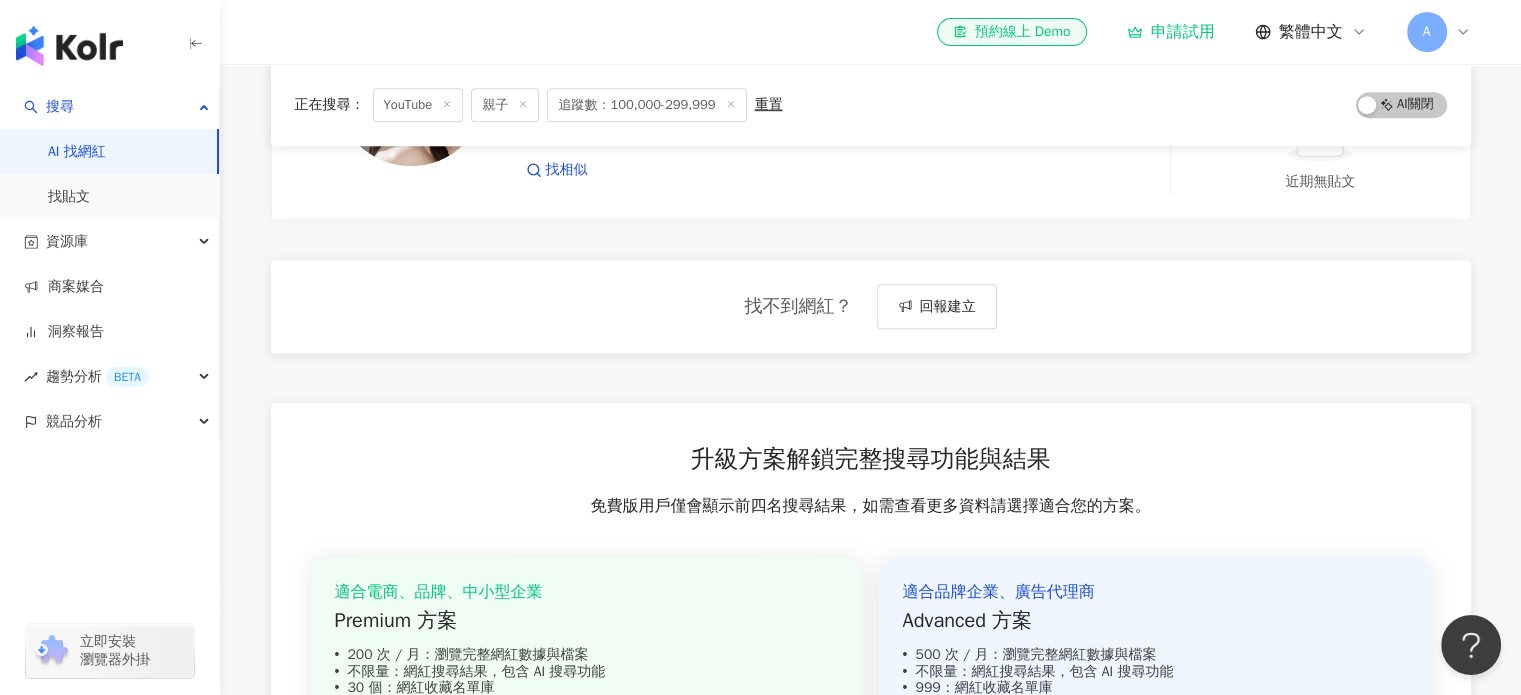 click on "正在搜尋 ： YouTube 親子 追蹤數：100,000-299,999 重置 AI  開啟 AI  關閉 [PERSON_NAME] 網紅類型 ： 親子  ·  婚禮  ·  親子旅遊  ·  母嬰  ·  保養  ·  教育與學習  ·  旅遊 總追蹤數 ： 2,111,855 63.5萬 115.9萬 16萬 15.9萬 找相似 互動率 0.38% 觀看率 24.1% 漲粉率 0.63% [PERSON_NAME] 網紅類型 ： 親子  ·  母嬰  ·  家庭  ·  醫療與健康  ·  旅遊 總追蹤數 ： 2,232,370 88.5萬 108.6萬 13.1萬 13萬 找相似 互動率 0% 觀看率 0% 漲粉率 -0.76% Mom & Dad  momanddad_band 網紅類型 ： Podcast  ·  親子  ·  電影  ·  日常話題  ·  教育與學習  ·  家庭  ·  美食  ·  命理占卜  ·  醫療與健康 總追蹤數 ： 827,029 7.4萬 50.9萬 21.9萬 2.4萬 找相似 互動率 0.02% 觀看率 1.37% 漲粉率 0.46% [PERSON_NAME] 安安兒Queena ooxxq60297ya 網紅類型 ： 親子  ·  彩妝  ·  保養  ·  美妝時尚  ·  美食  ·  命理占卜  ·  醫療與健康 總追蹤數 ： 0%" at bounding box center (871, -33) 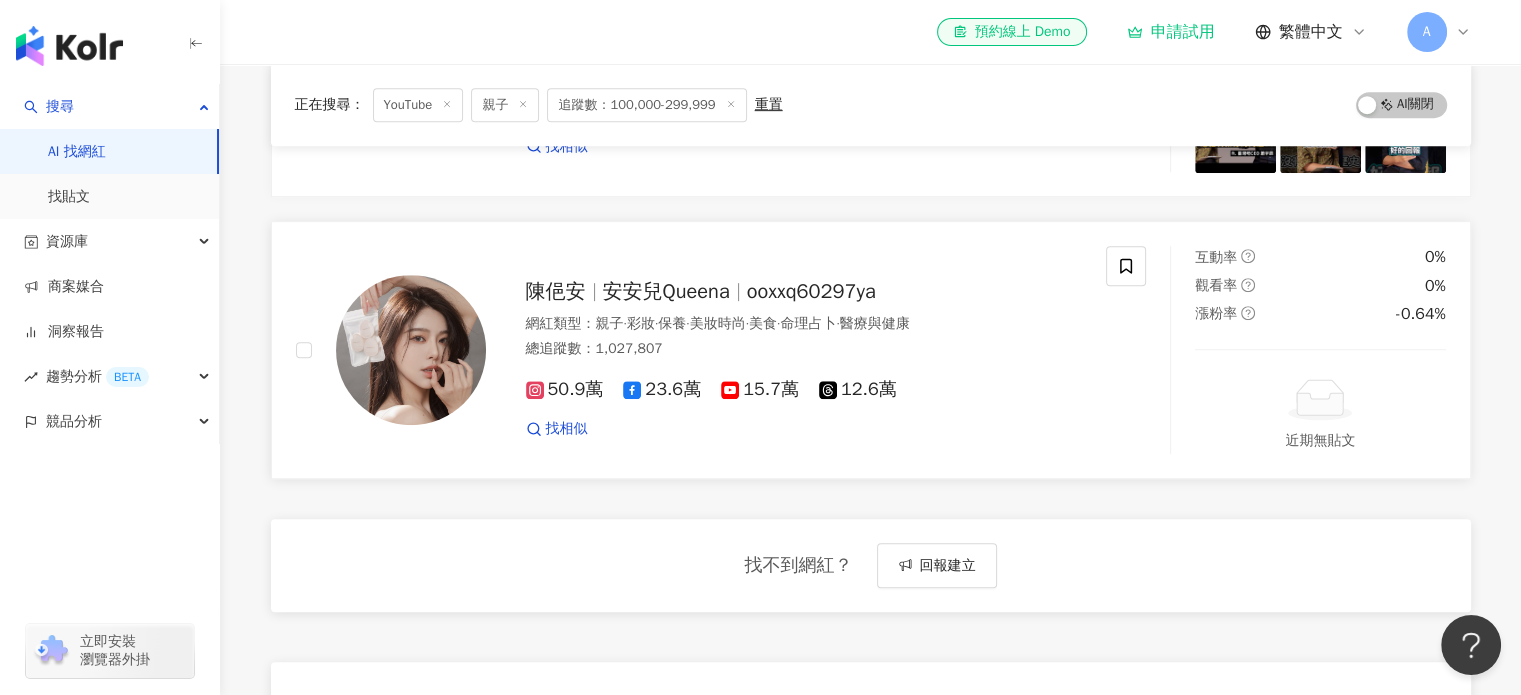 scroll, scrollTop: 932, scrollLeft: 0, axis: vertical 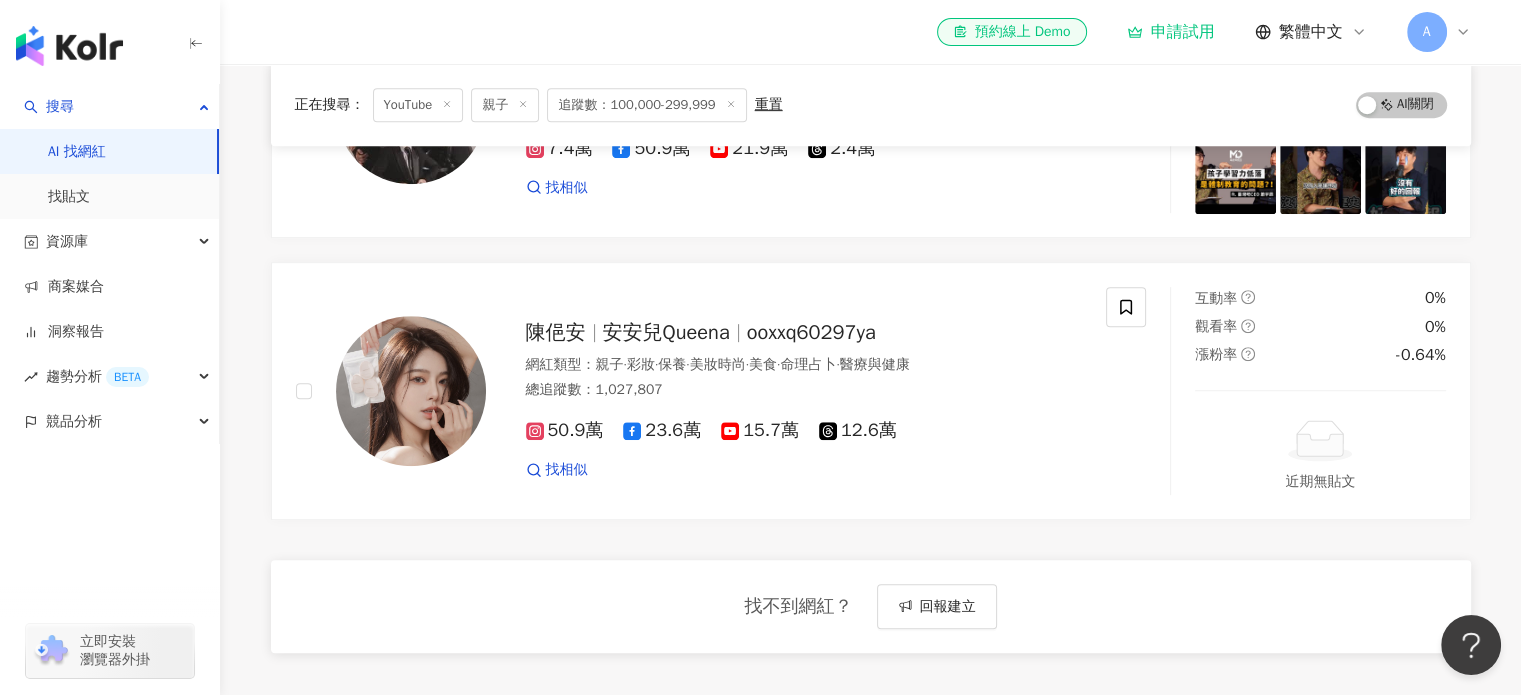 click at bounding box center (69, 46) 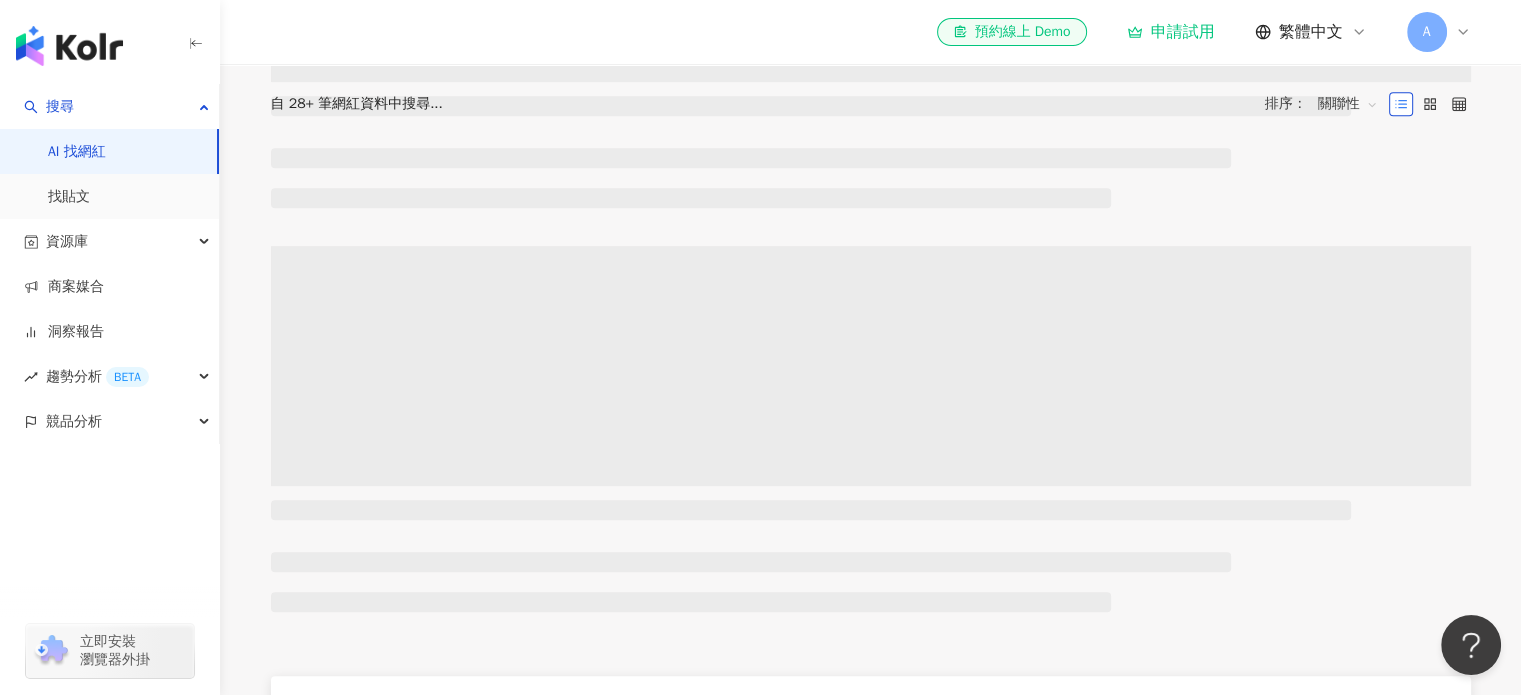 scroll, scrollTop: 0, scrollLeft: 0, axis: both 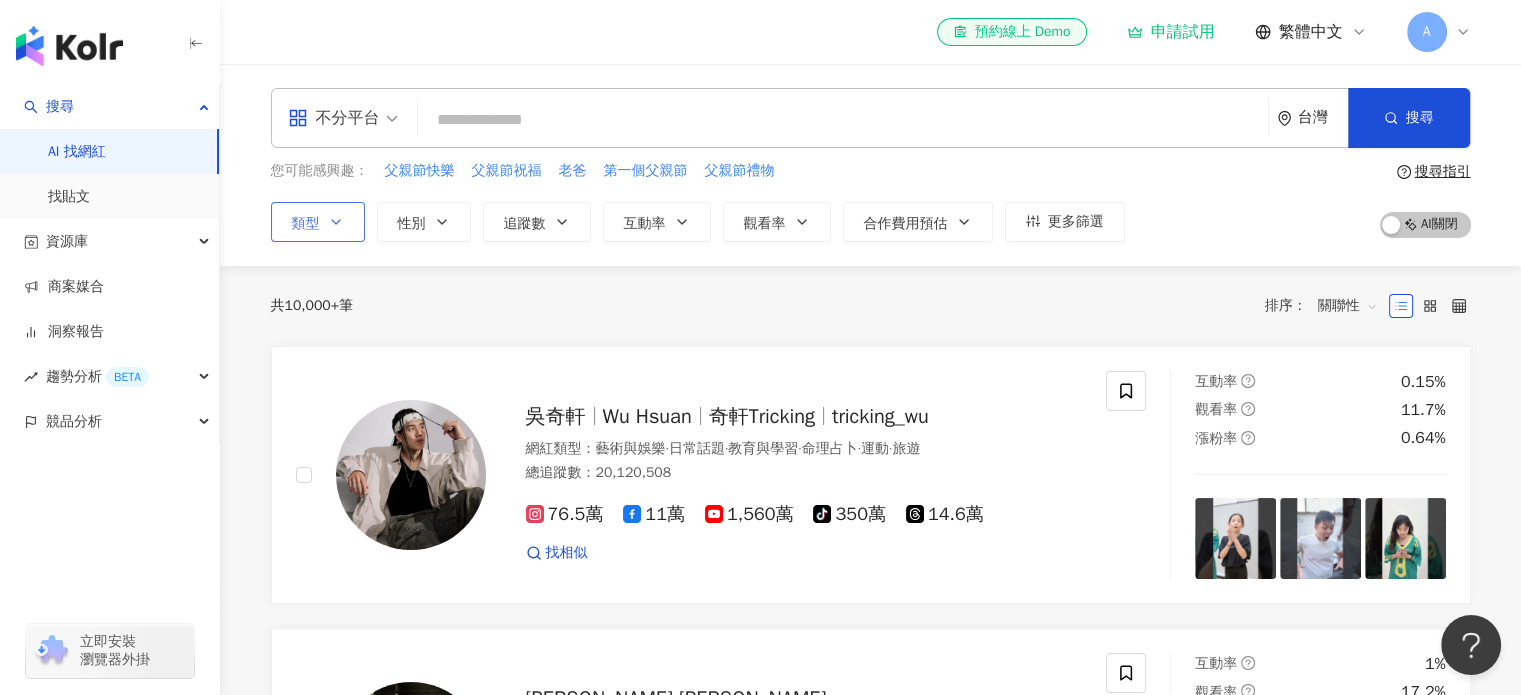 click on "類型" at bounding box center (306, 224) 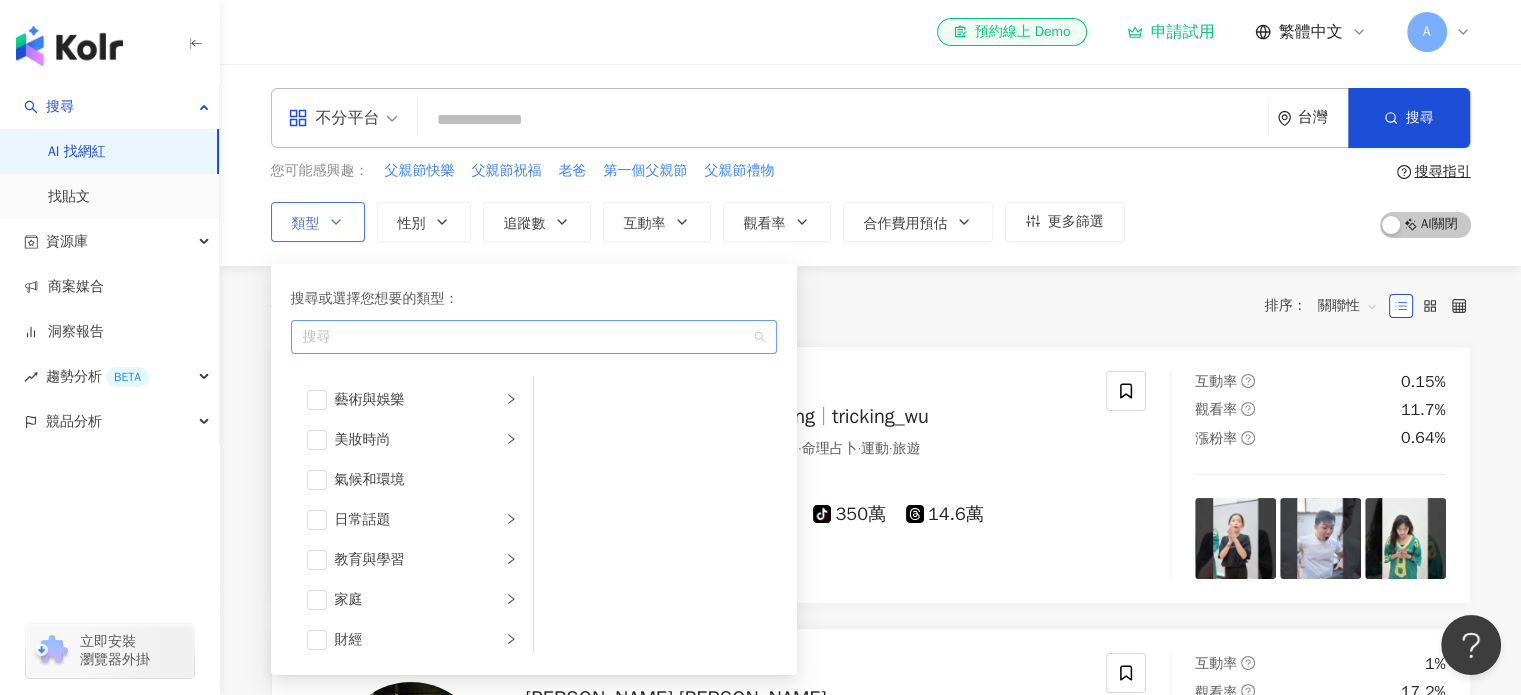 click at bounding box center [523, 336] 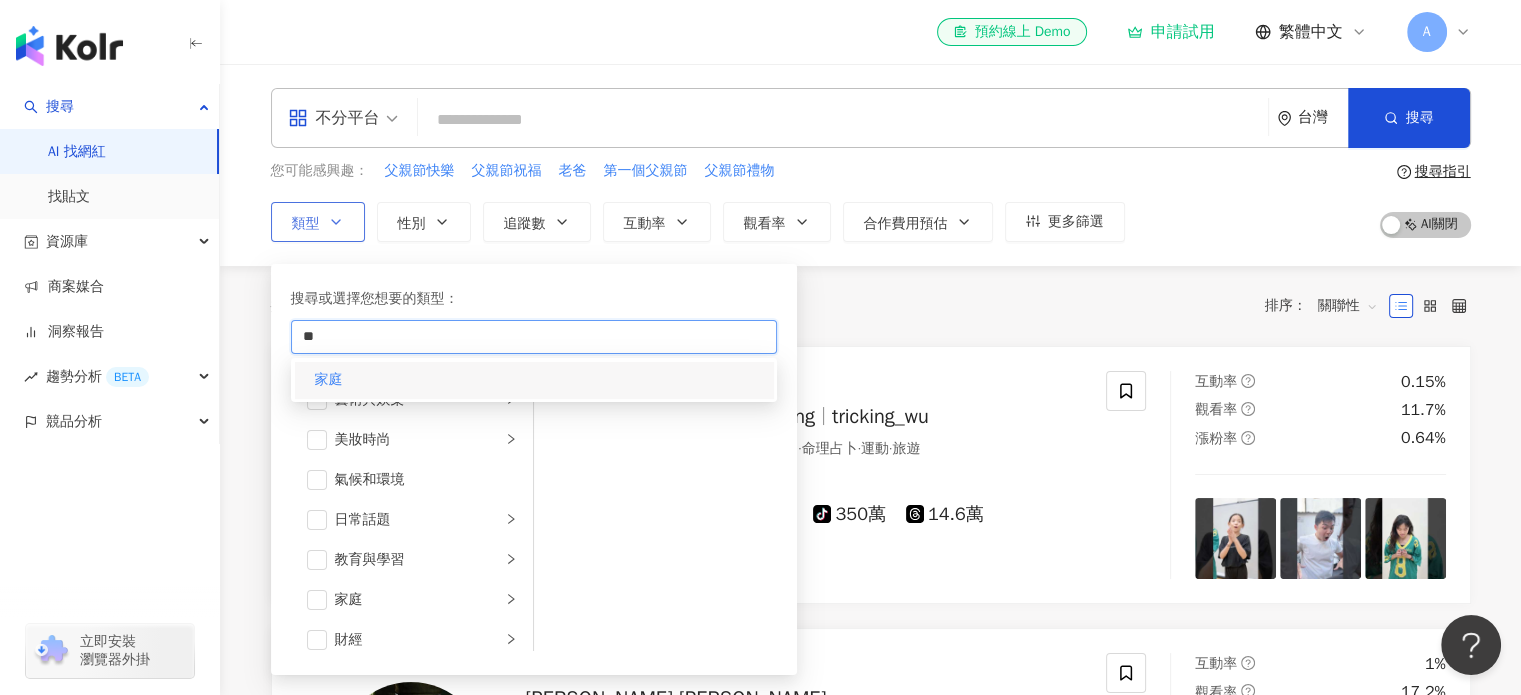 type on "**" 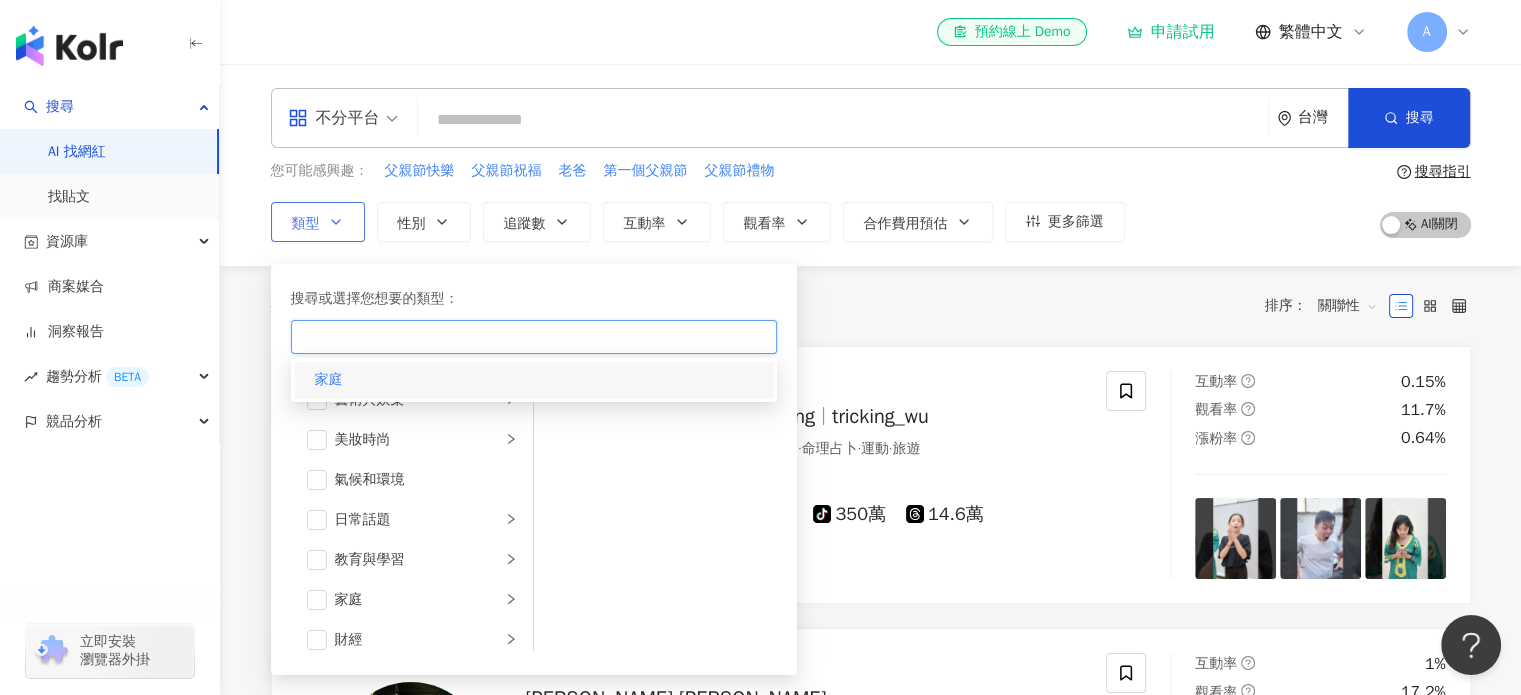 click on "家庭" at bounding box center (534, 380) 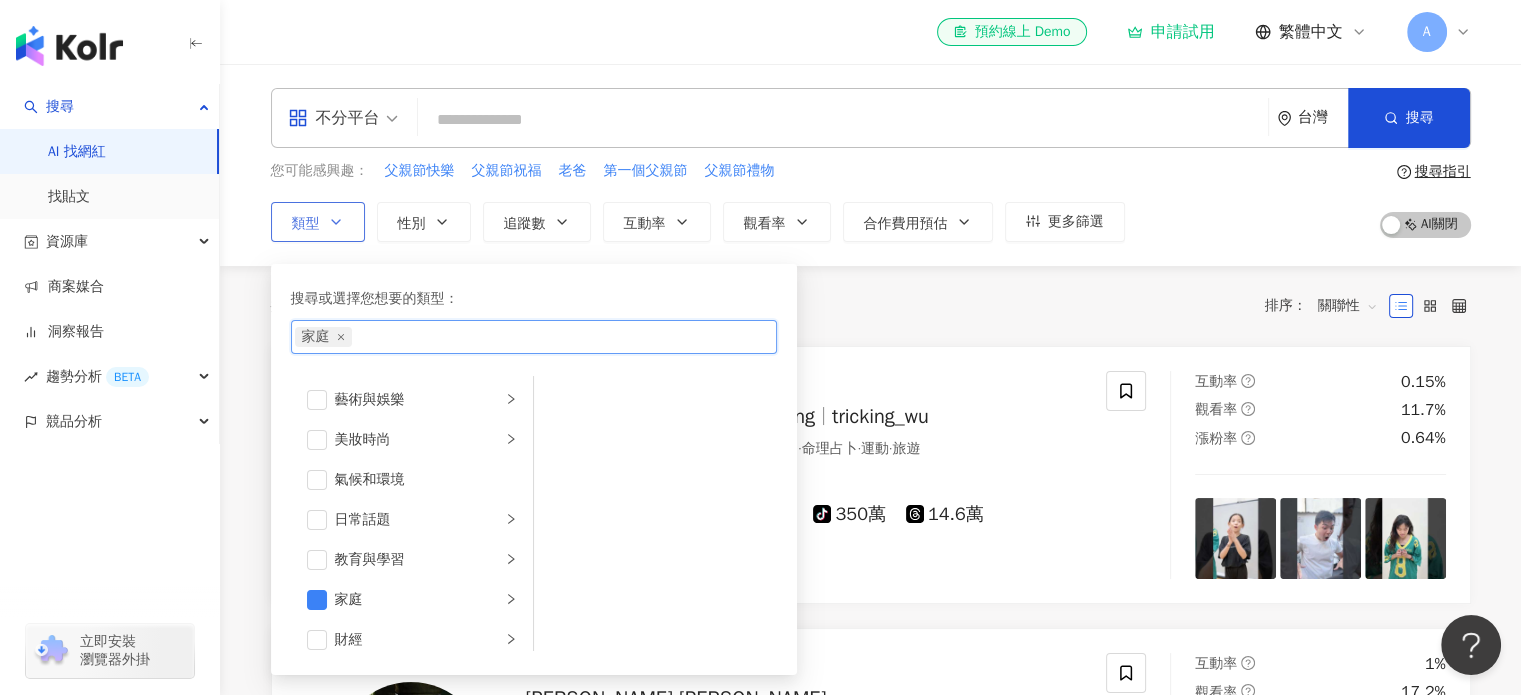 click on "家庭" at bounding box center (523, 337) 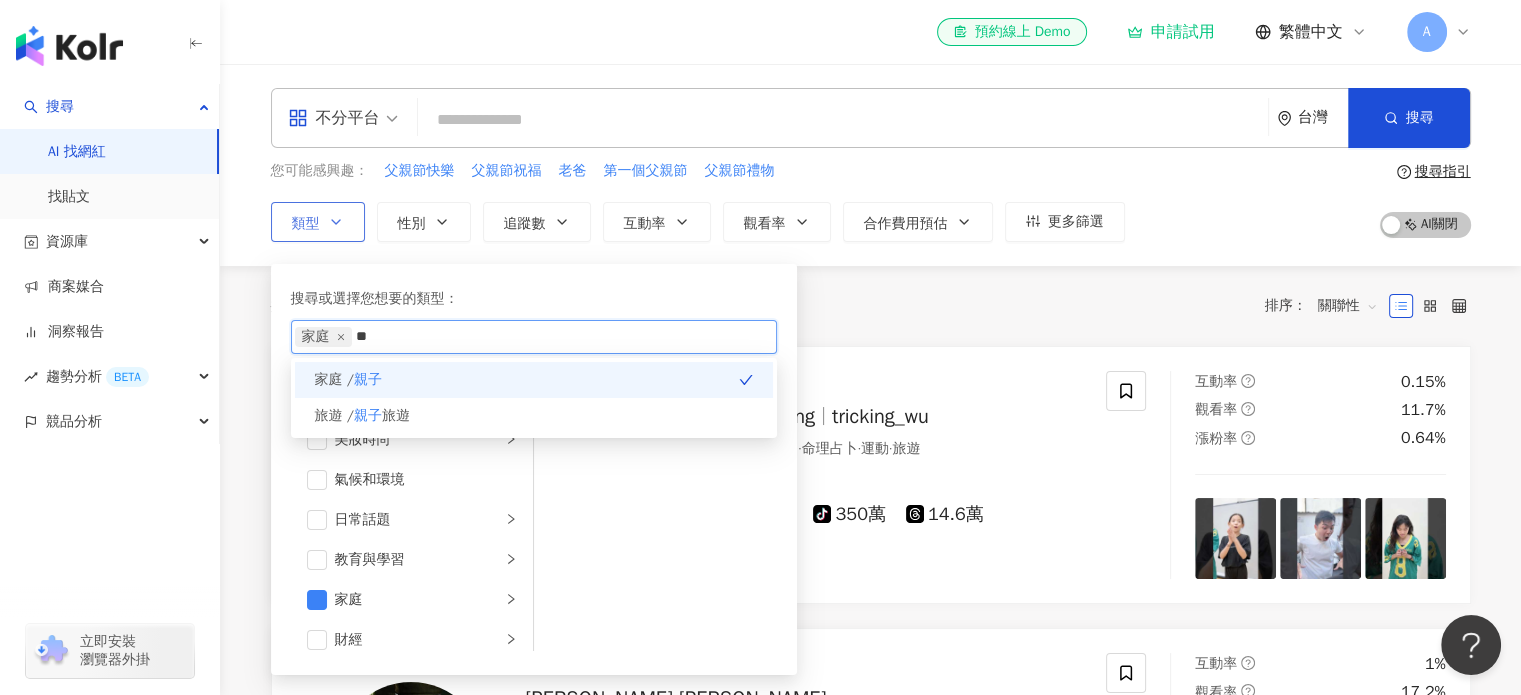 type on "**" 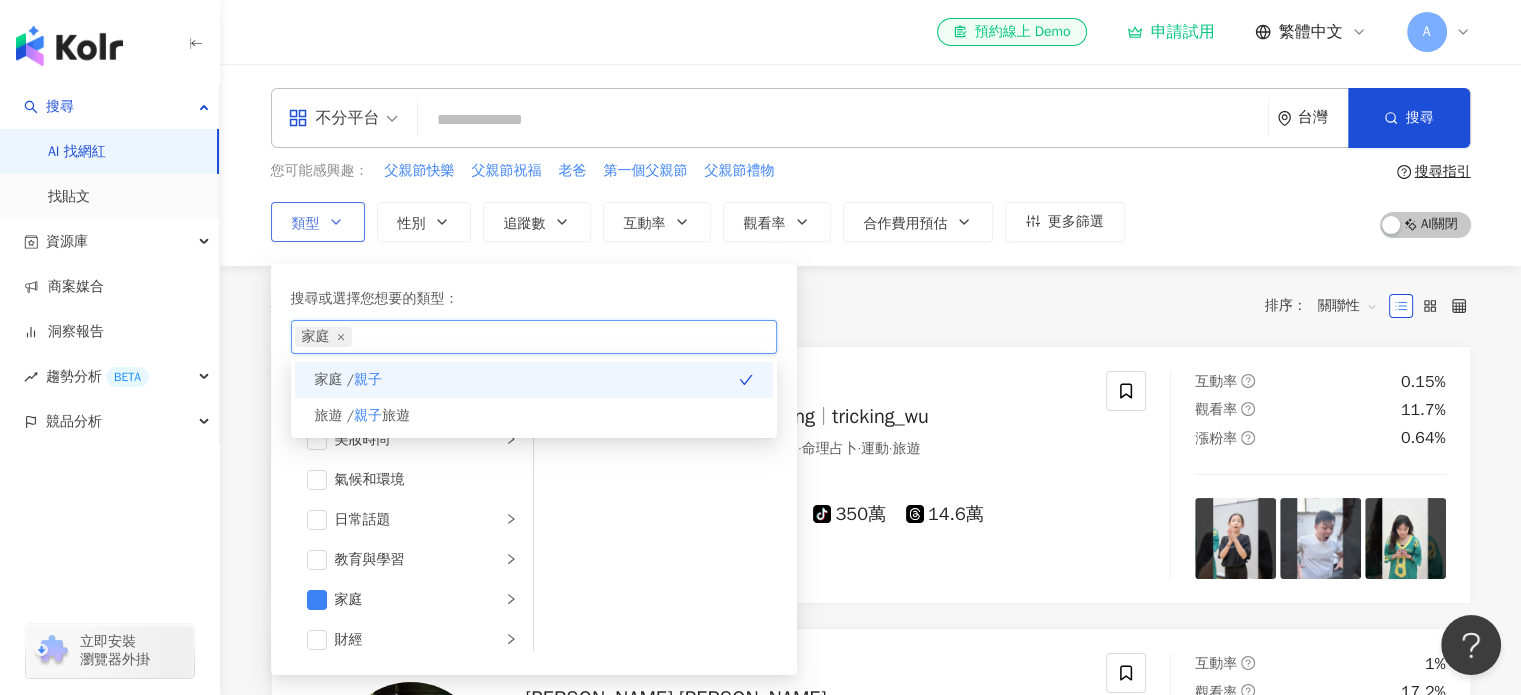 click on "家庭 /  親子" at bounding box center (534, 380) 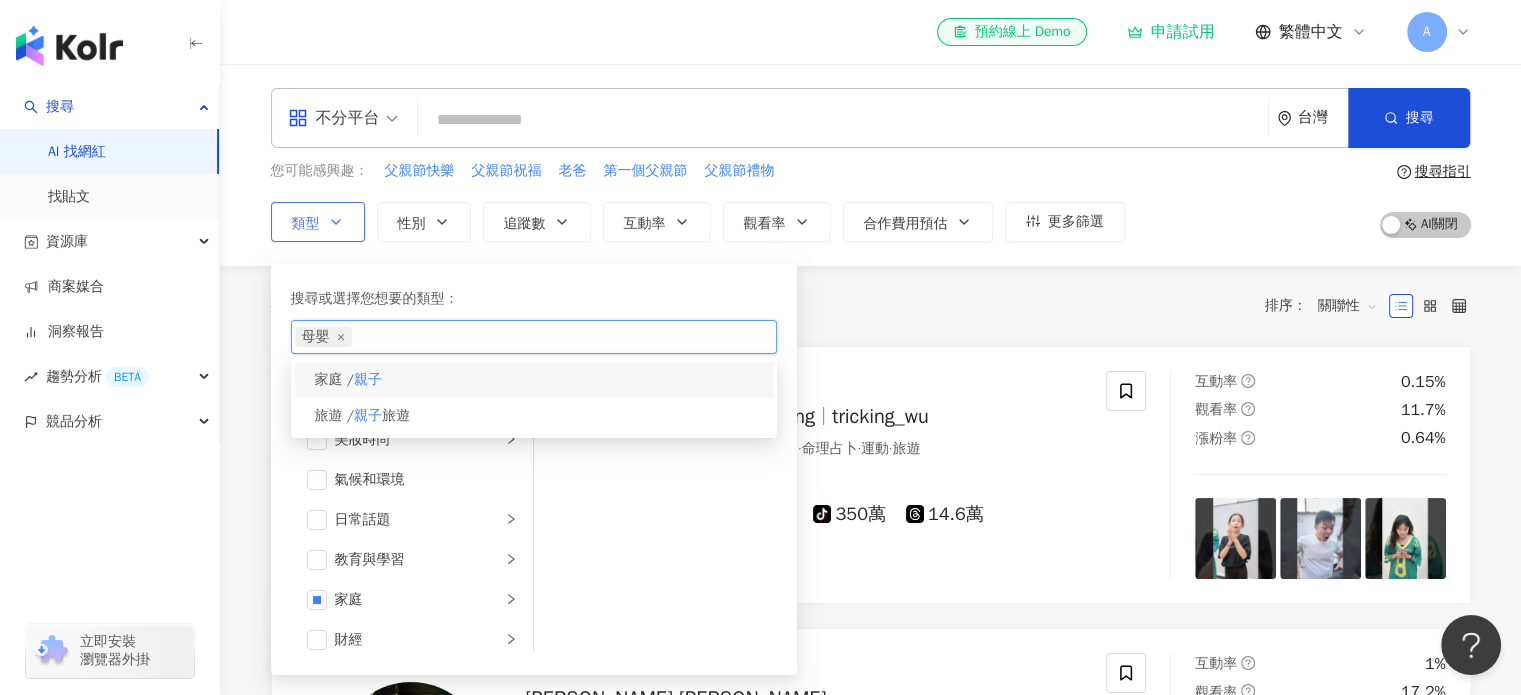 click on "家庭 /  親子" at bounding box center (534, 380) 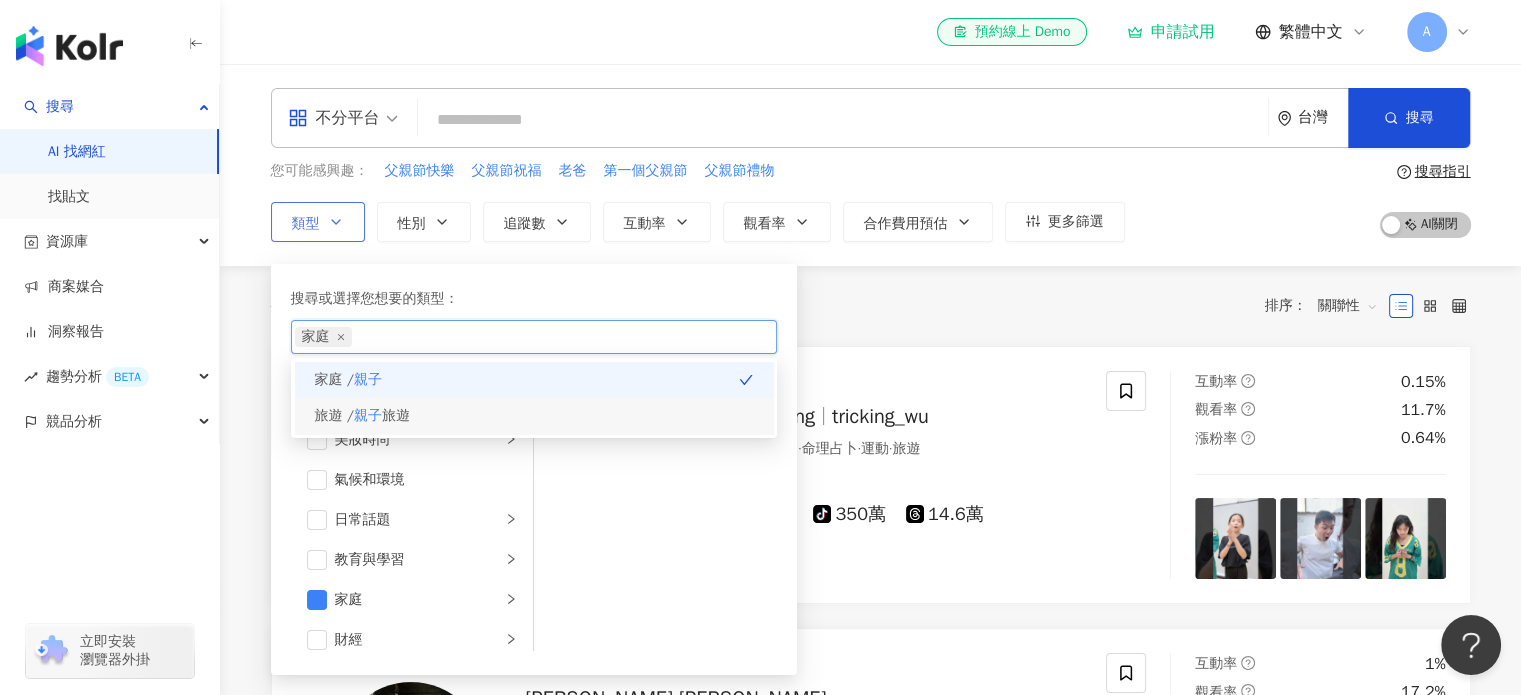 click on "旅遊 /  親子 旅遊" at bounding box center (534, 416) 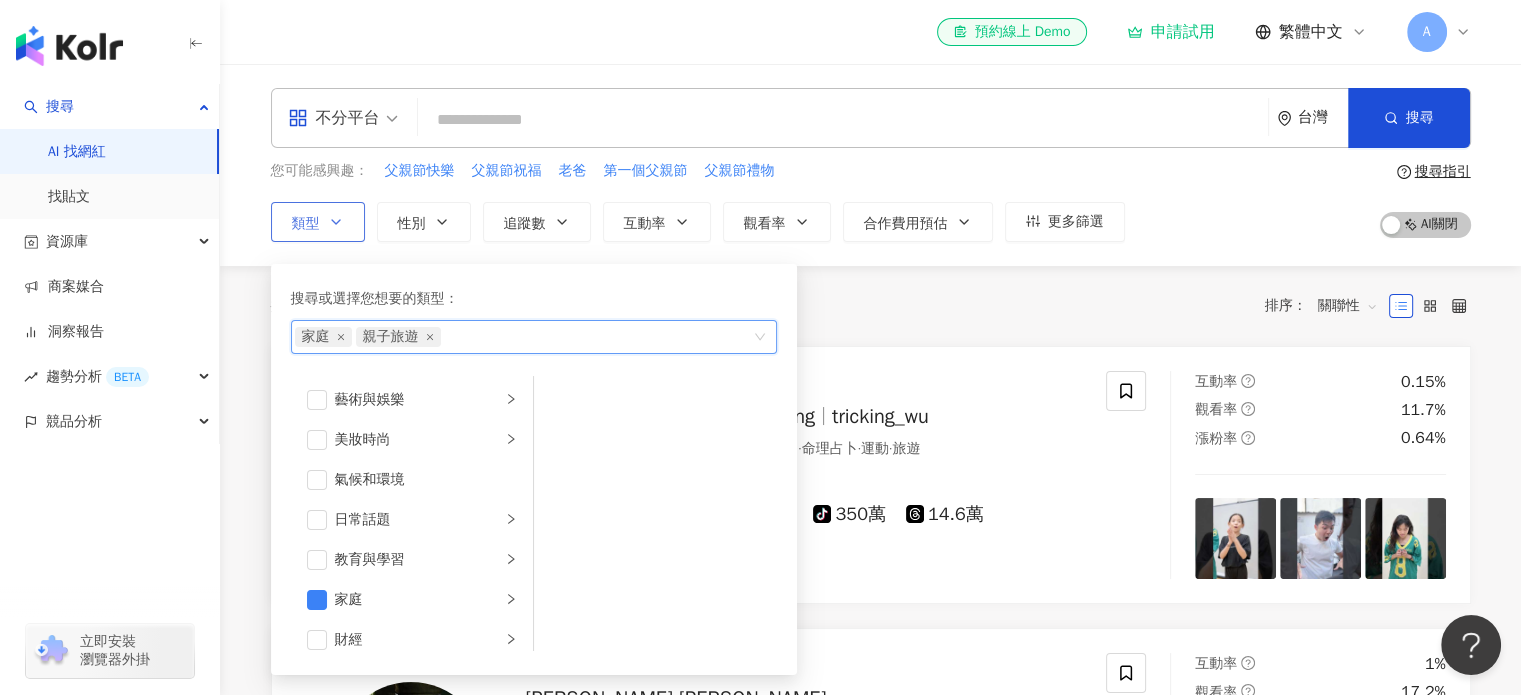 click on "搜尋或選擇您想要的類型： Family, 親子旅遊 家庭 親子旅遊   家庭 /  親子 旅遊 /  親子 旅遊 藝術與娛樂 美妝時尚 氣候和環境 日常話題 教育與學習 家庭 財經 美食 命理占卜 遊戲 法政社會 生活風格 影視娛樂 醫療與健康 寵物 攝影 感情 宗教 促購導購 運動 科技 交通工具 旅遊 成人" at bounding box center (534, 469) 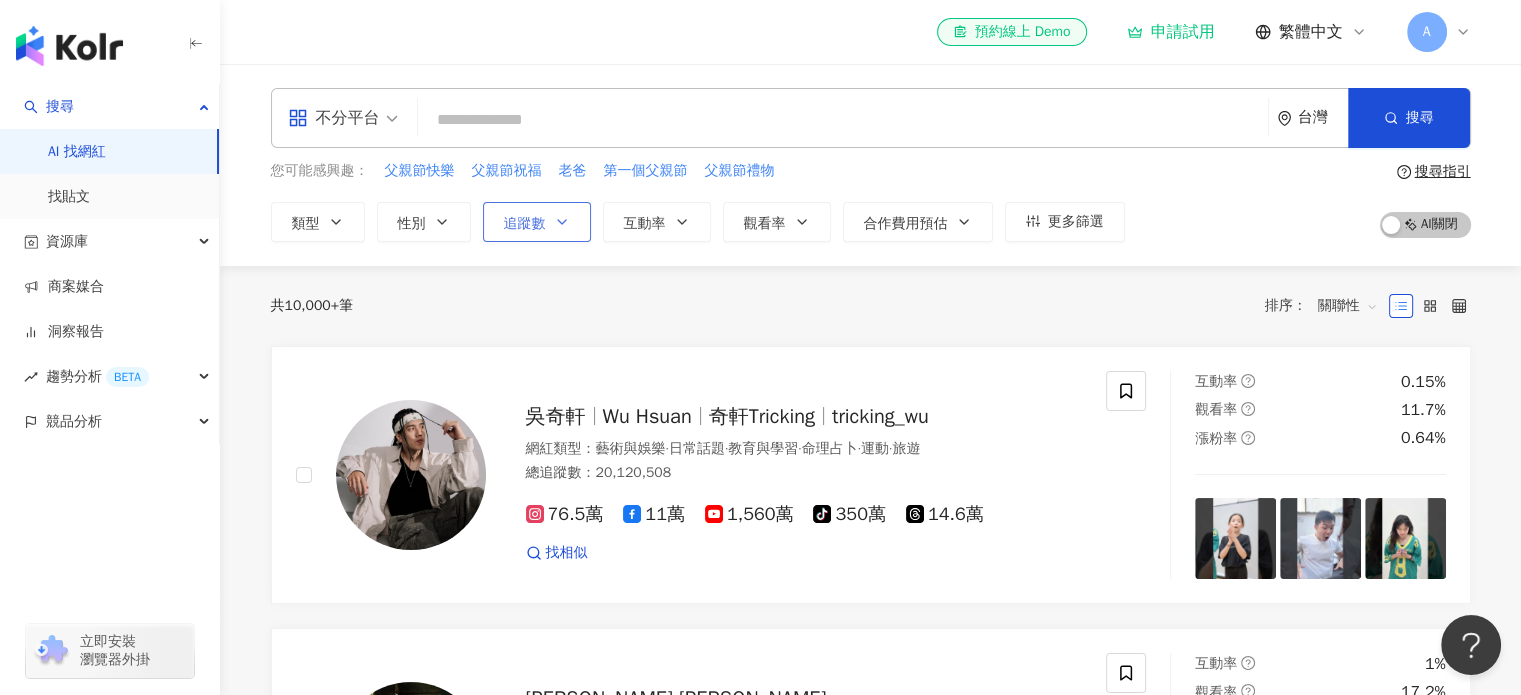click on "追蹤數" at bounding box center (525, 224) 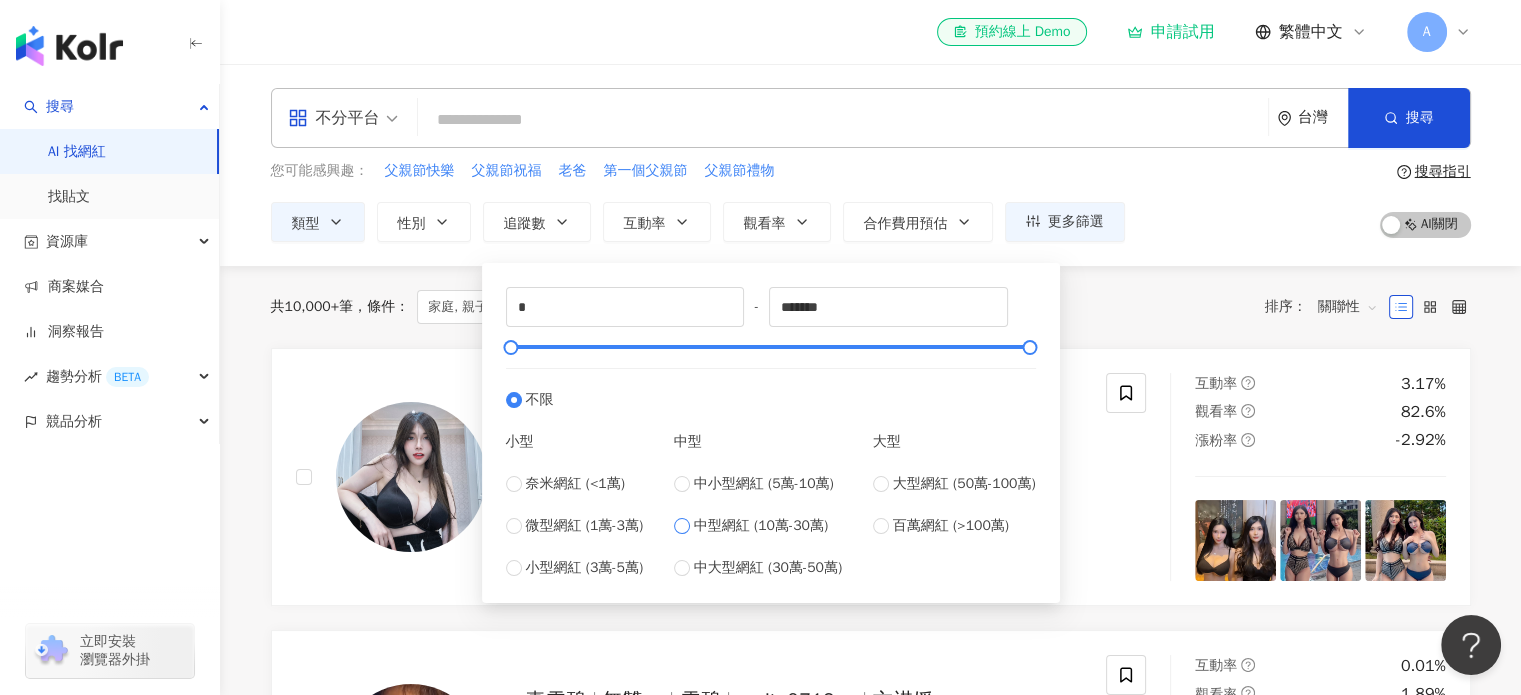 type on "******" 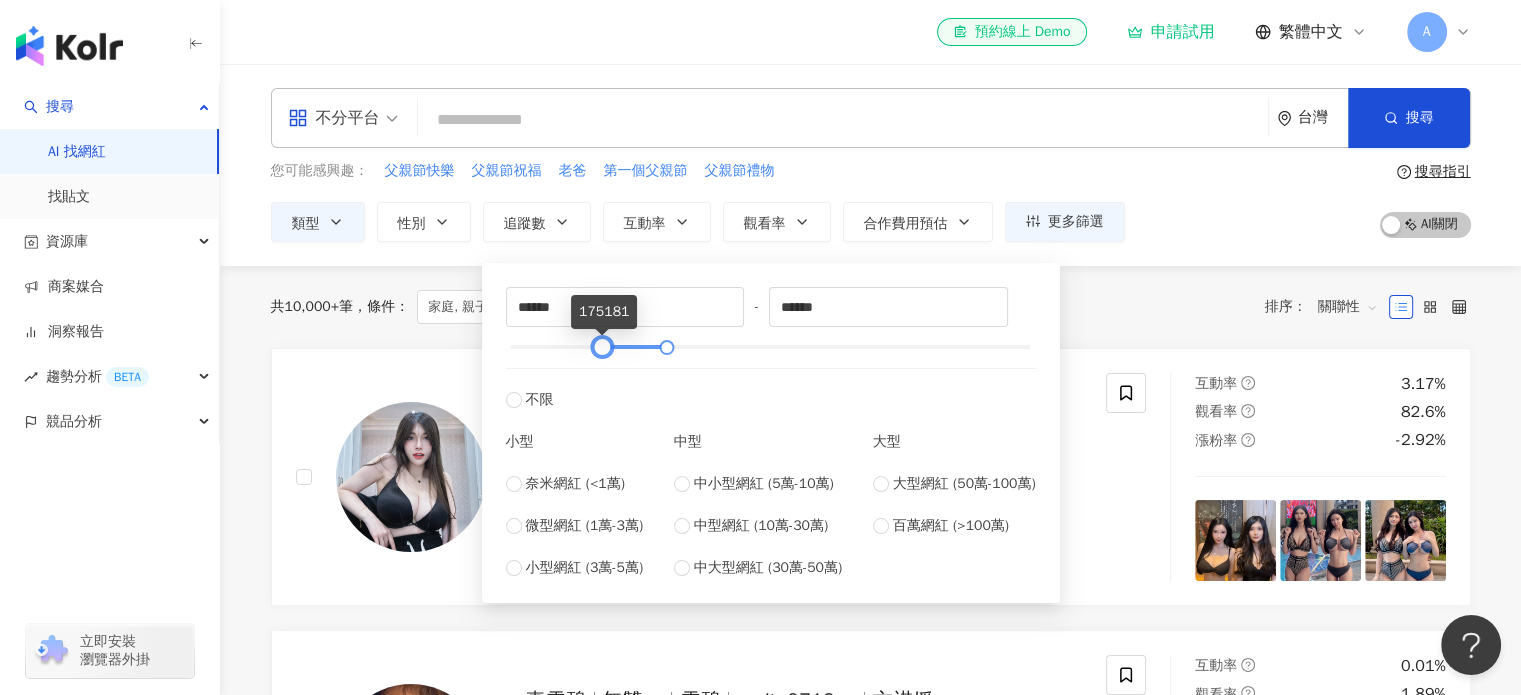 drag, startPoint x: 567, startPoint y: 347, endPoint x: 606, endPoint y: 352, distance: 39.319206 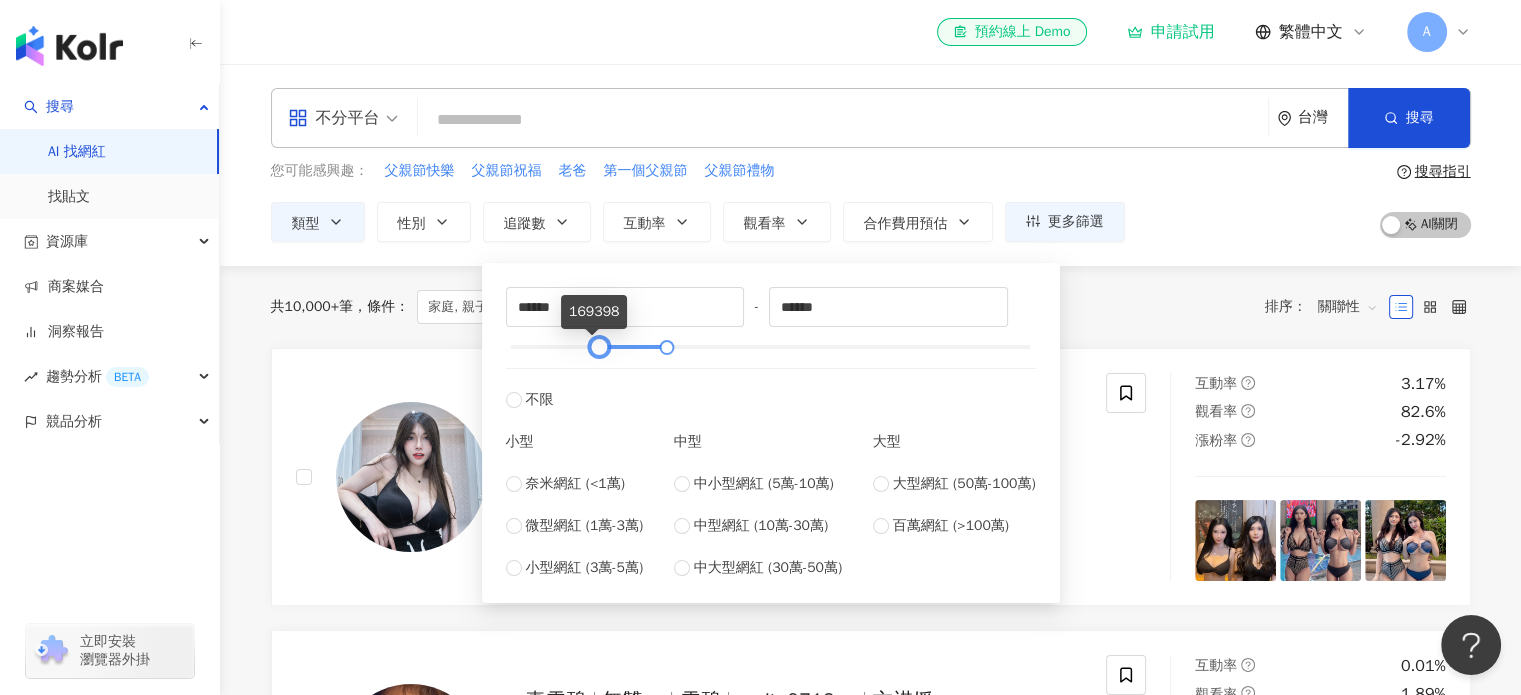 type on "******" 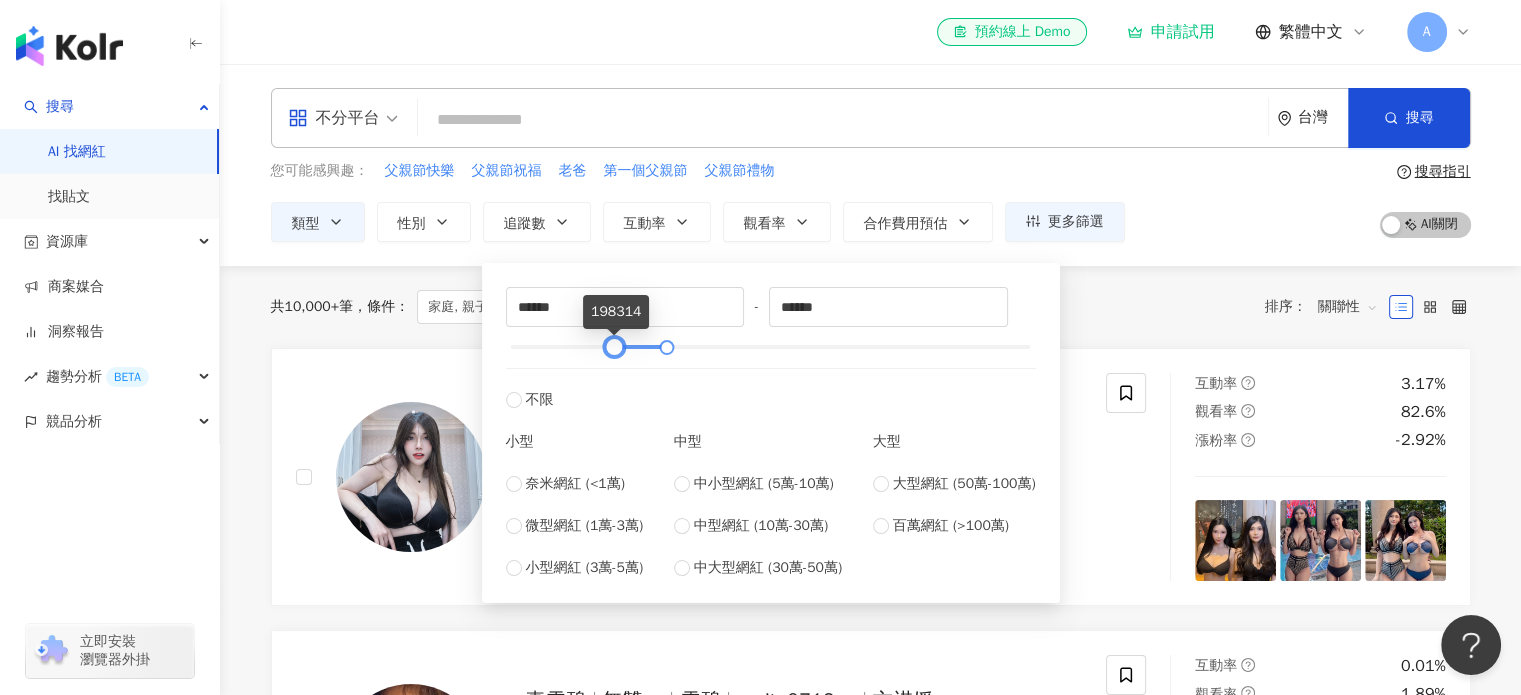 drag, startPoint x: 603, startPoint y: 348, endPoint x: 615, endPoint y: 351, distance: 12.369317 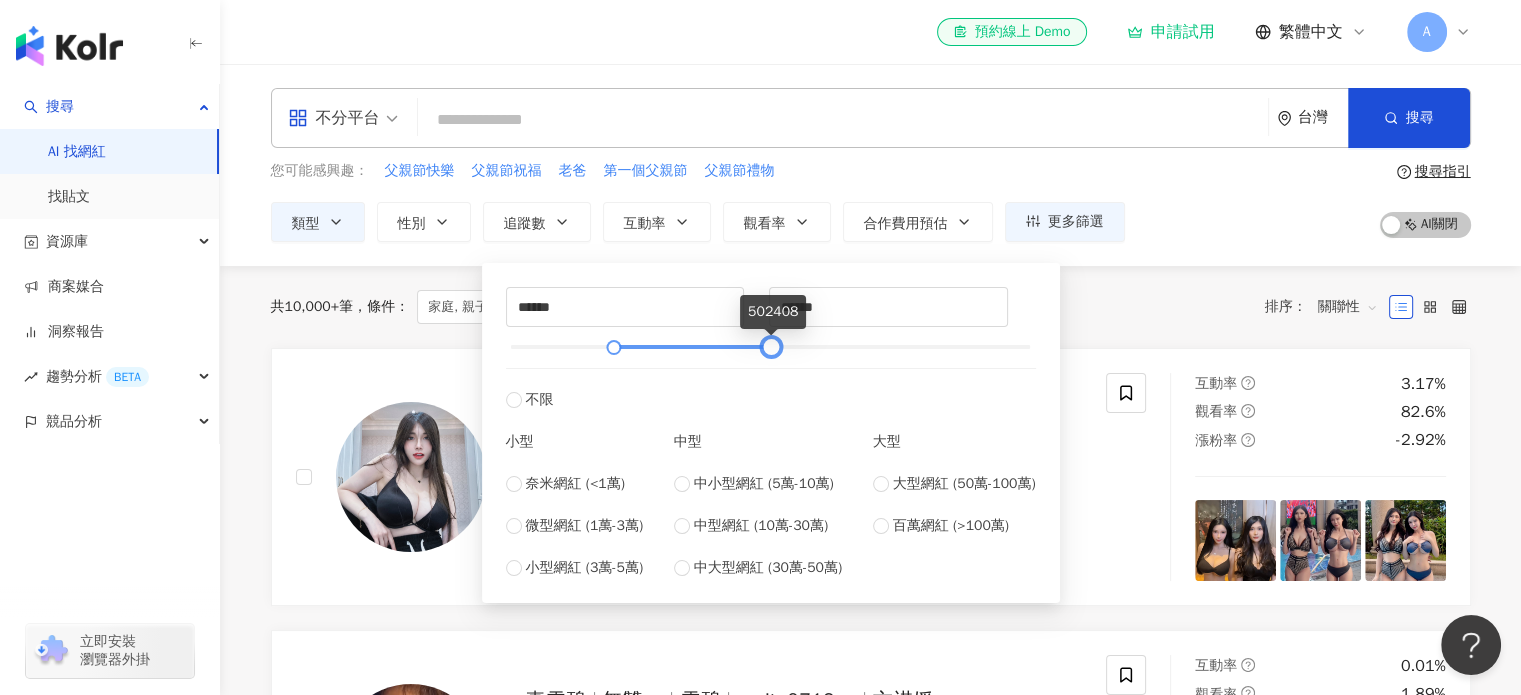 type on "******" 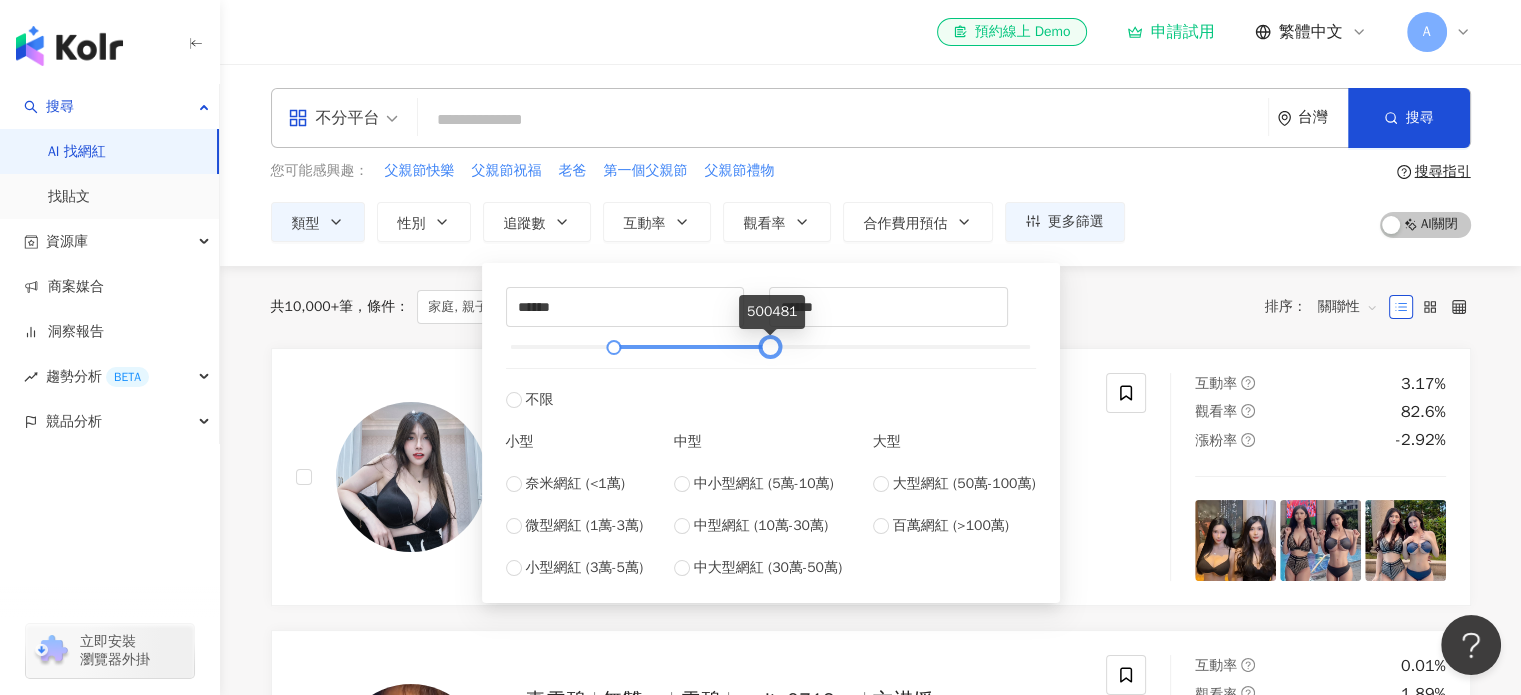 drag, startPoint x: 675, startPoint y: 349, endPoint x: 779, endPoint y: 353, distance: 104.0769 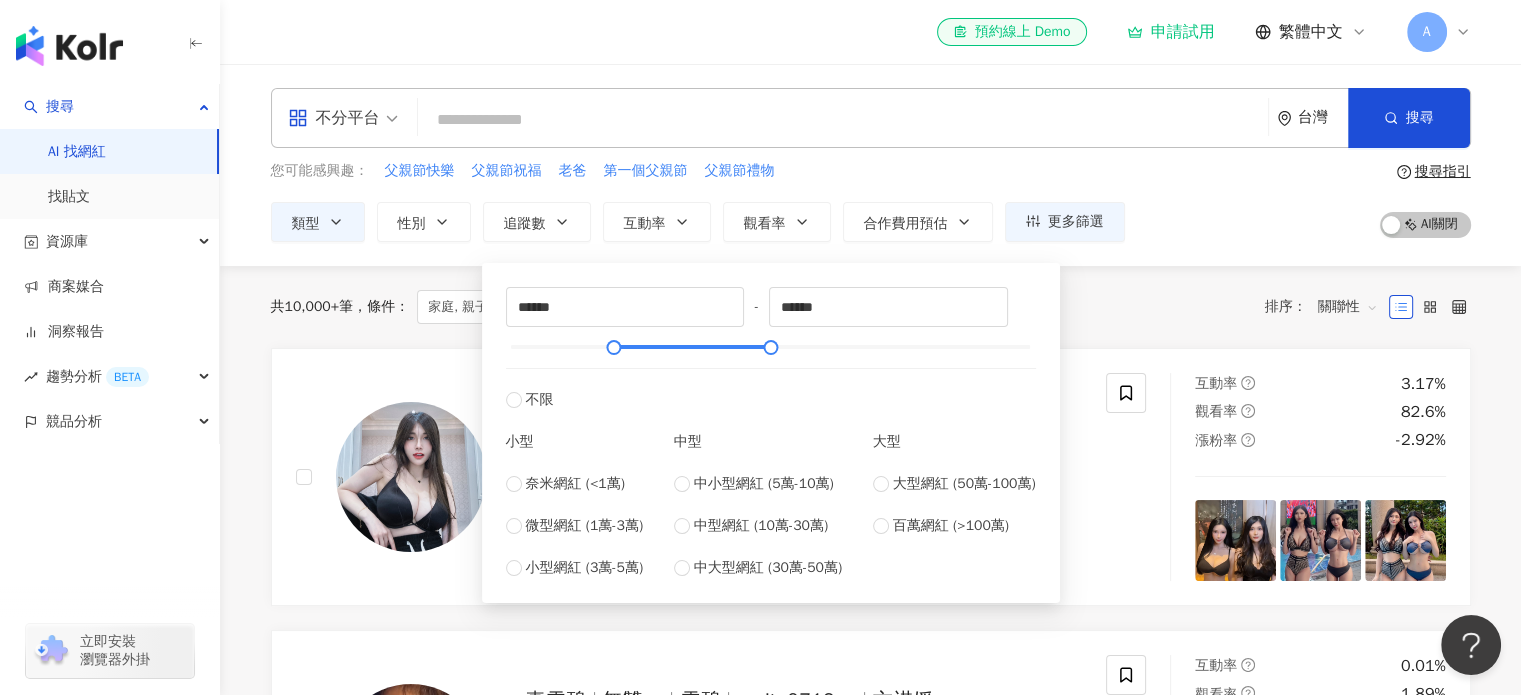 click on "共  10,000+  筆 條件 ： 家庭, 親子旅遊 重置 排序： 關聯性" at bounding box center [871, 307] 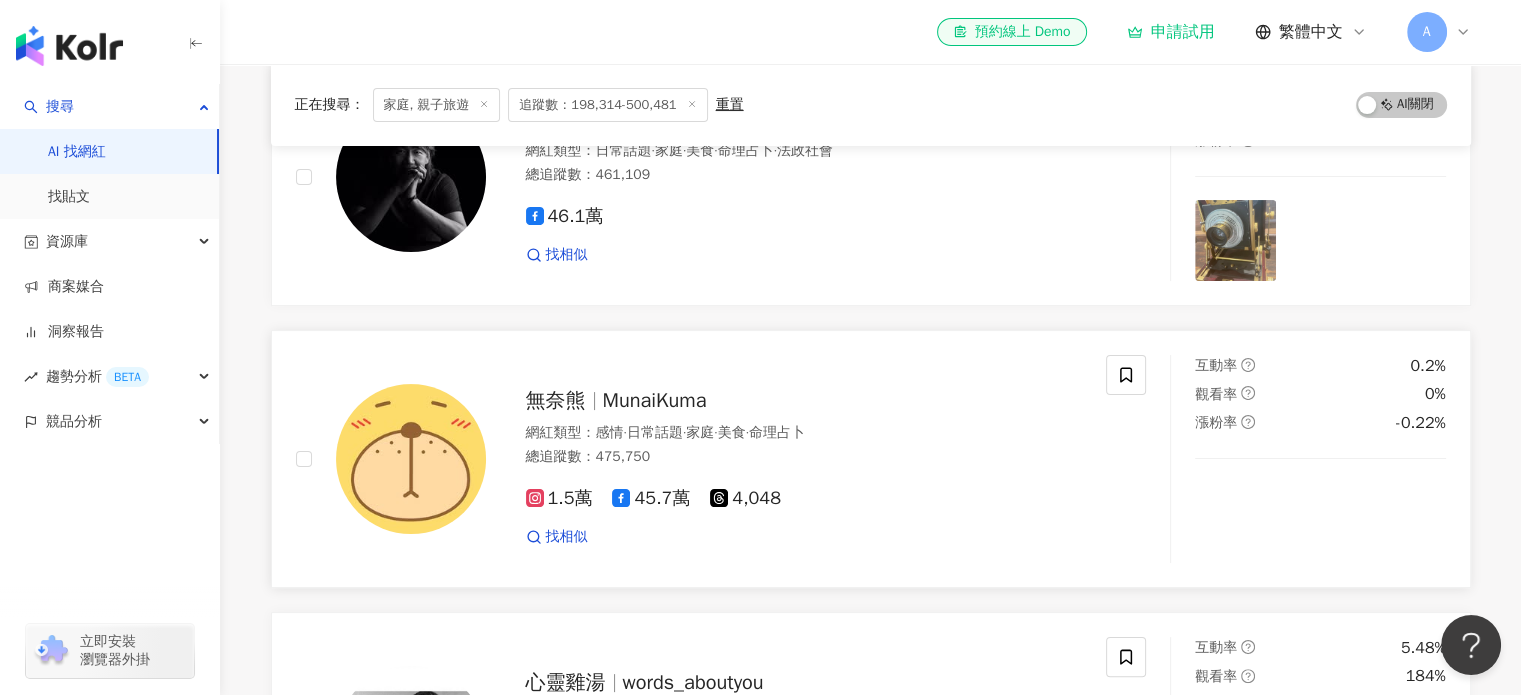 scroll, scrollTop: 0, scrollLeft: 0, axis: both 